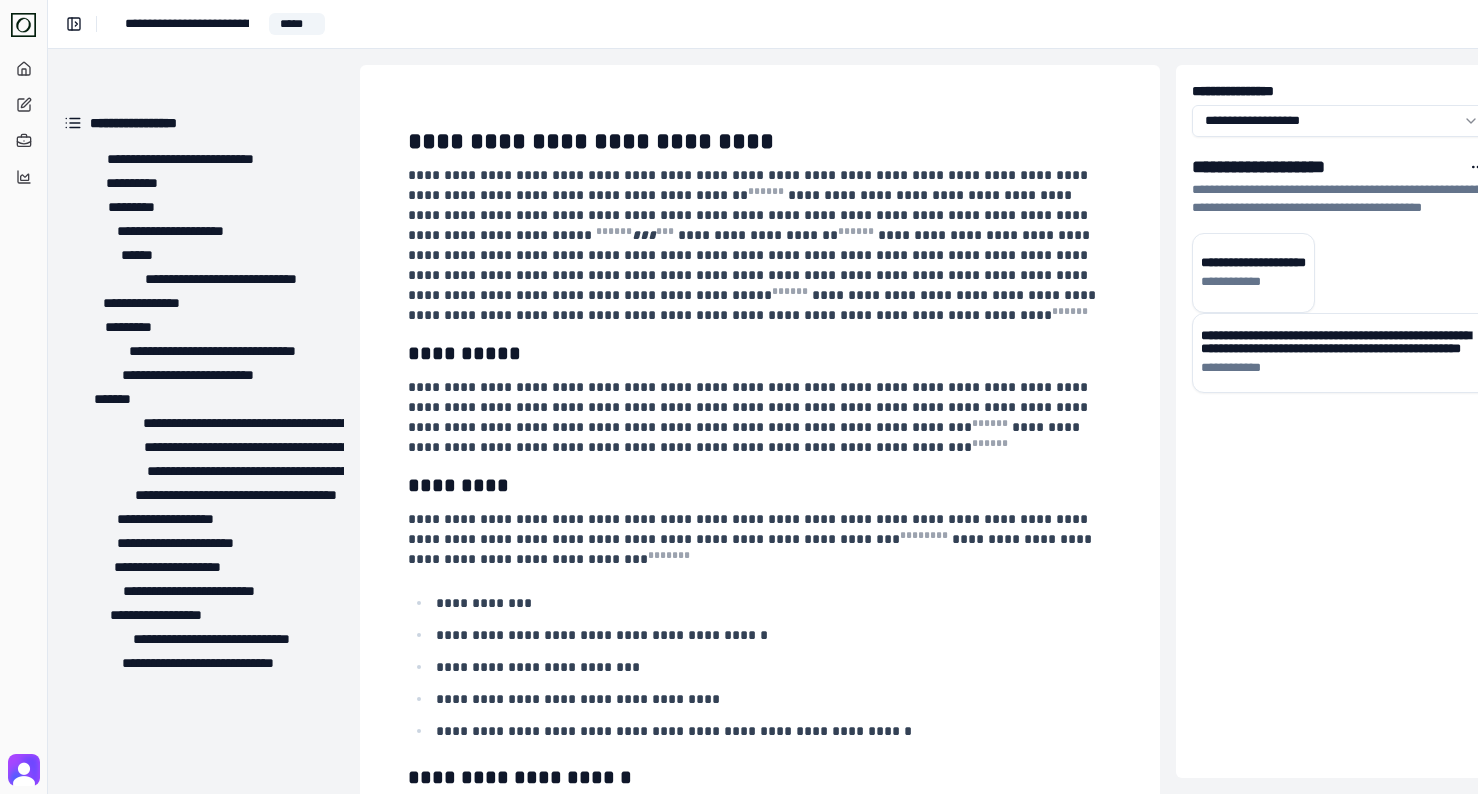 scroll, scrollTop: 0, scrollLeft: 0, axis: both 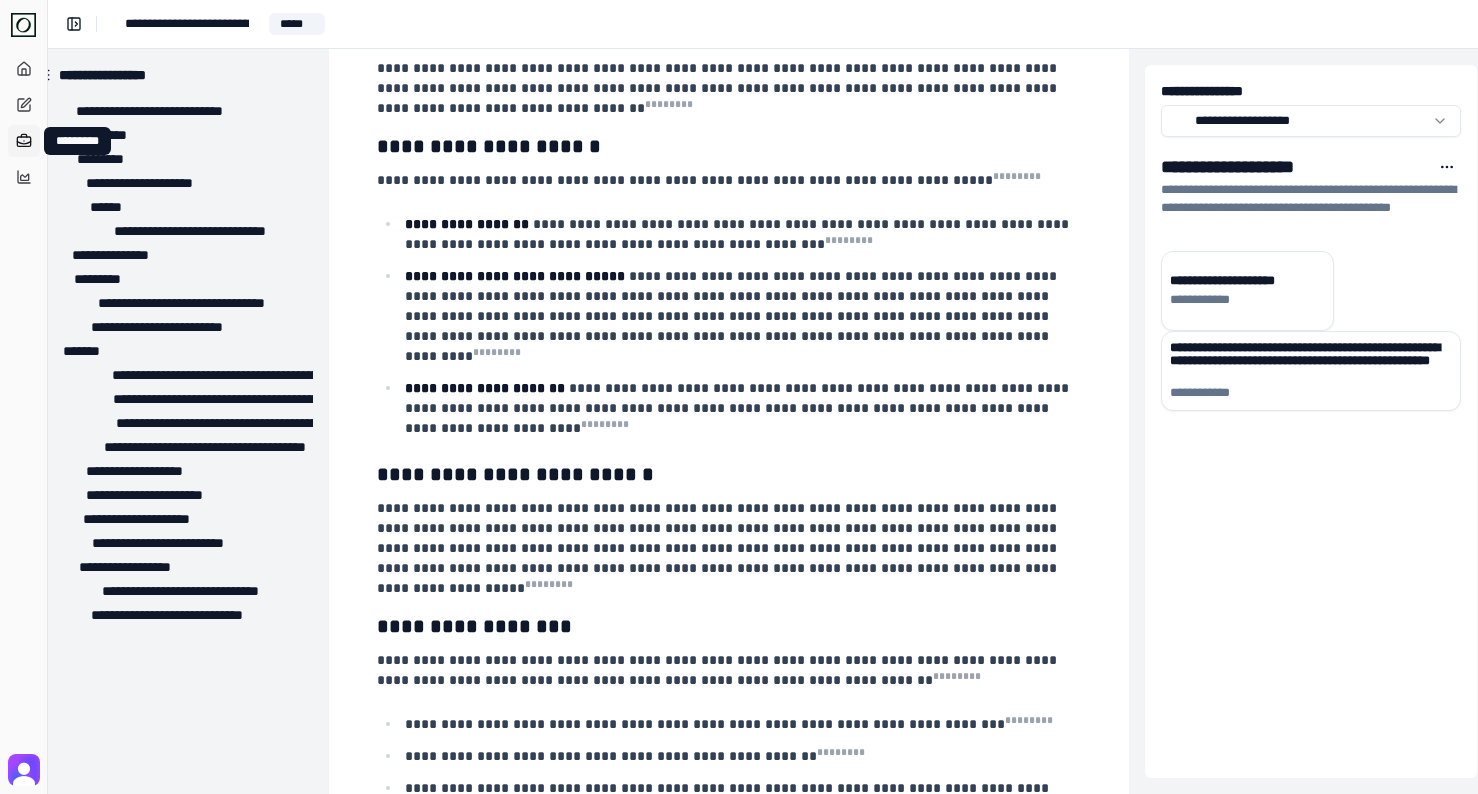 click 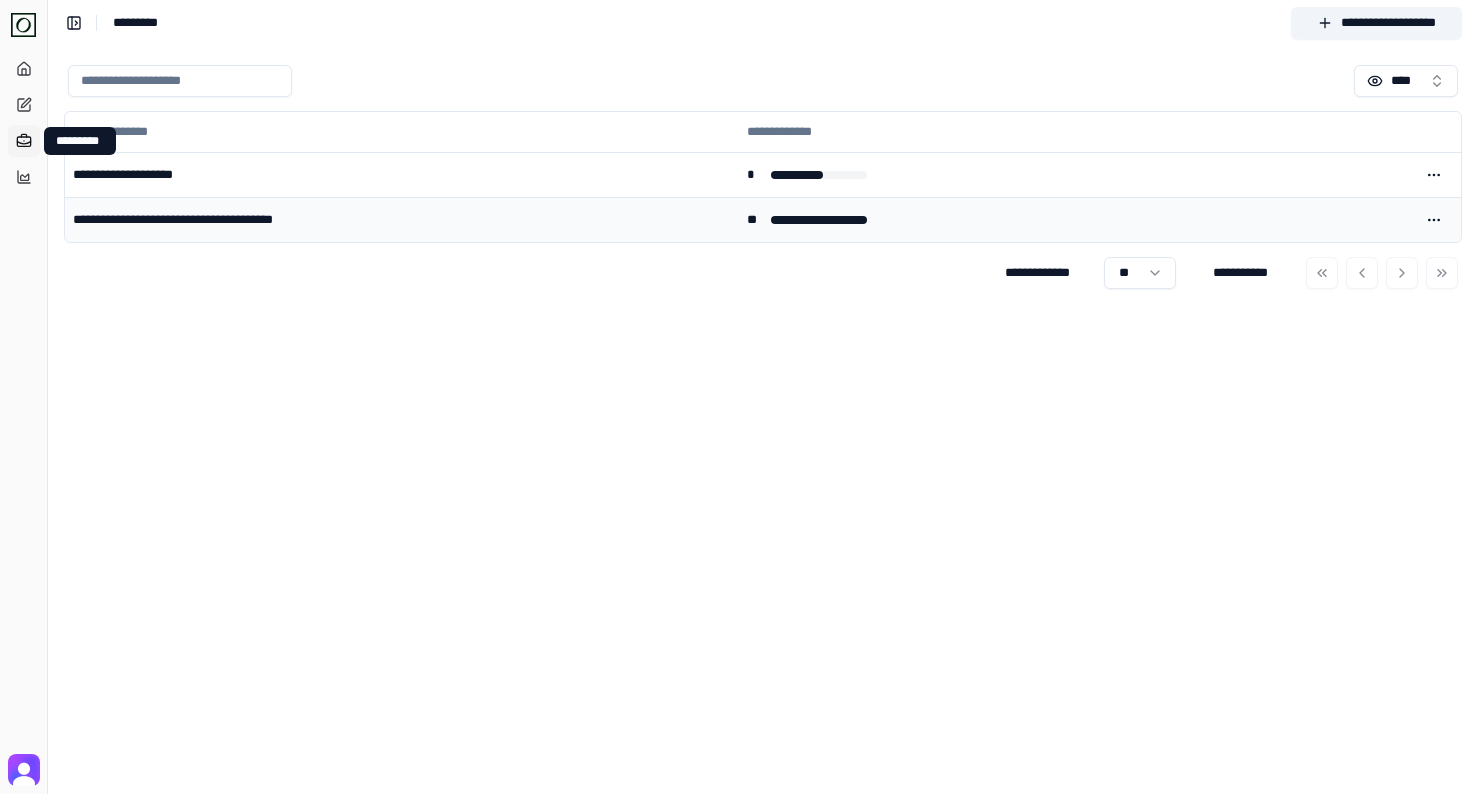 click on "**********" at bounding box center (402, 219) 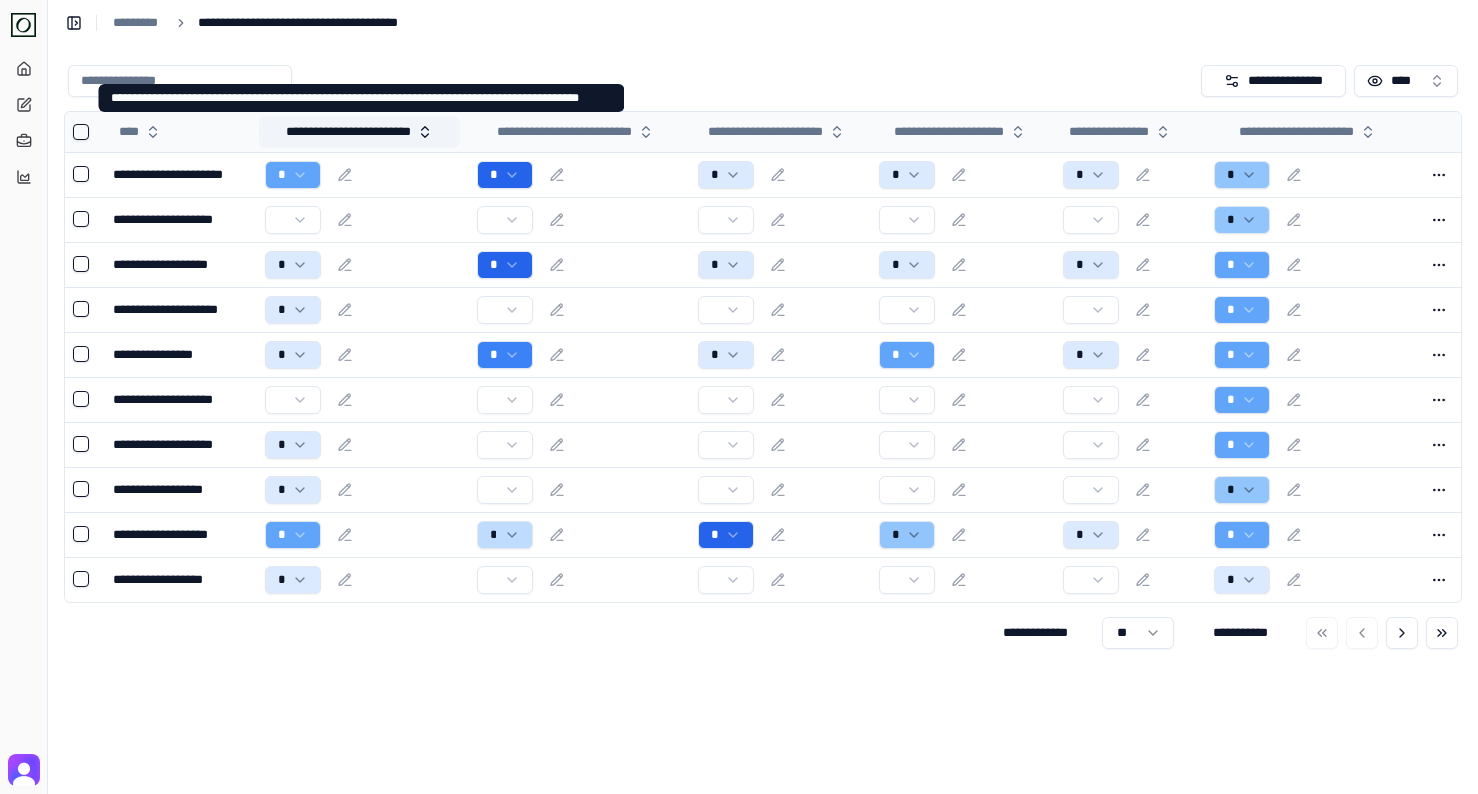 click on "**********" at bounding box center (359, 132) 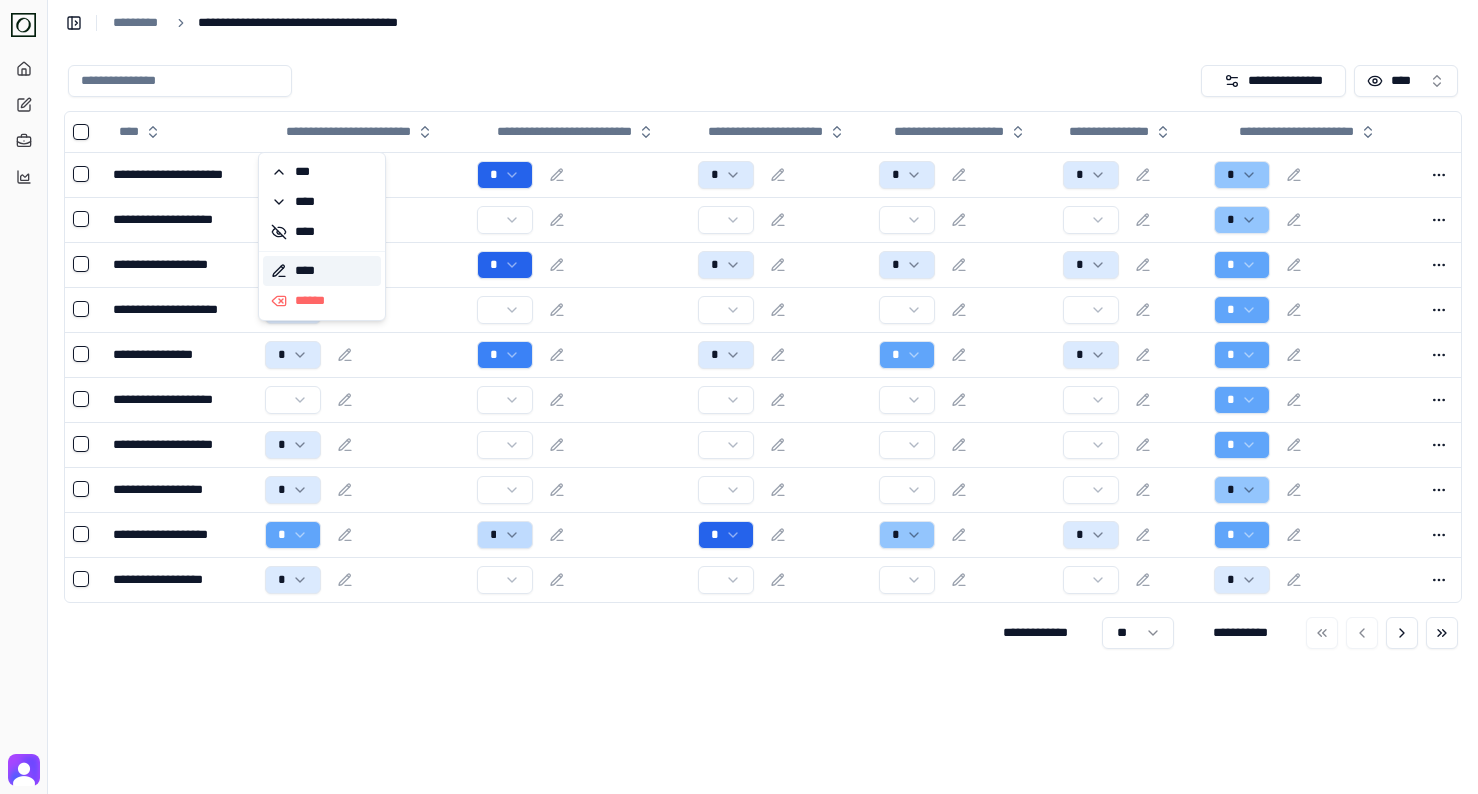click on "****" at bounding box center [322, 271] 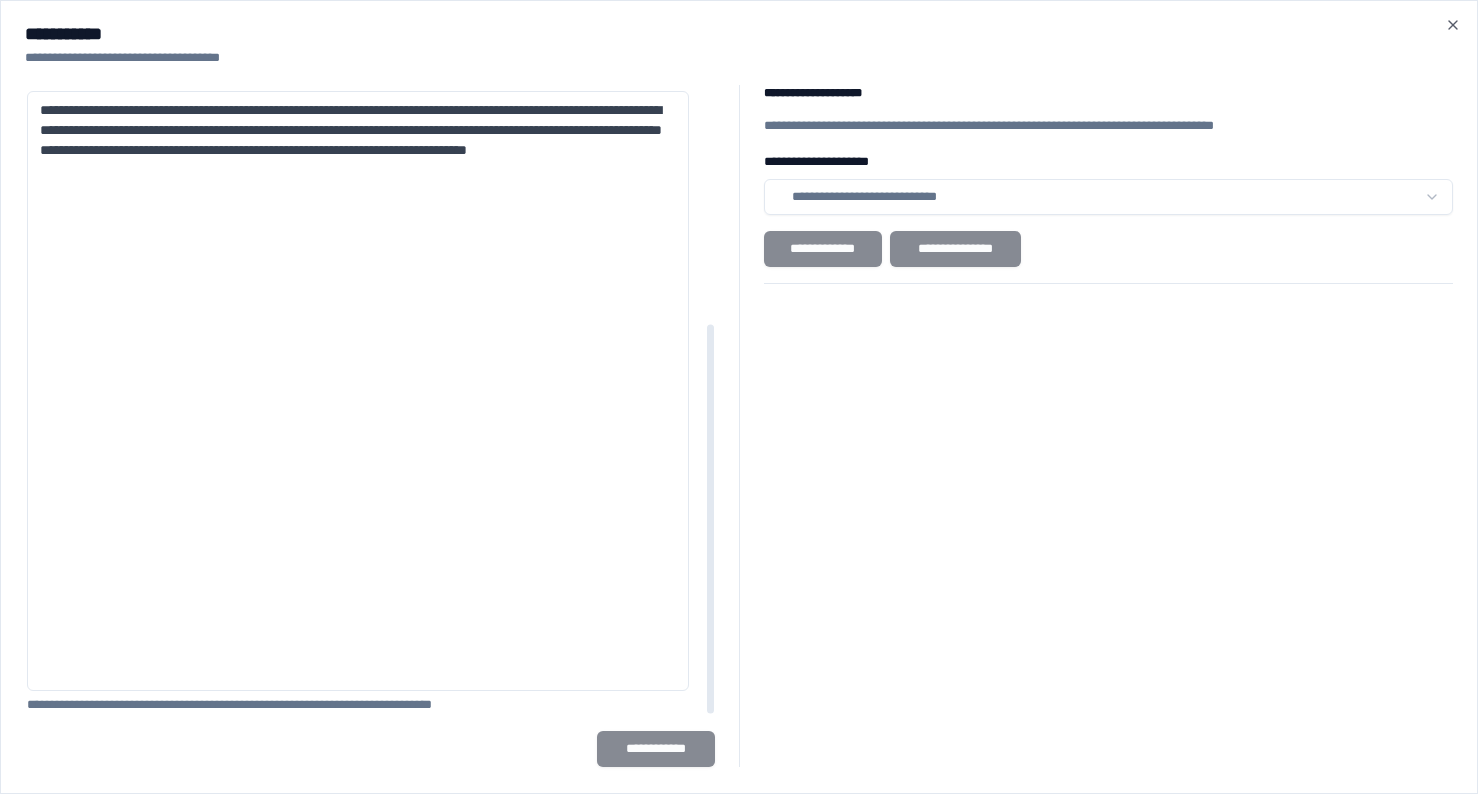scroll, scrollTop: 0, scrollLeft: 0, axis: both 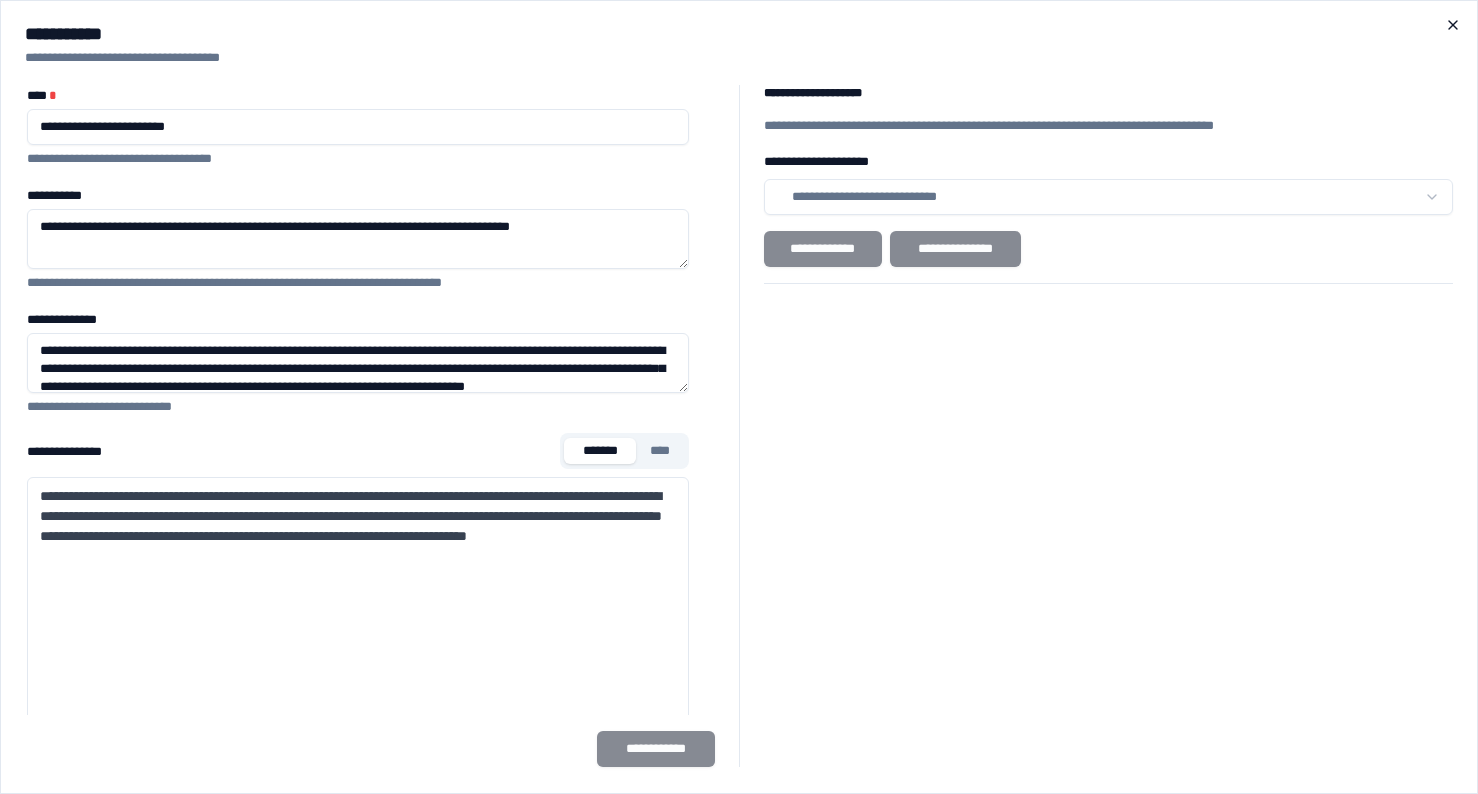 click 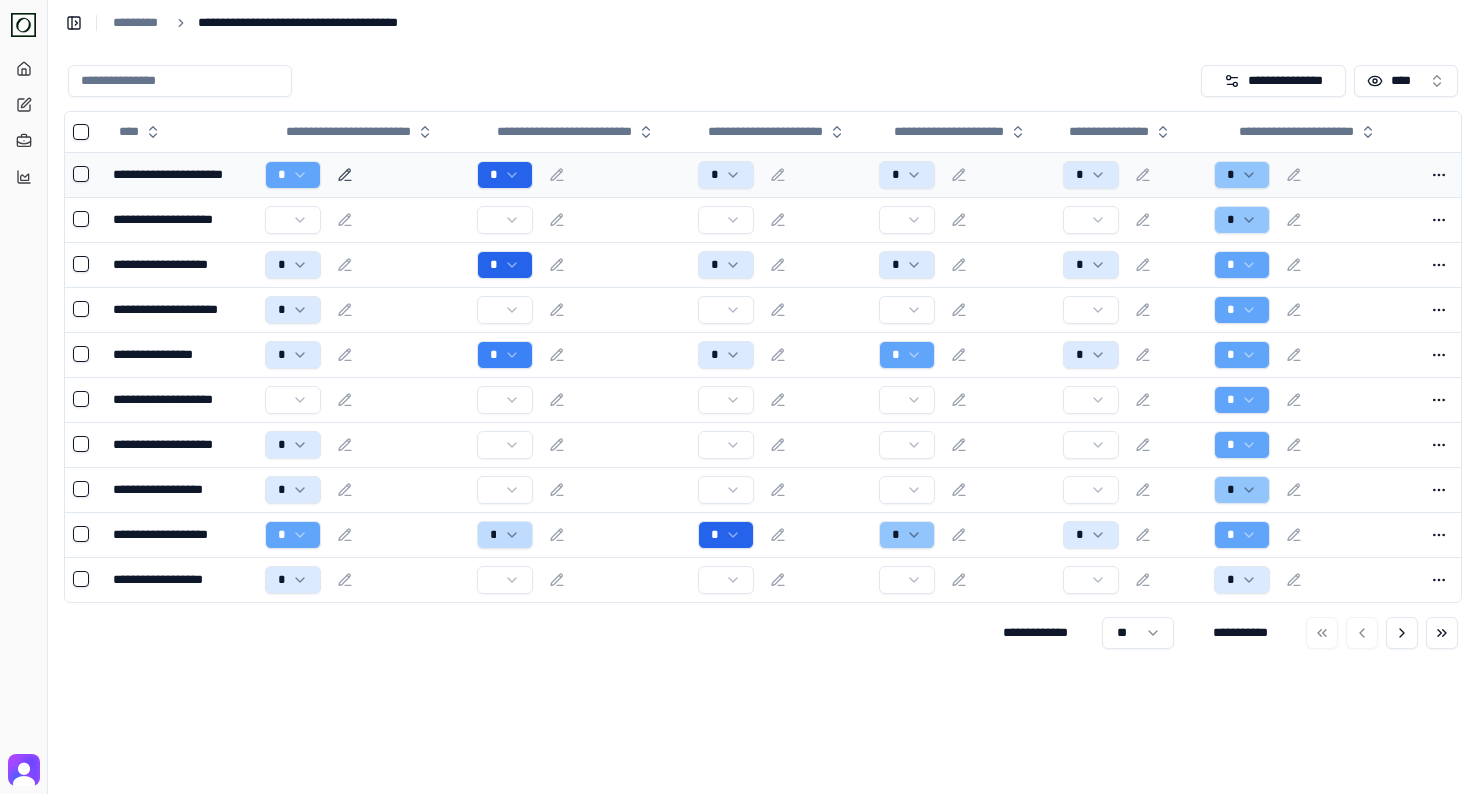 click 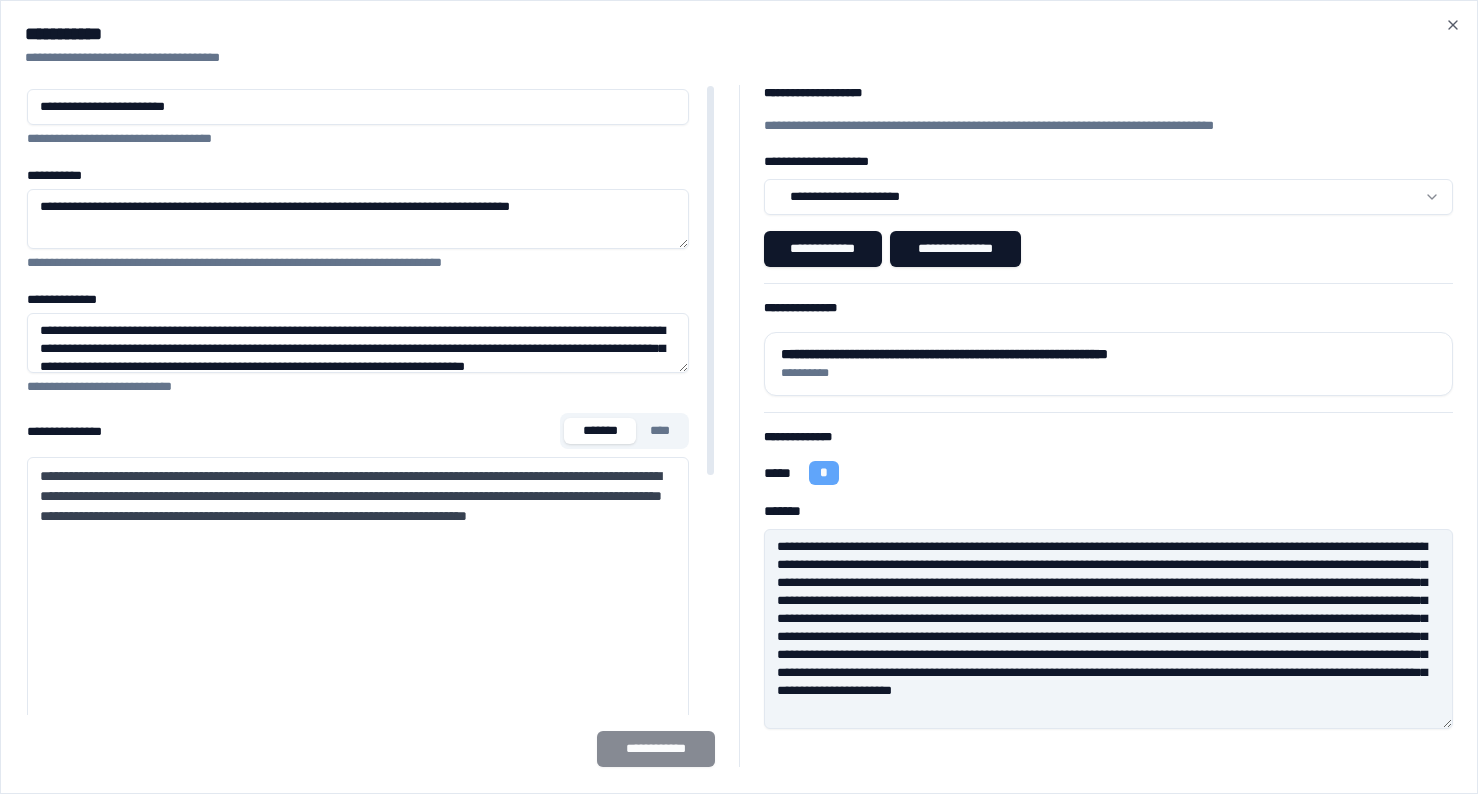 scroll, scrollTop: 0, scrollLeft: 0, axis: both 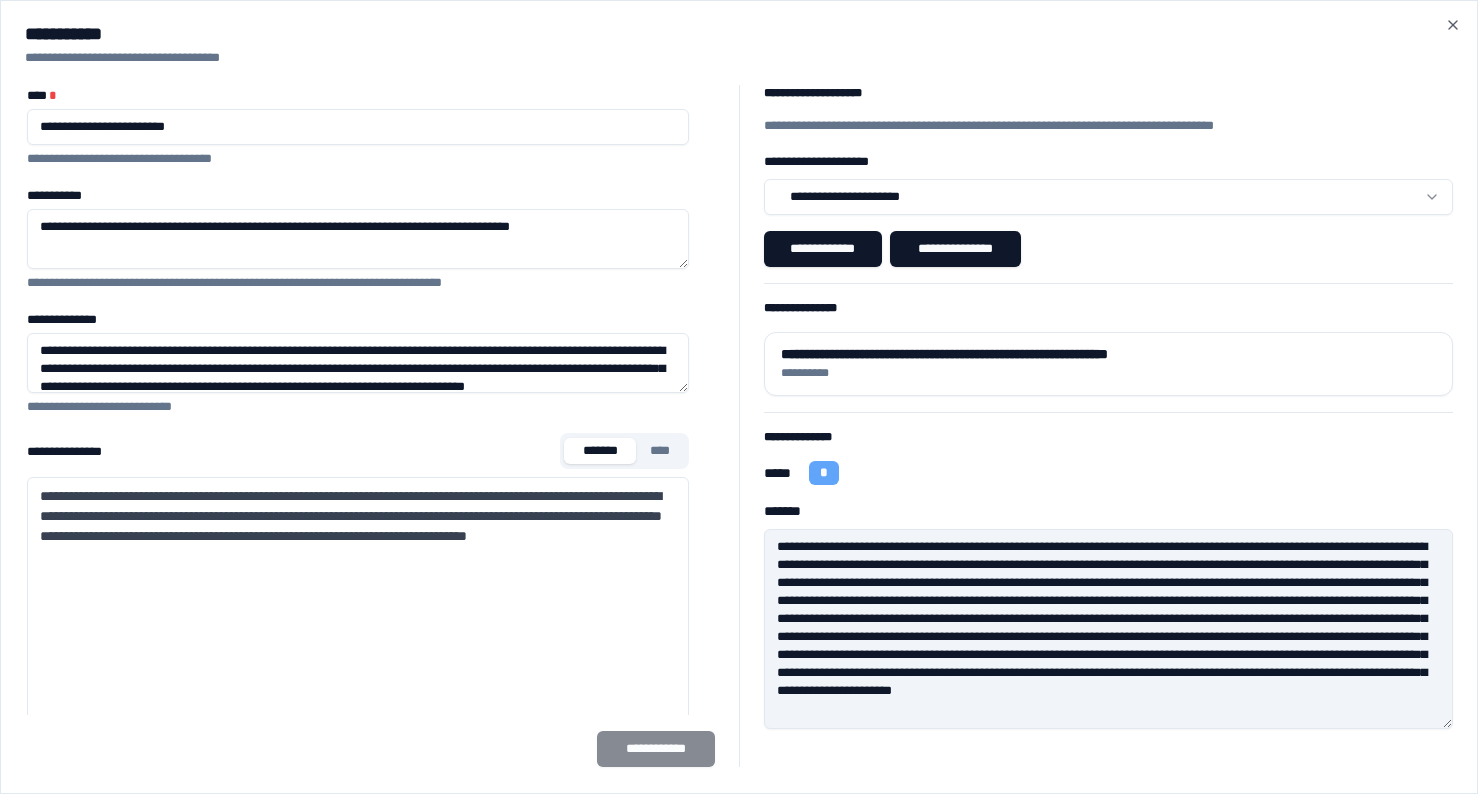 click on "**********" at bounding box center [739, 397] 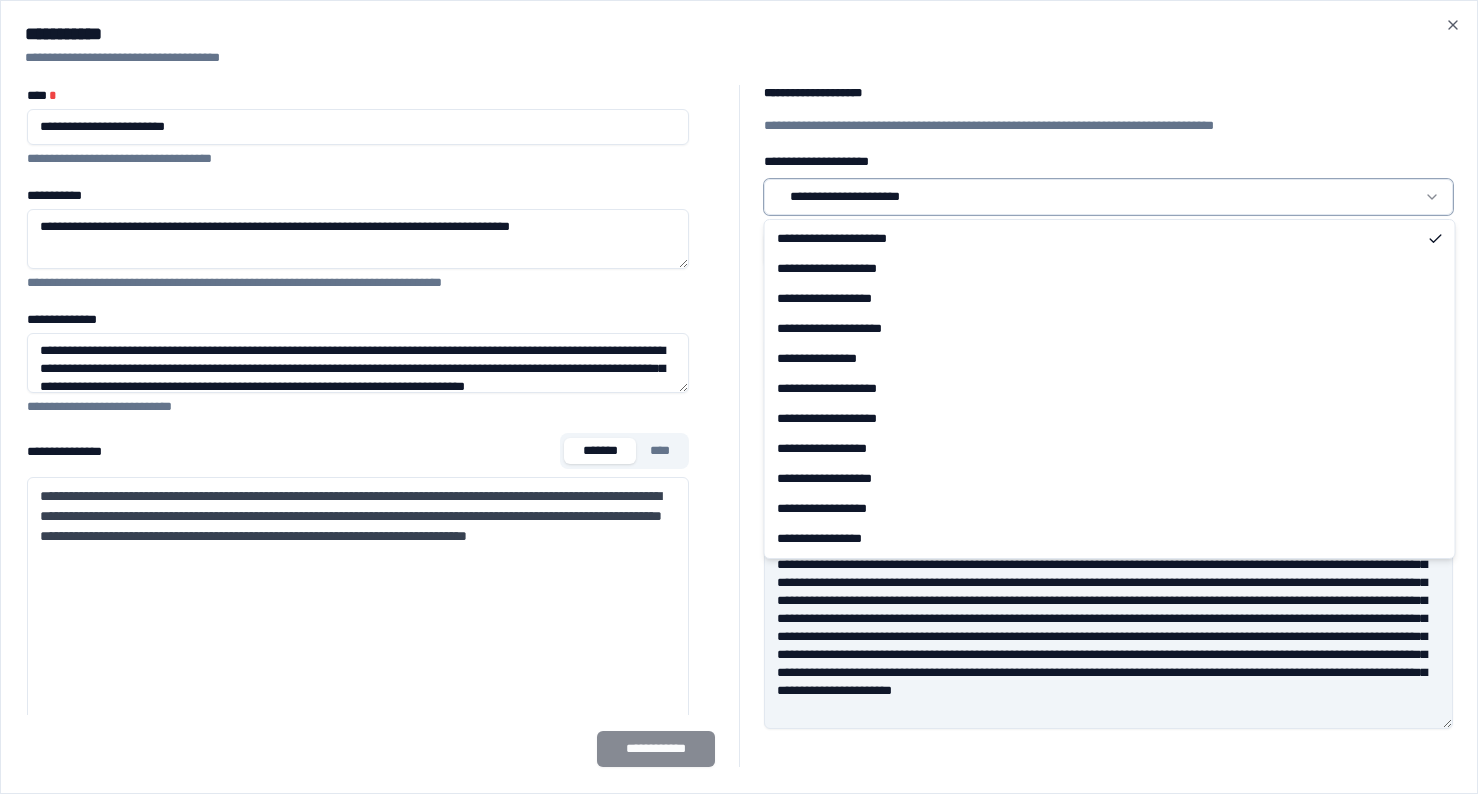 click on "**********" at bounding box center [739, 397] 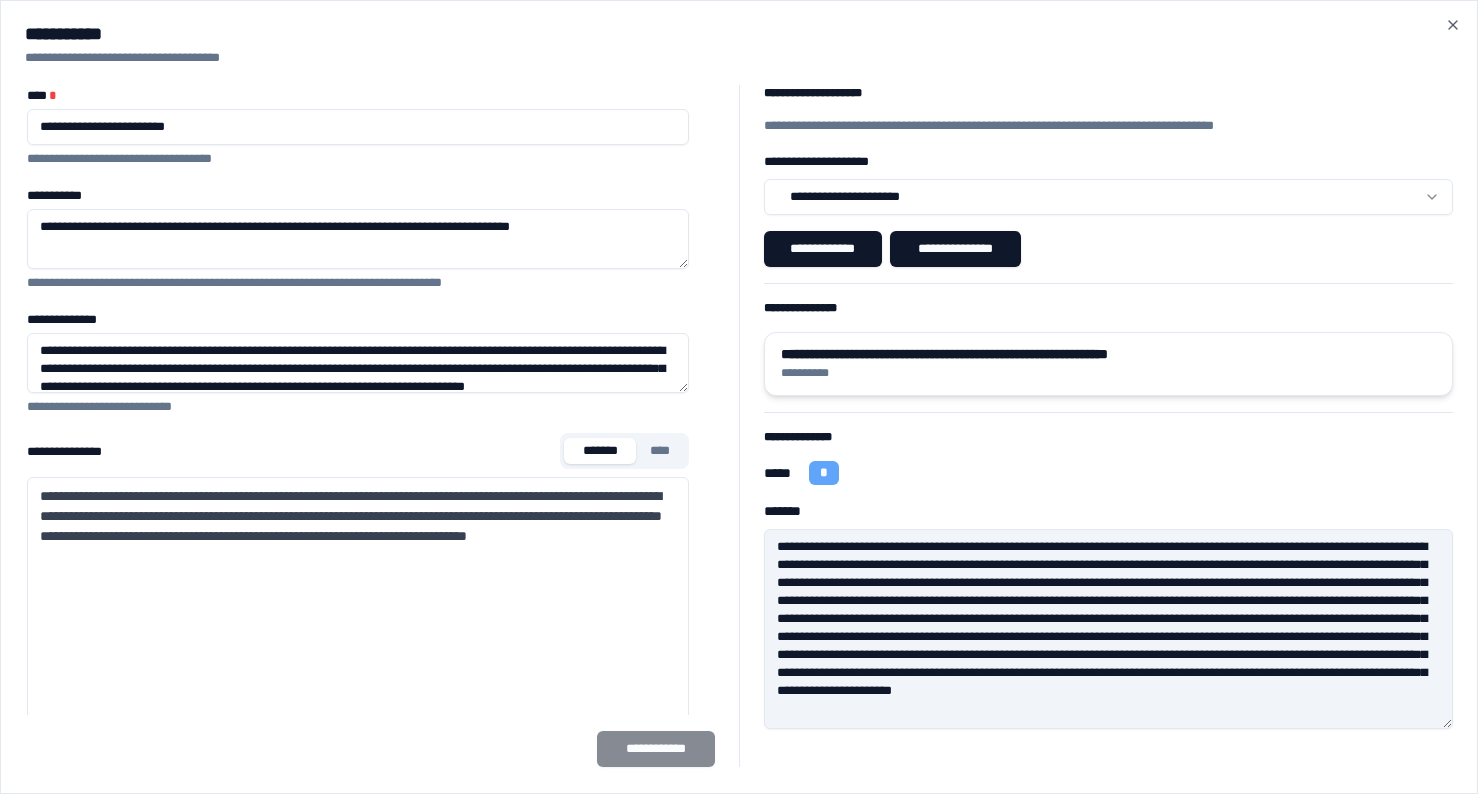 click on "**********" at bounding box center (1109, 354) 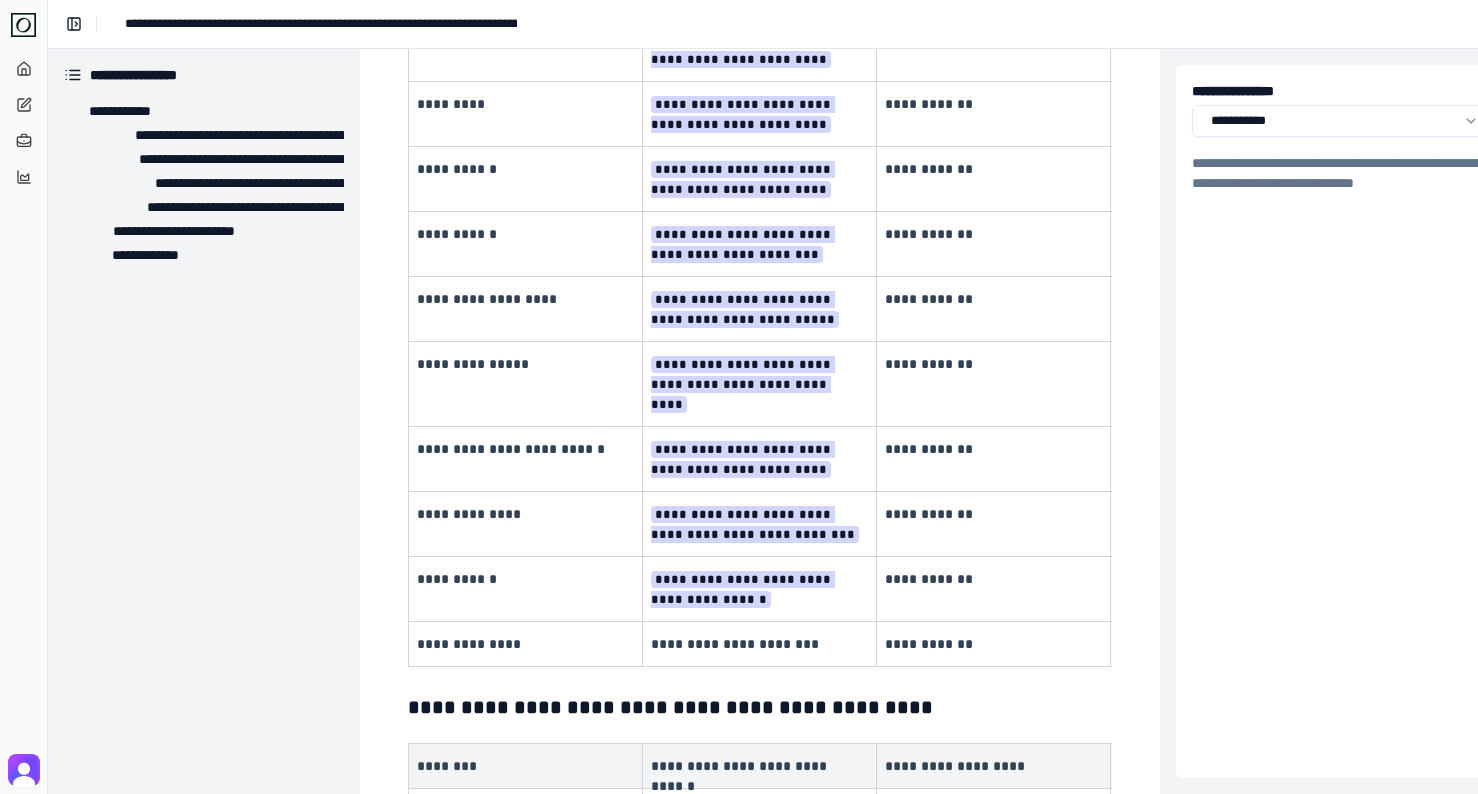 scroll, scrollTop: 353, scrollLeft: 0, axis: vertical 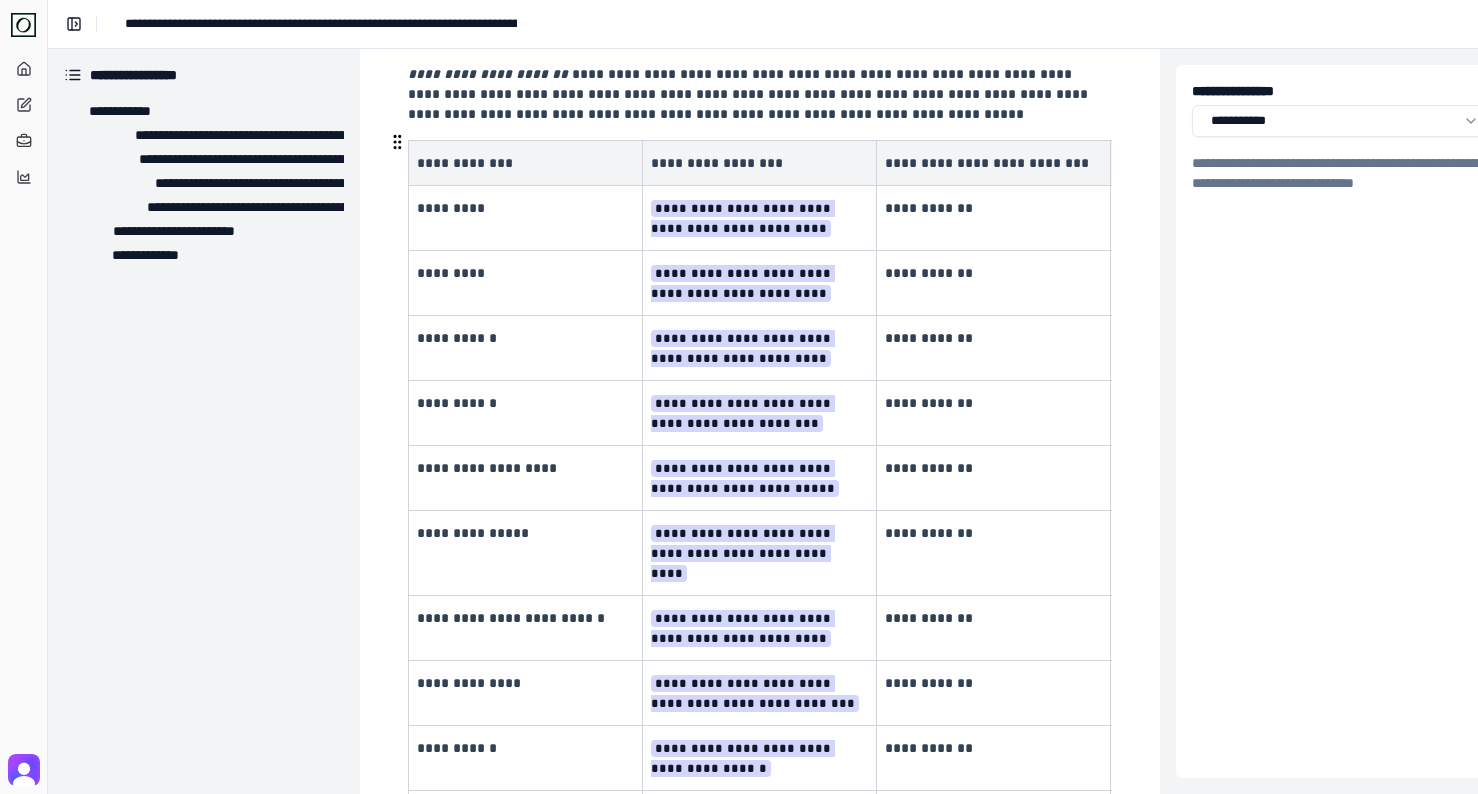 click on "**********" at bounding box center (743, 218) 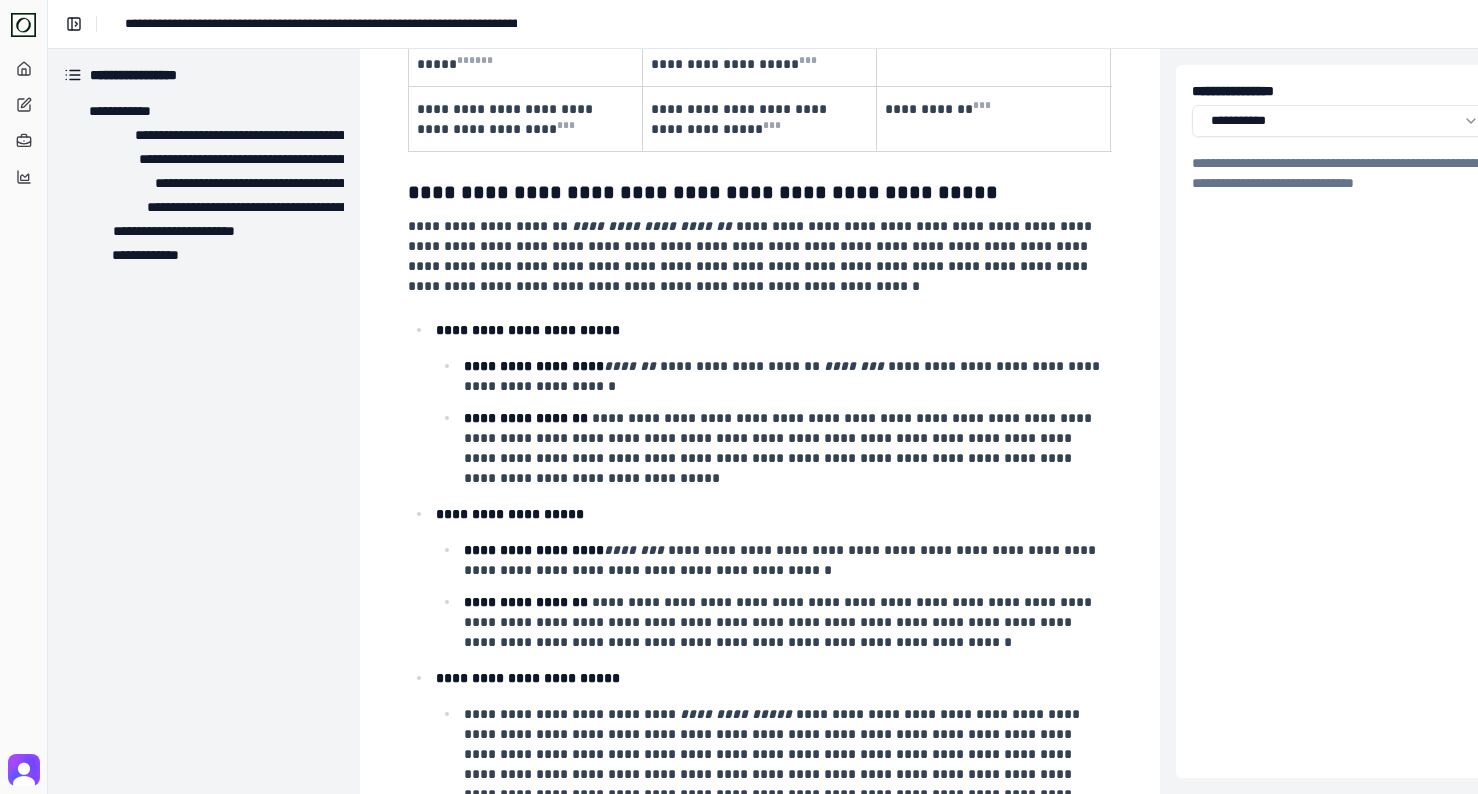 scroll, scrollTop: 1894, scrollLeft: 0, axis: vertical 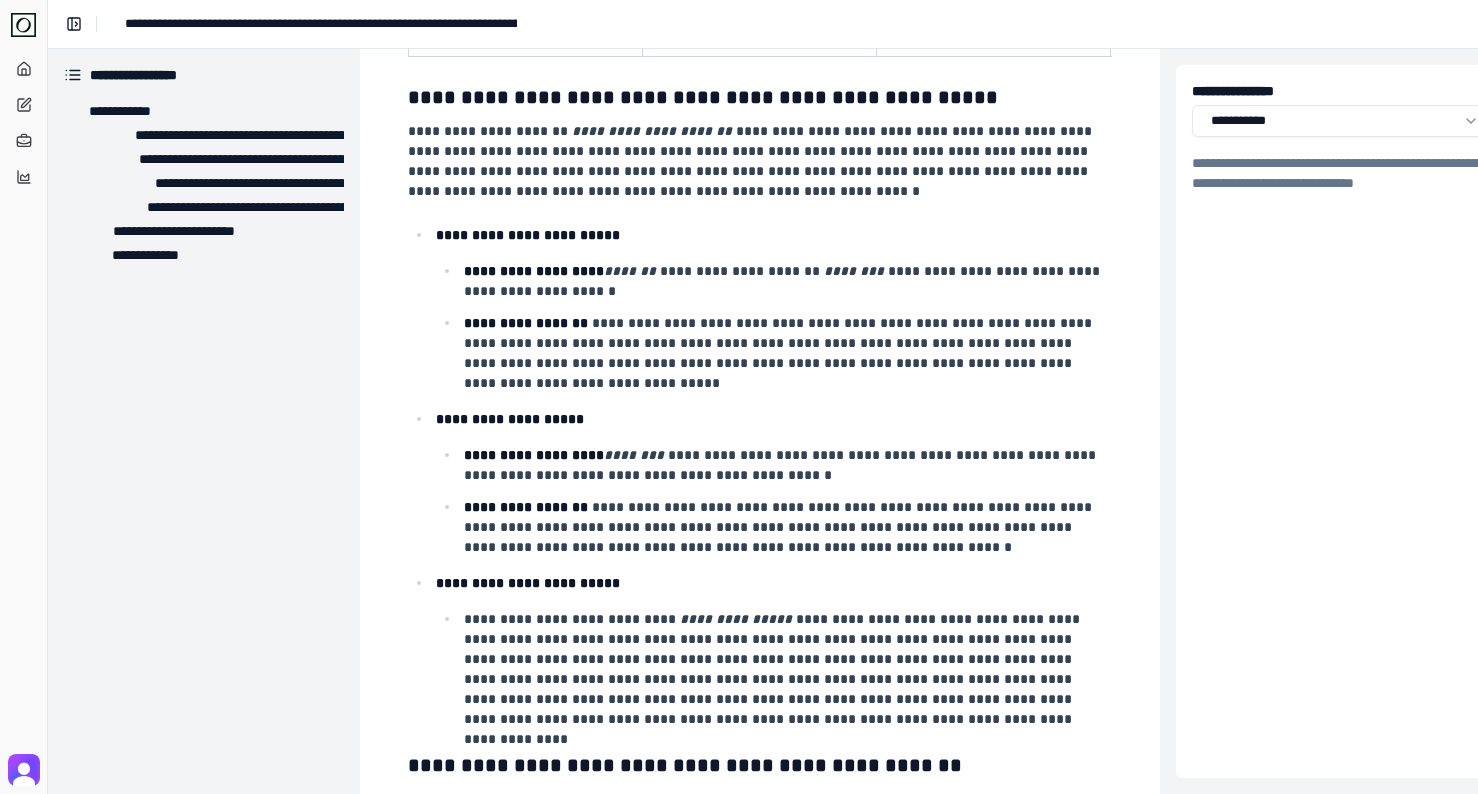 click on "* * *" at bounding box center [808, -35] 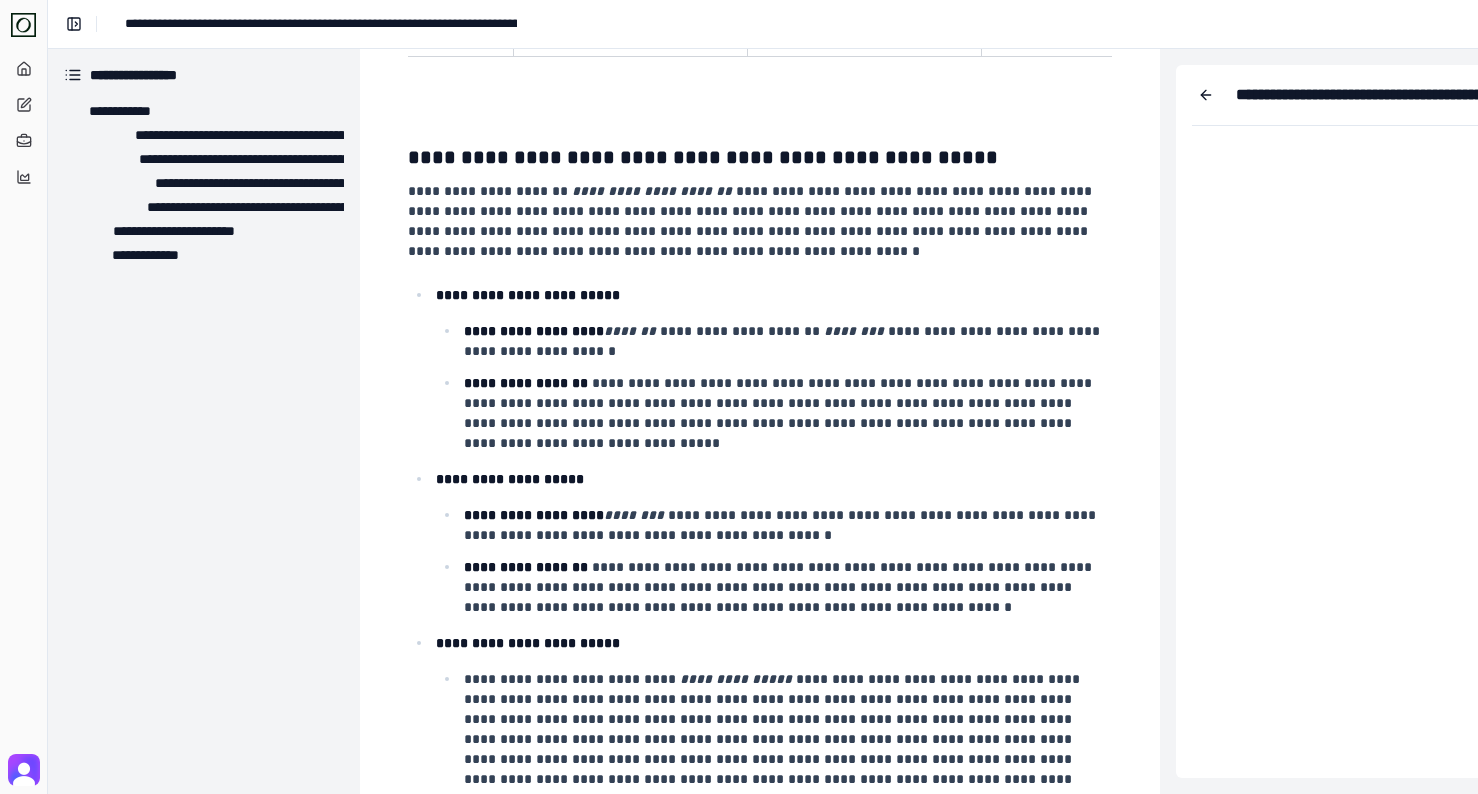scroll, scrollTop: 0, scrollLeft: 233, axis: horizontal 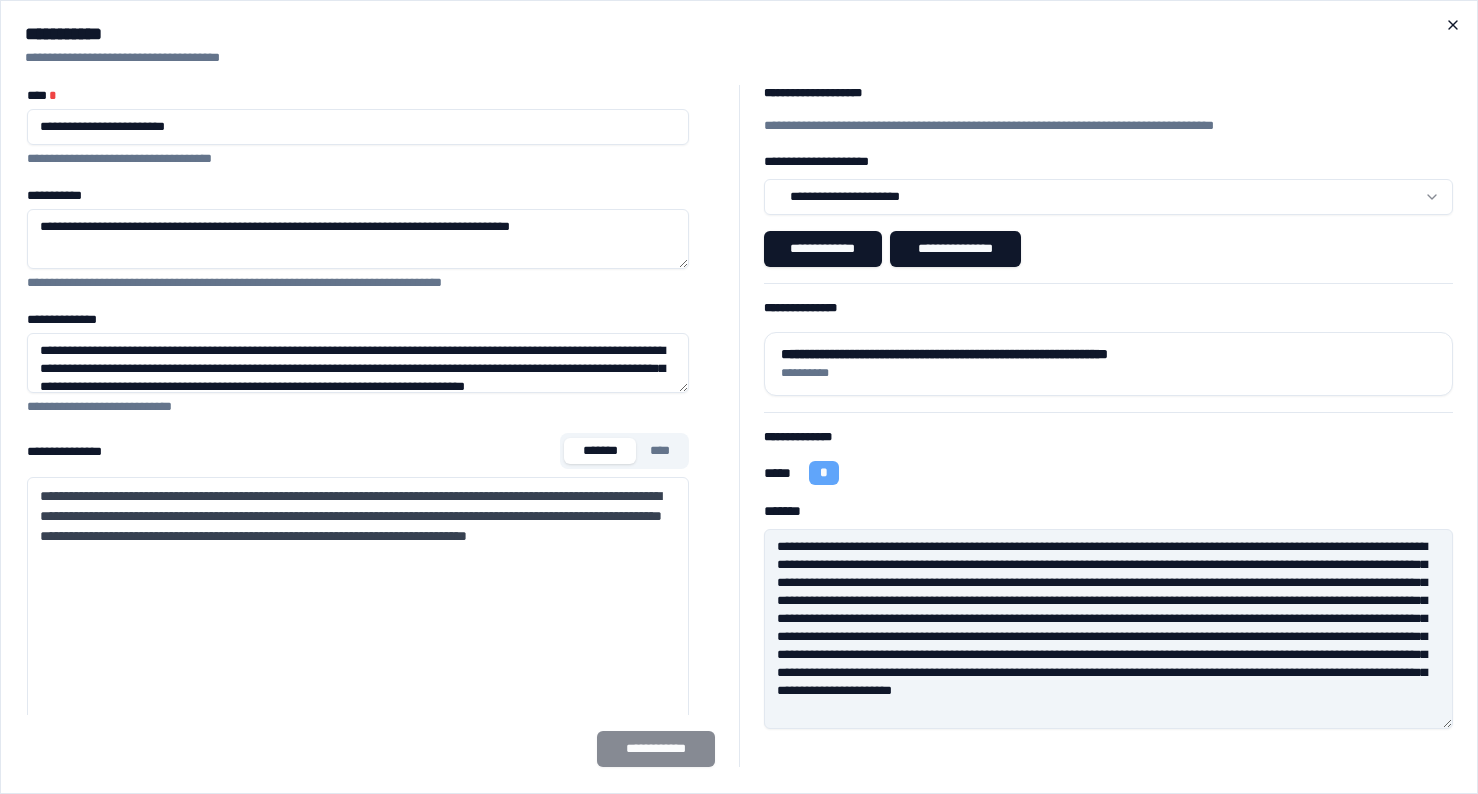 click 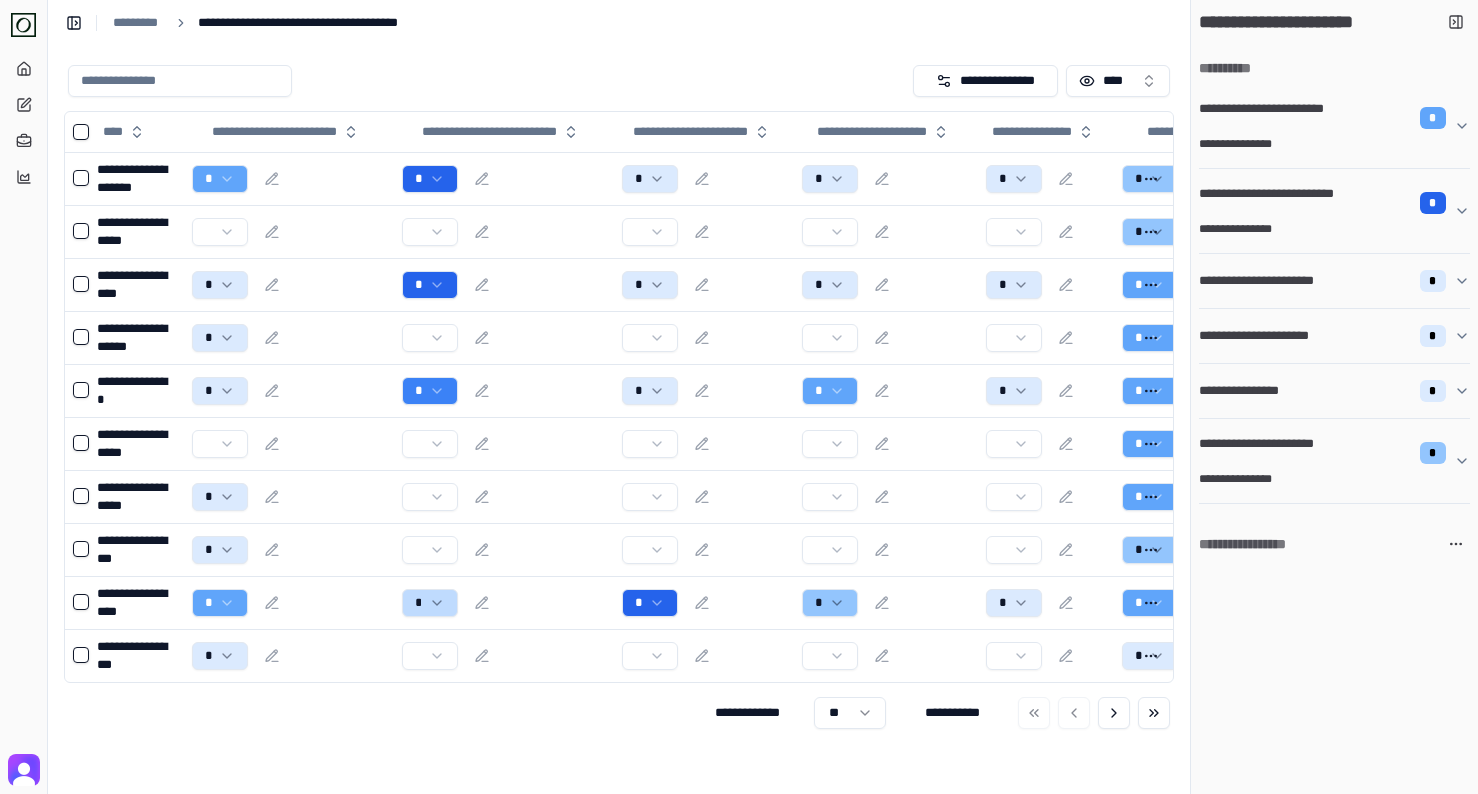 click on "**********" at bounding box center (1334, 461) 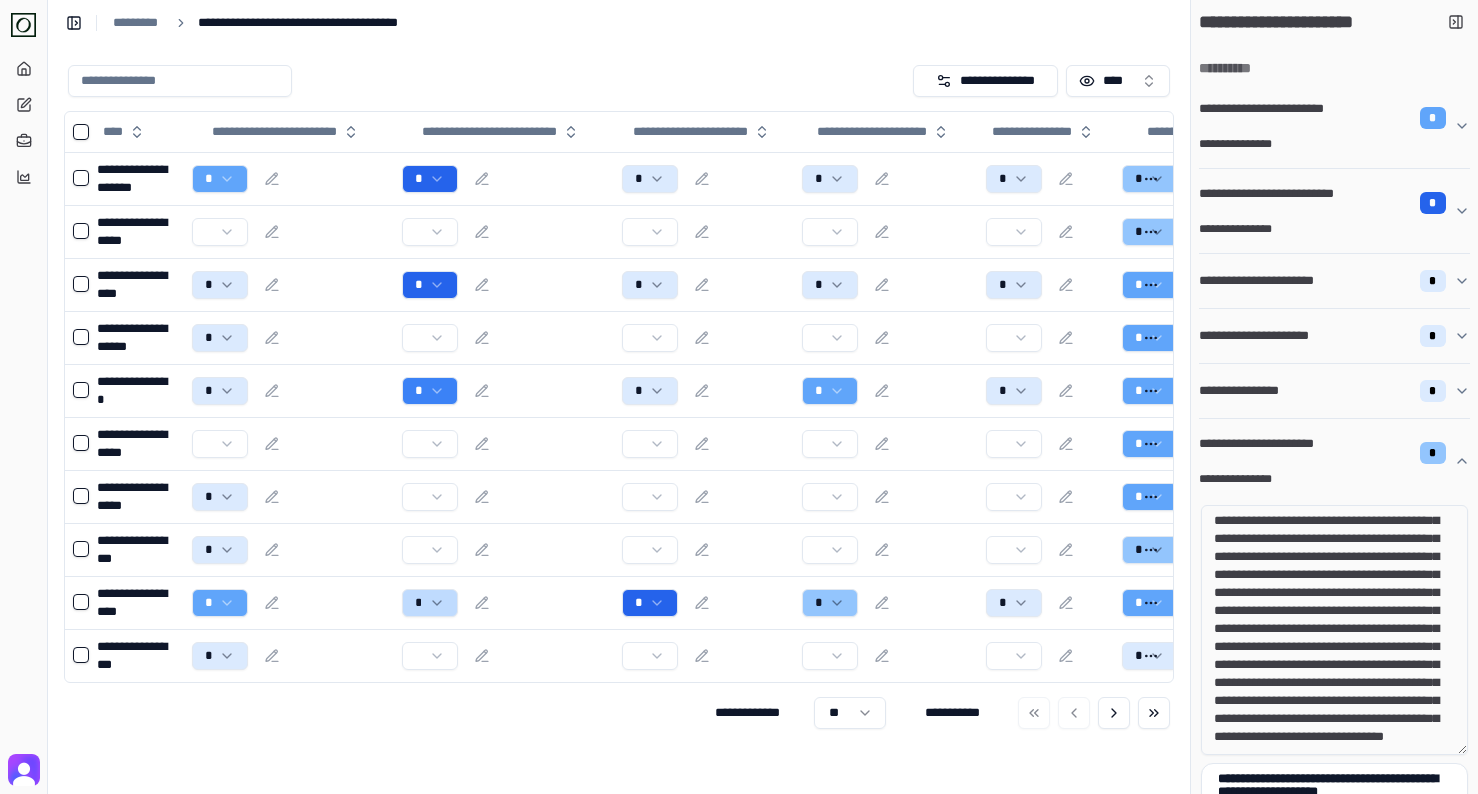 scroll, scrollTop: 164, scrollLeft: 0, axis: vertical 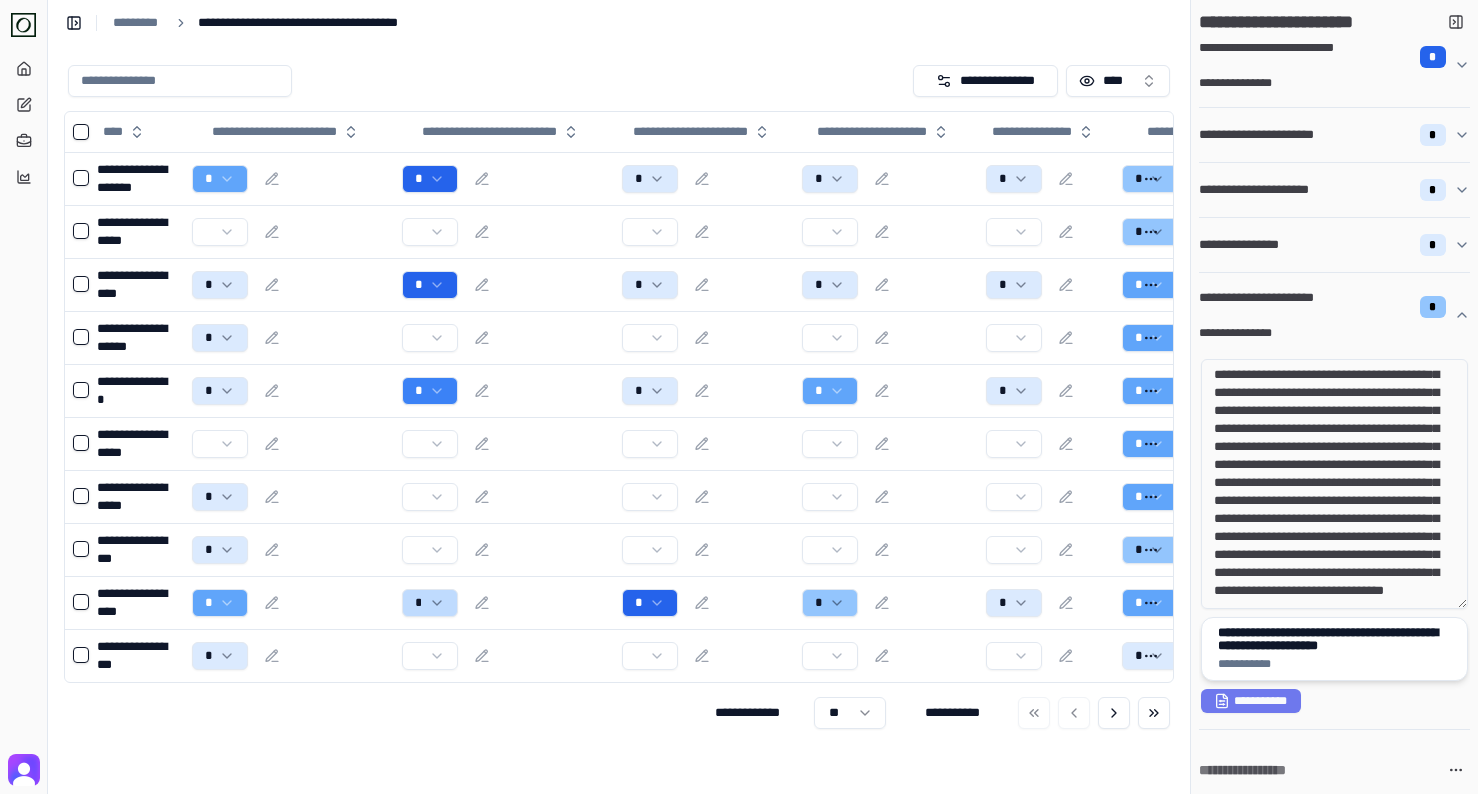 click on "**********" at bounding box center [1334, 664] 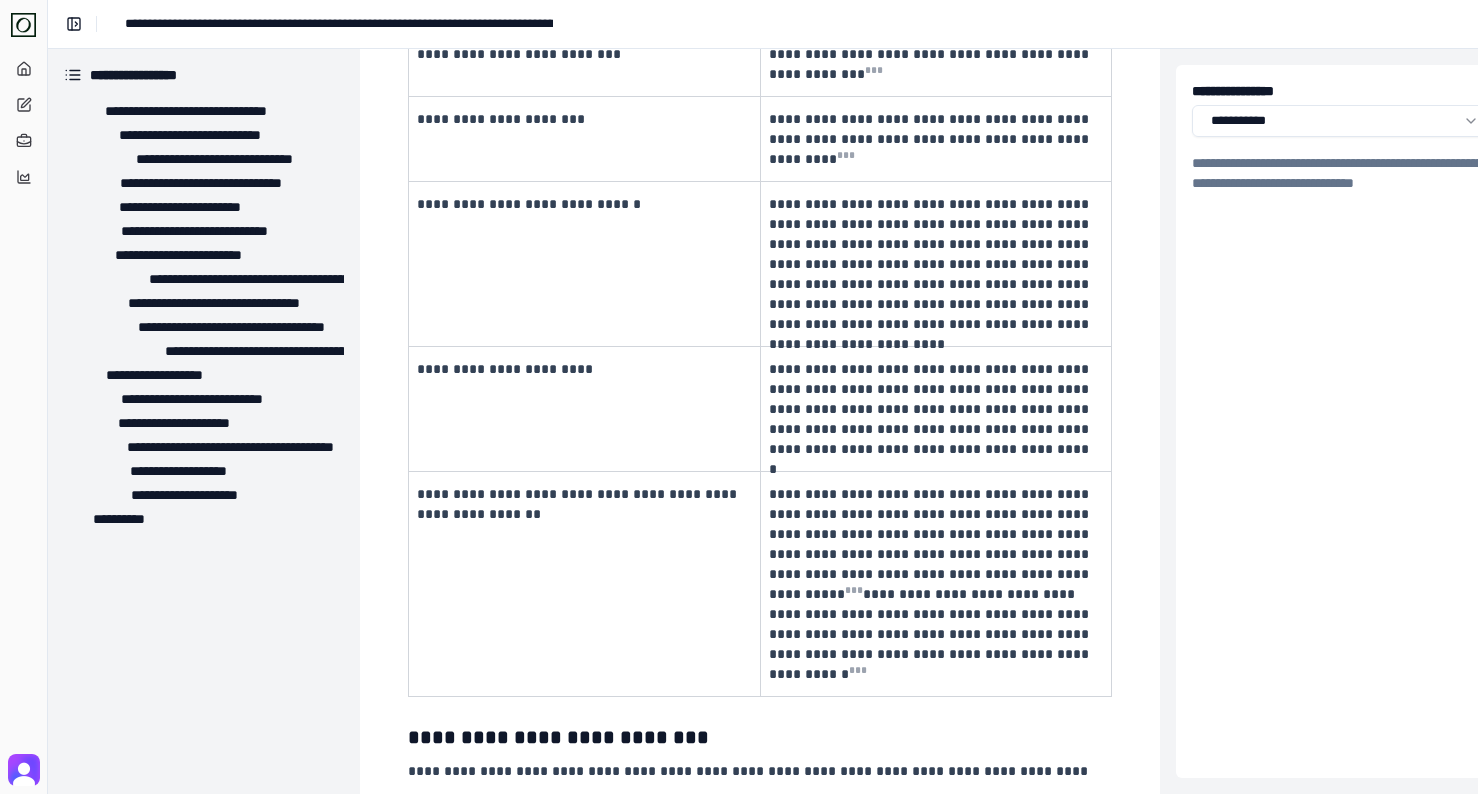 scroll, scrollTop: 0, scrollLeft: 0, axis: both 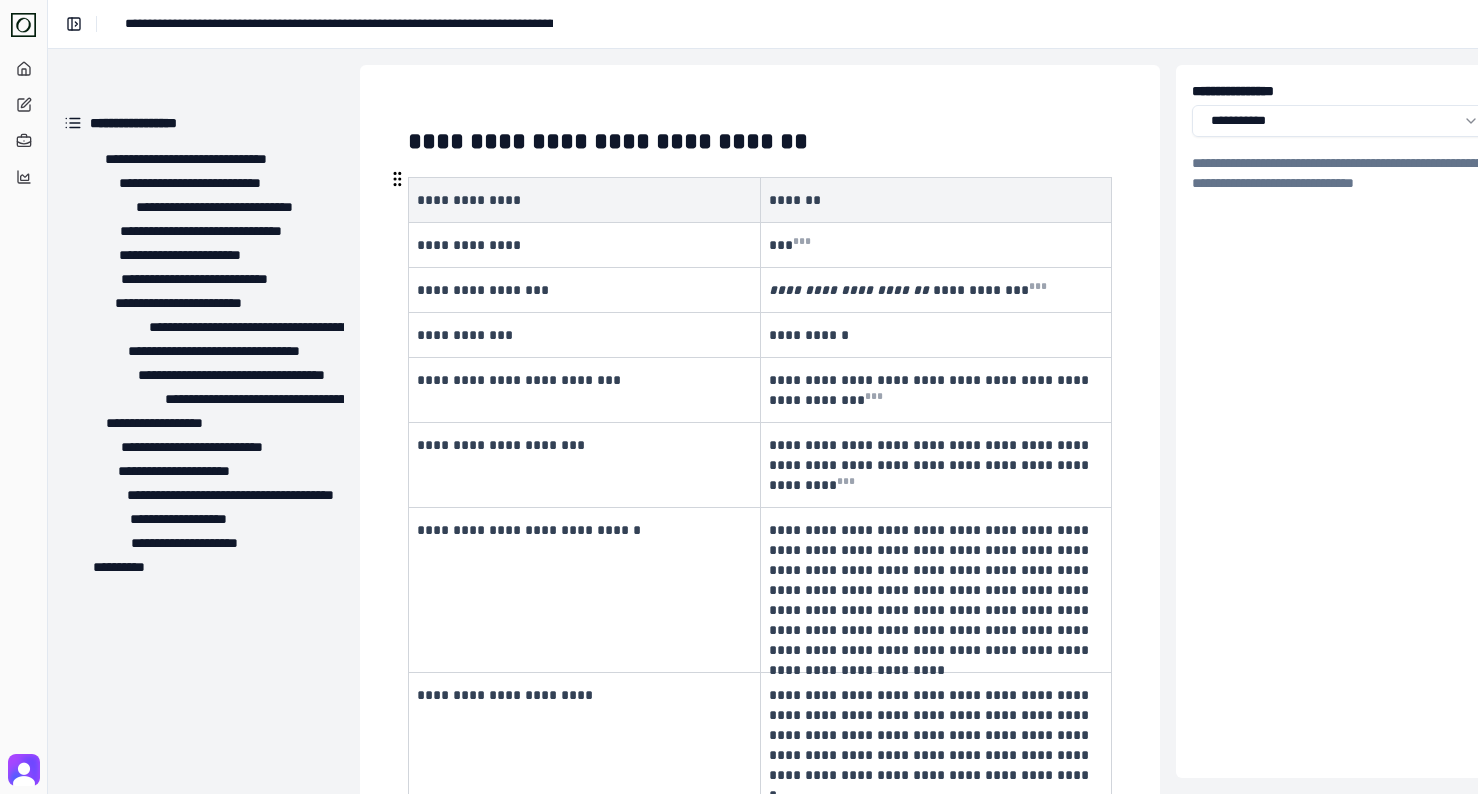 click on "**********" at bounding box center [849, 290] 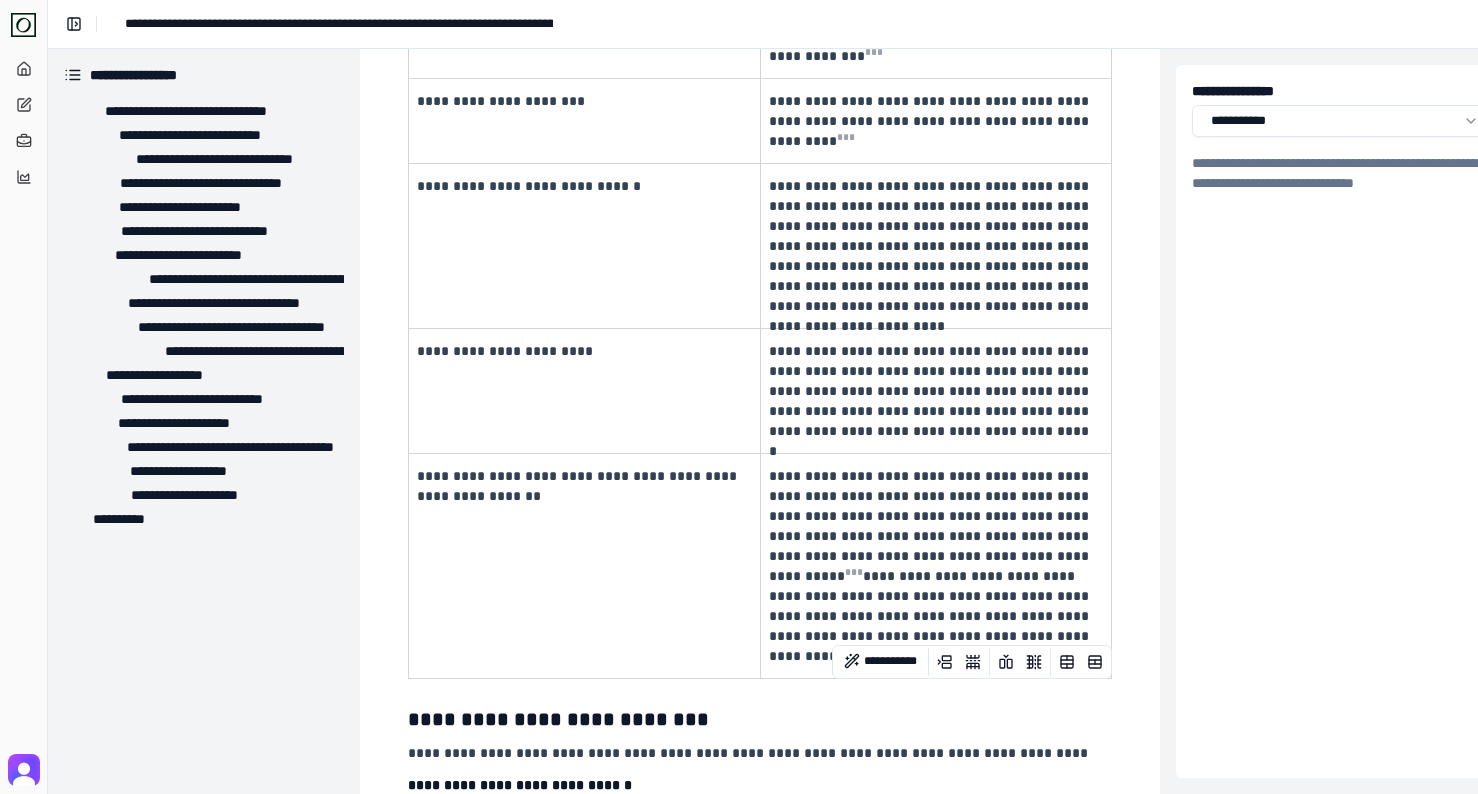 scroll, scrollTop: 511, scrollLeft: 0, axis: vertical 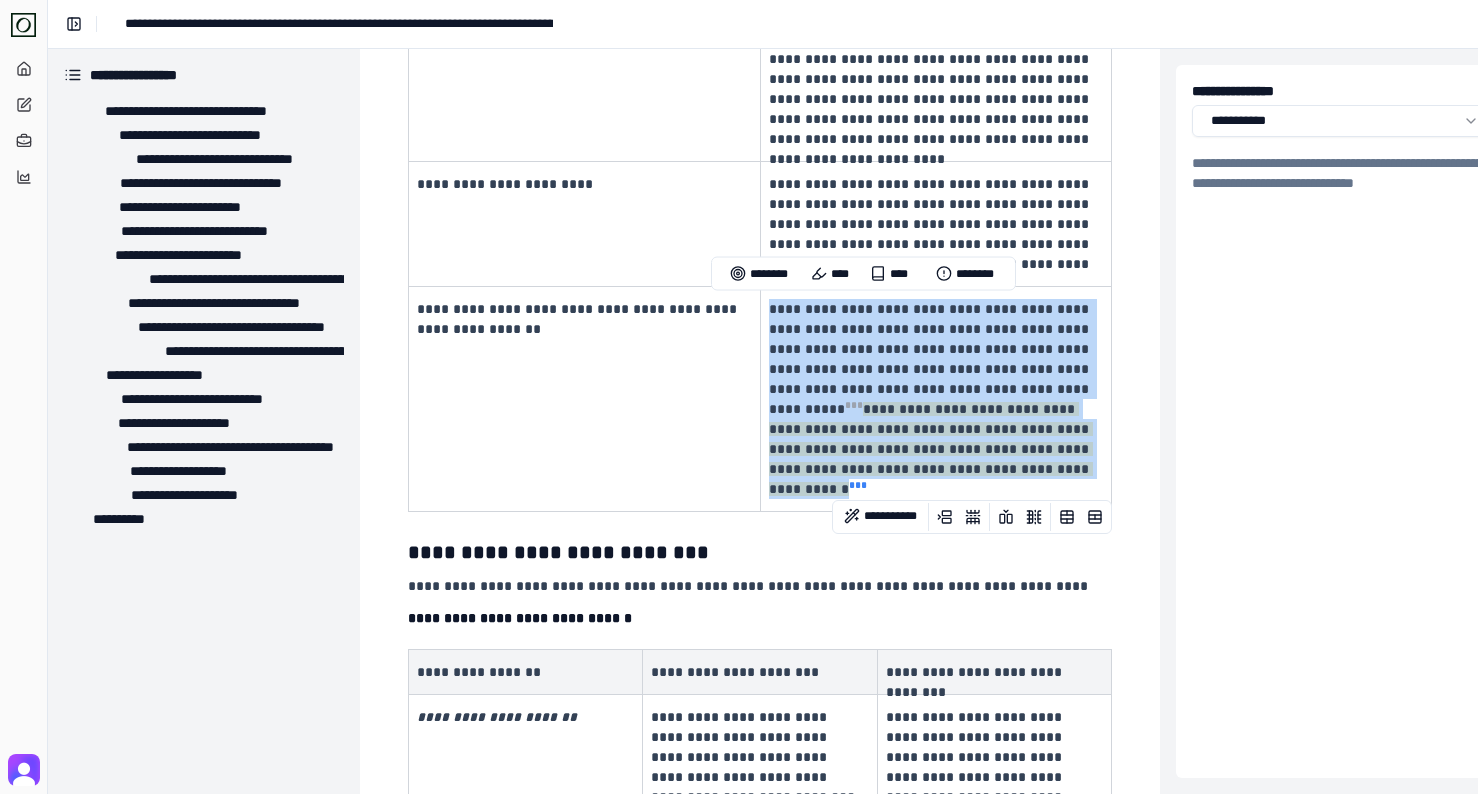 drag, startPoint x: 769, startPoint y: 306, endPoint x: 958, endPoint y: 470, distance: 250.23389 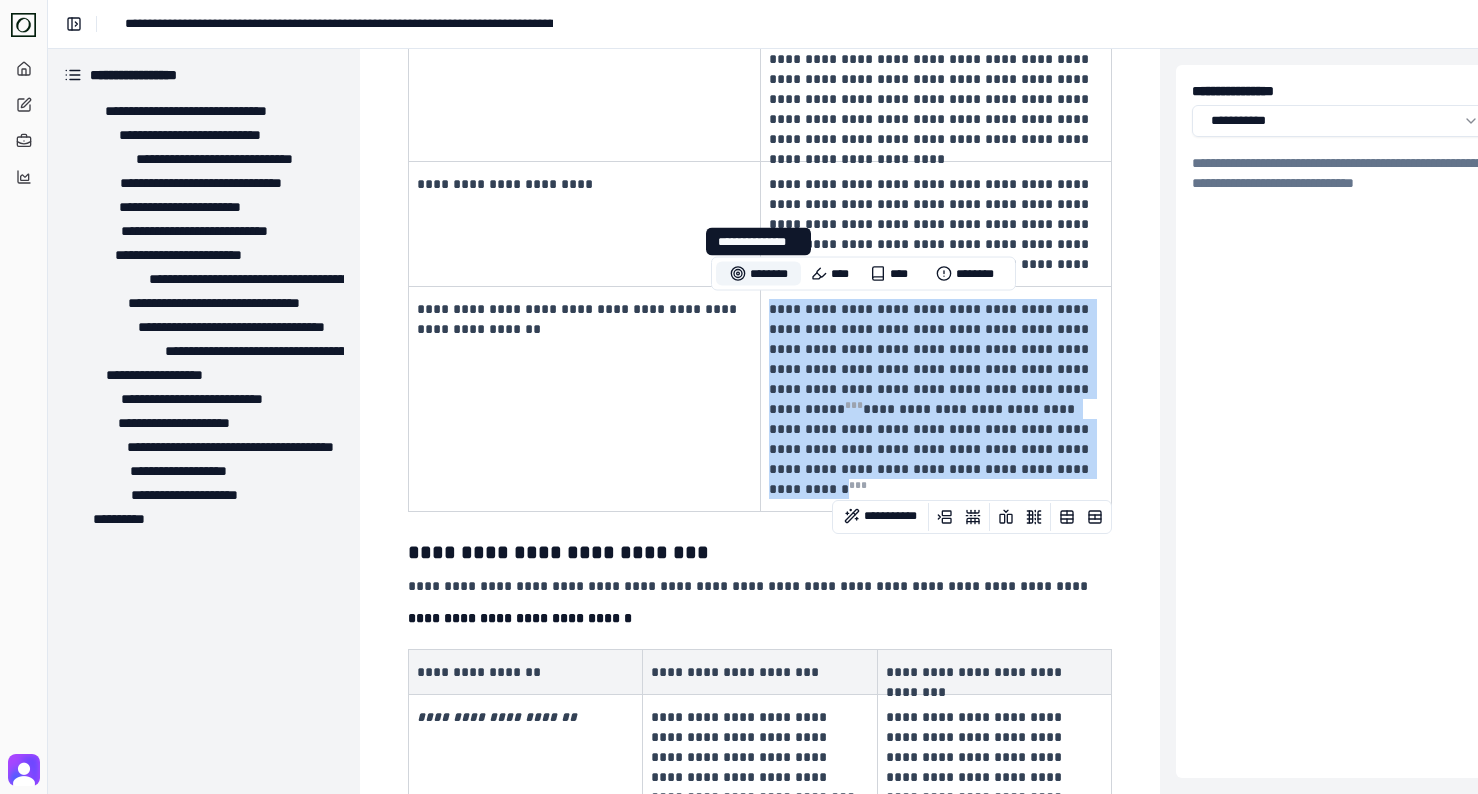 click on "********" at bounding box center [758, 274] 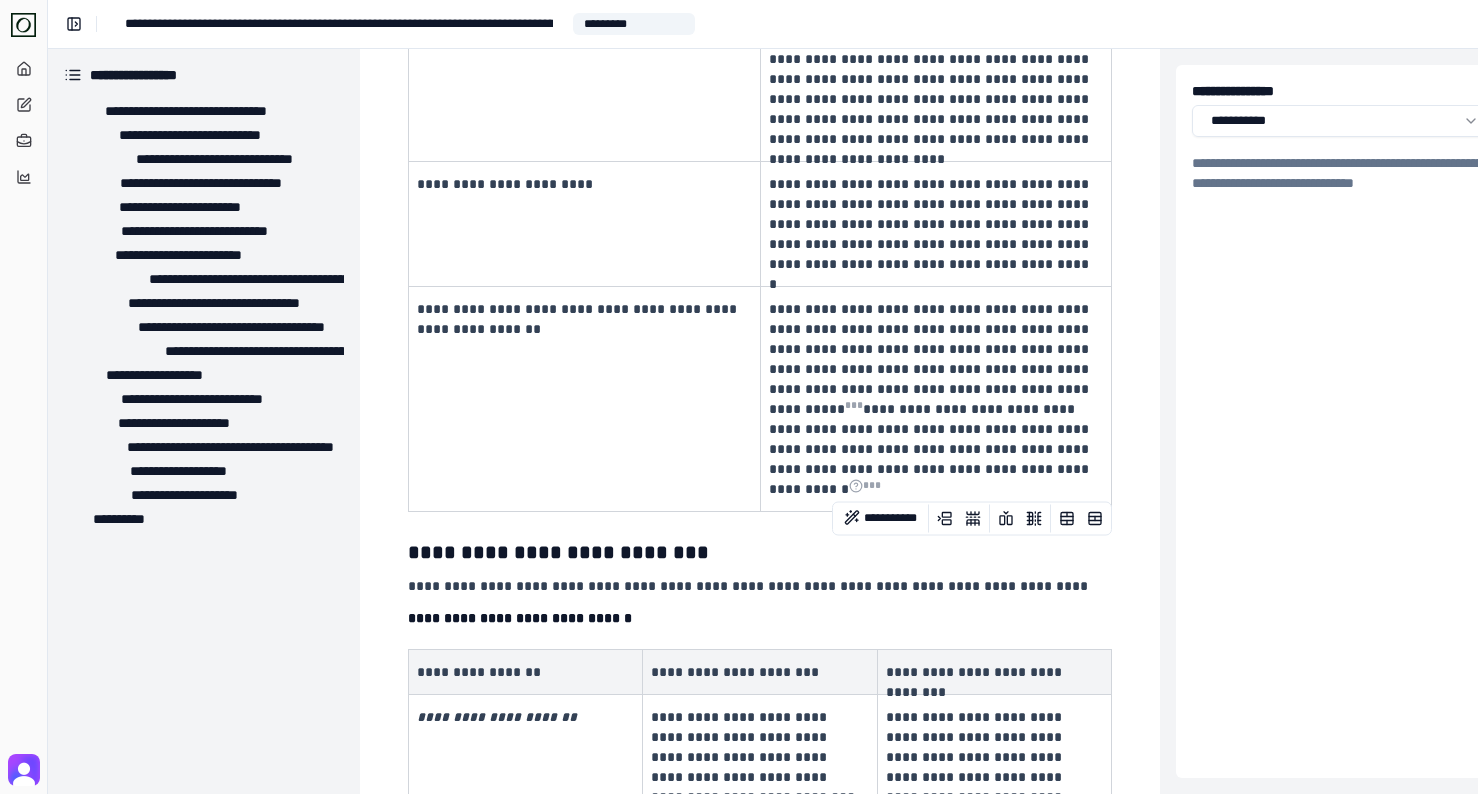 click on "**********" at bounding box center (934, 224) 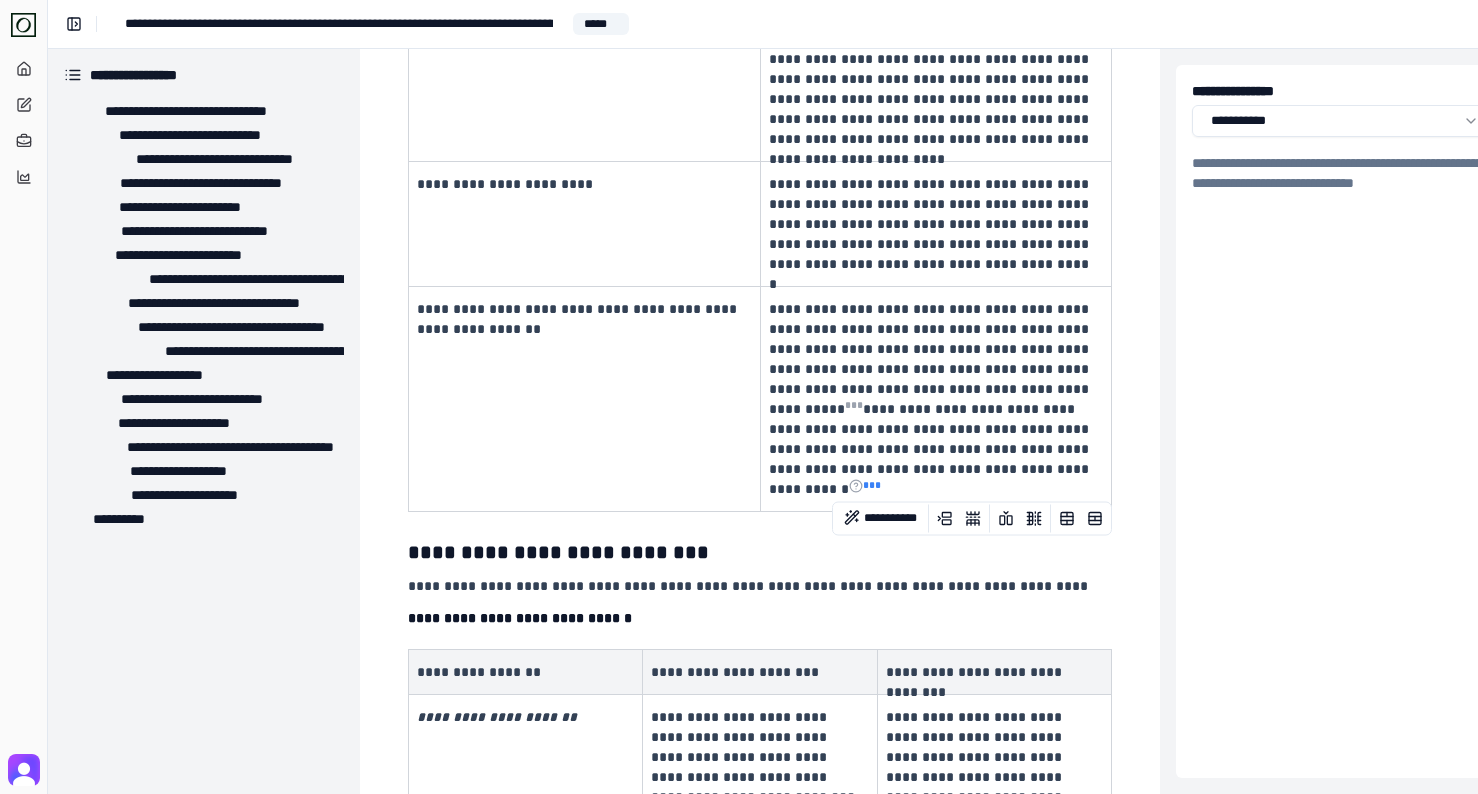click on "* * *" at bounding box center (872, 485) 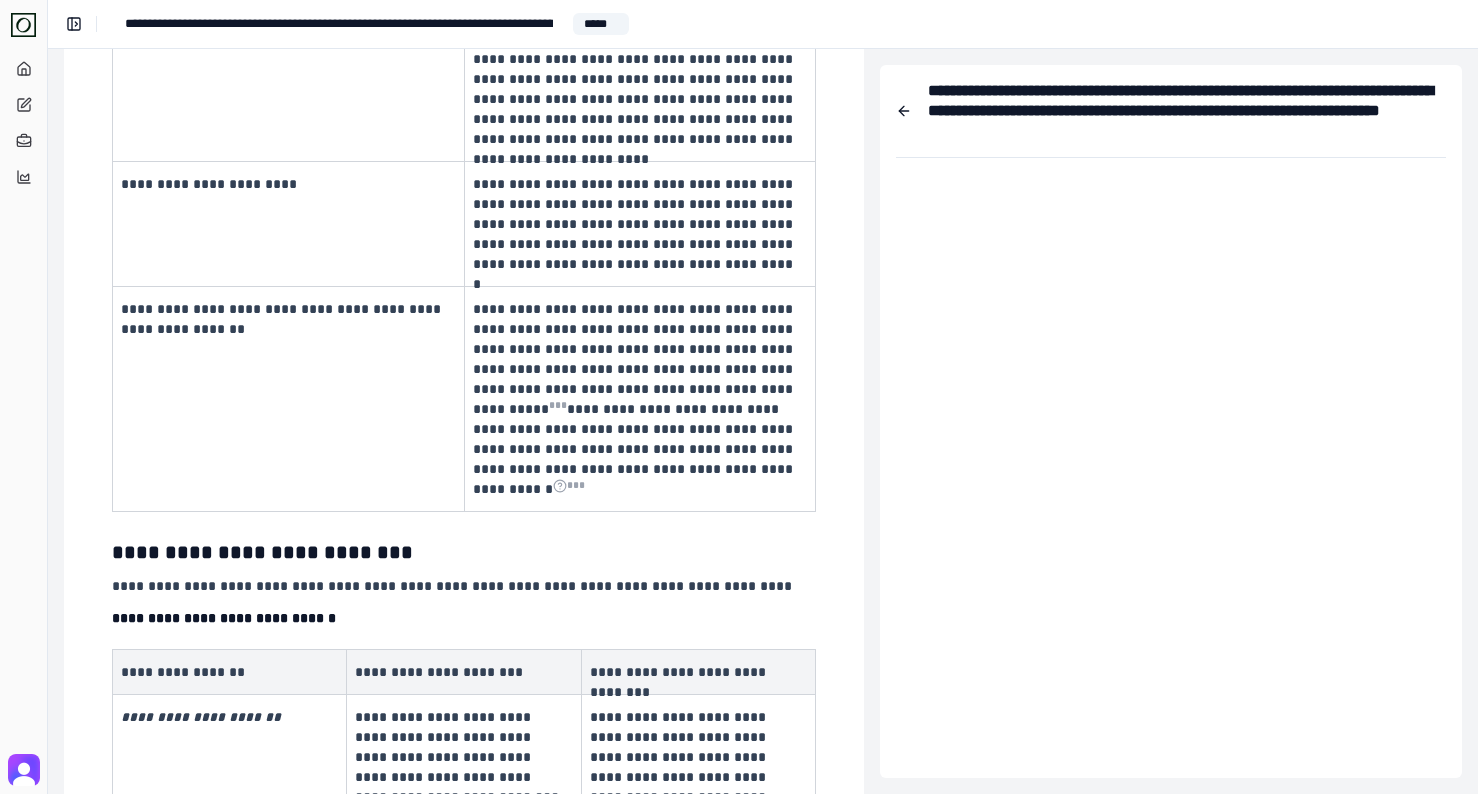 scroll, scrollTop: 0, scrollLeft: 296, axis: horizontal 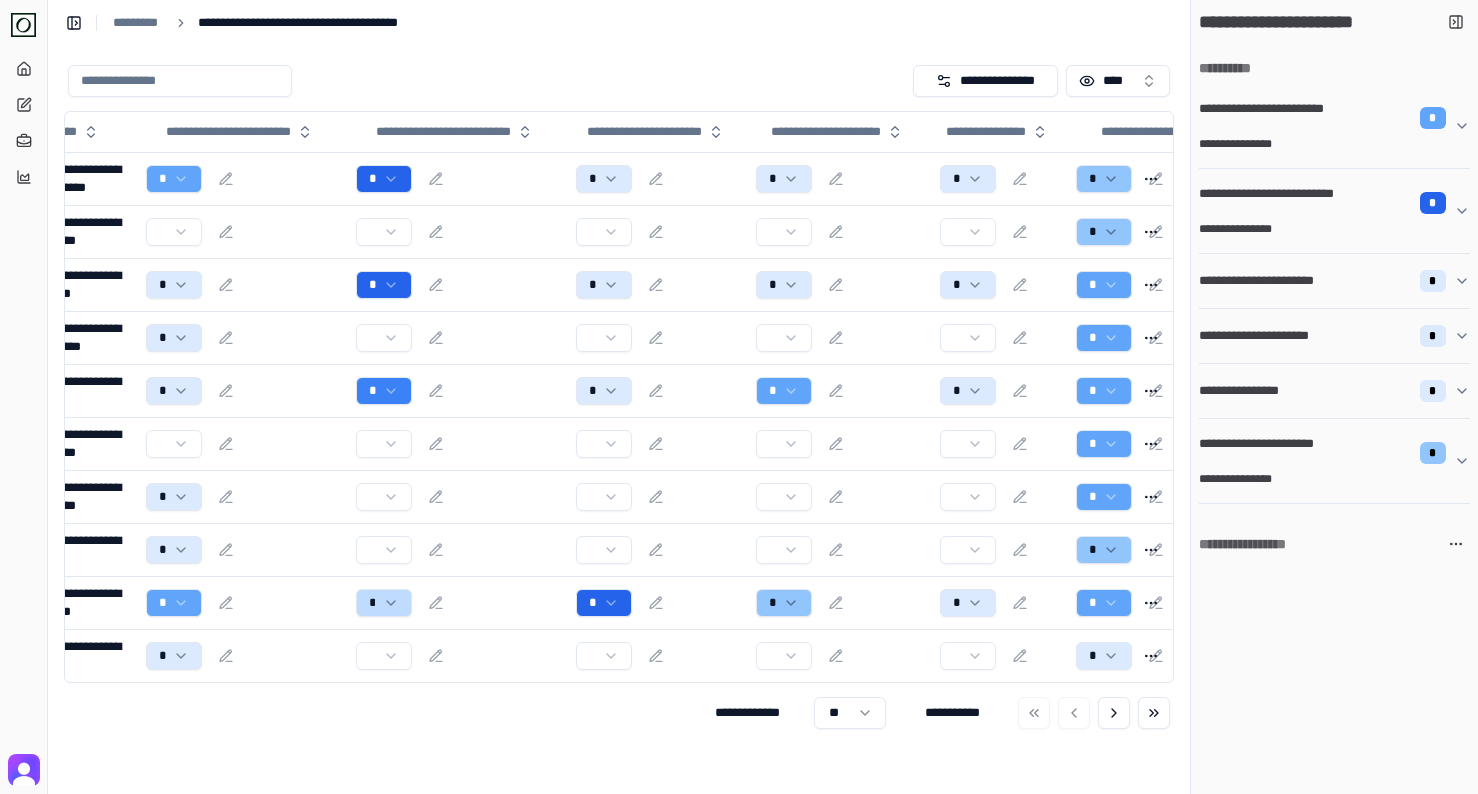 click 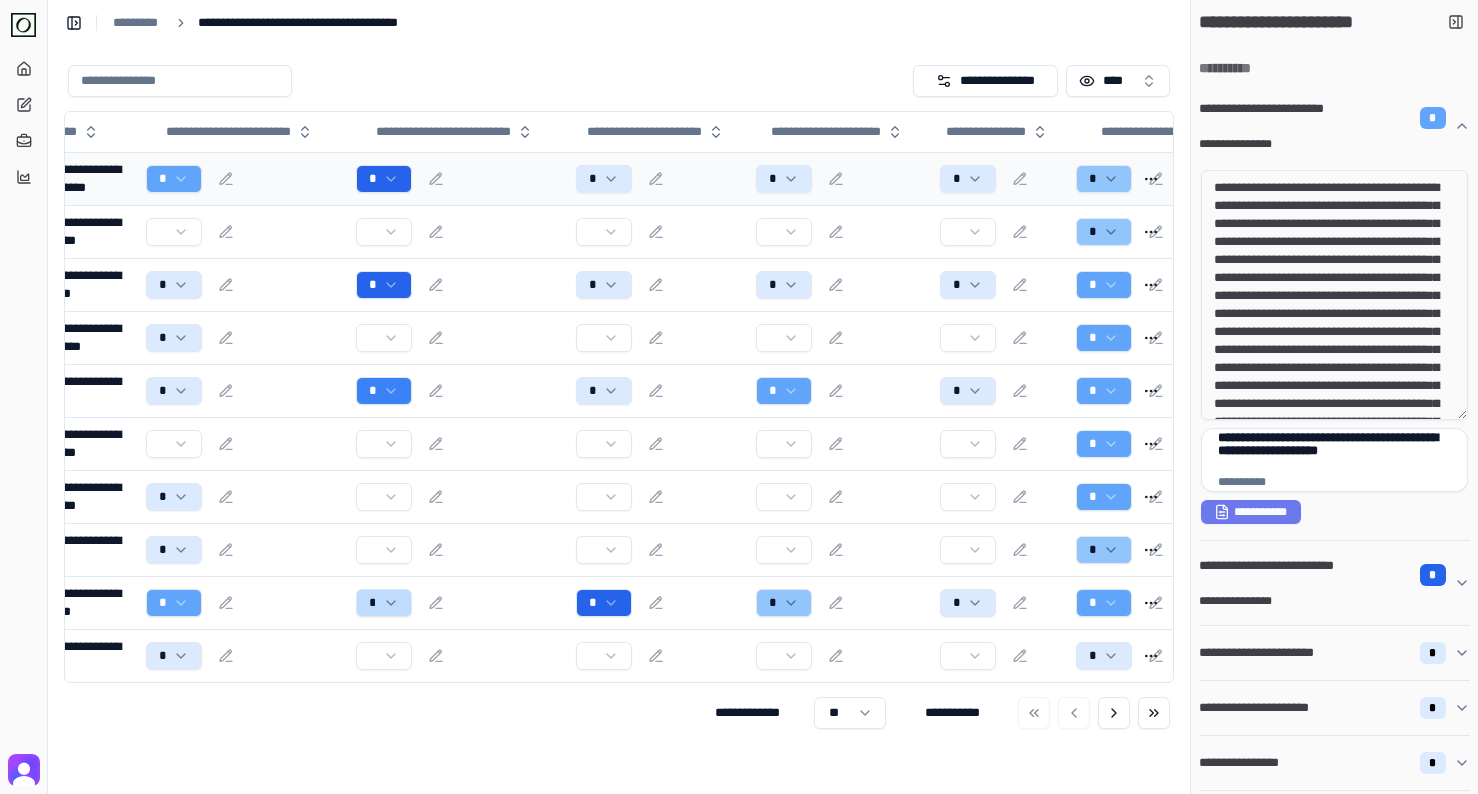 scroll, scrollTop: 0, scrollLeft: 49, axis: horizontal 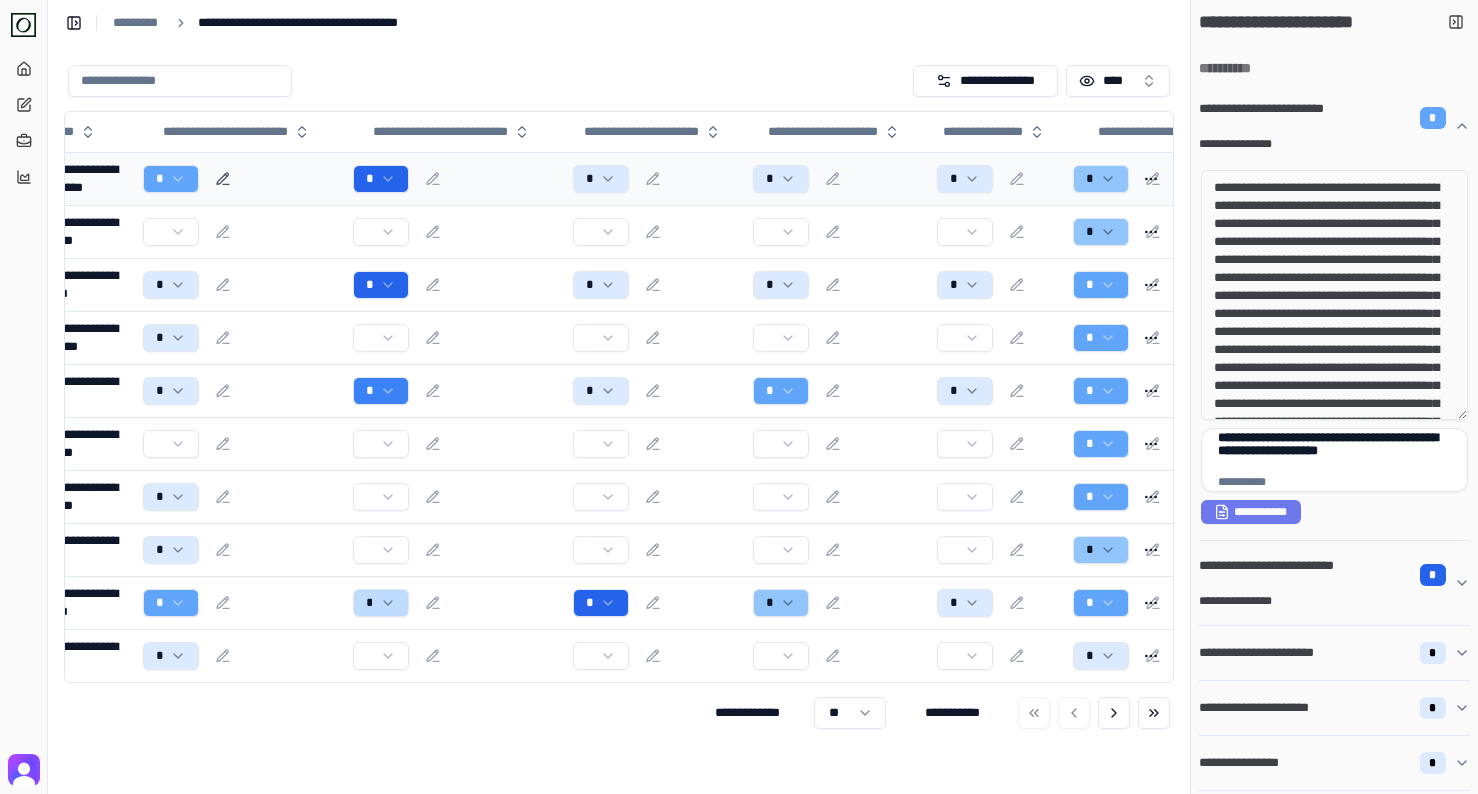 click 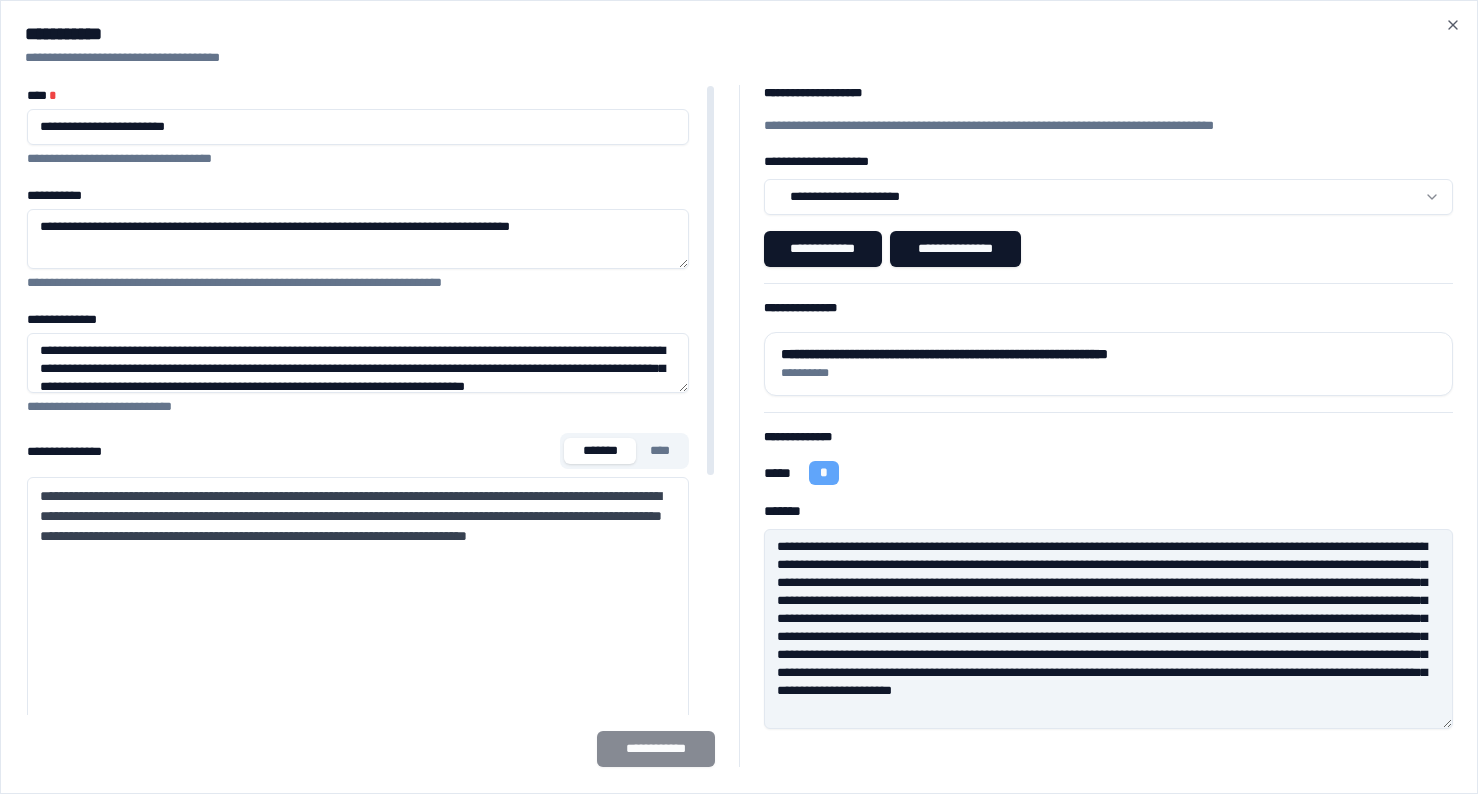 click on "**********" at bounding box center (358, 526) 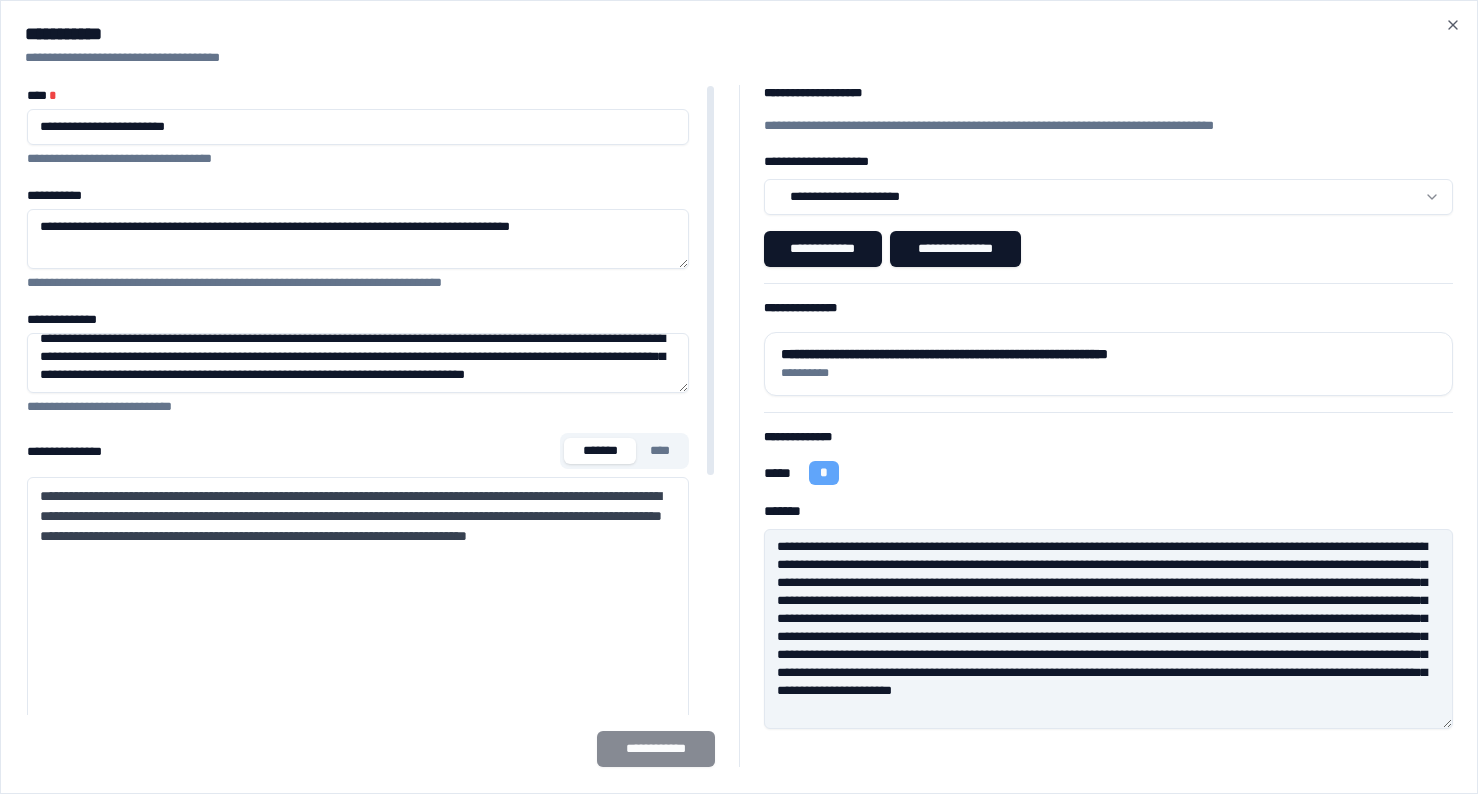 scroll, scrollTop: 30, scrollLeft: 0, axis: vertical 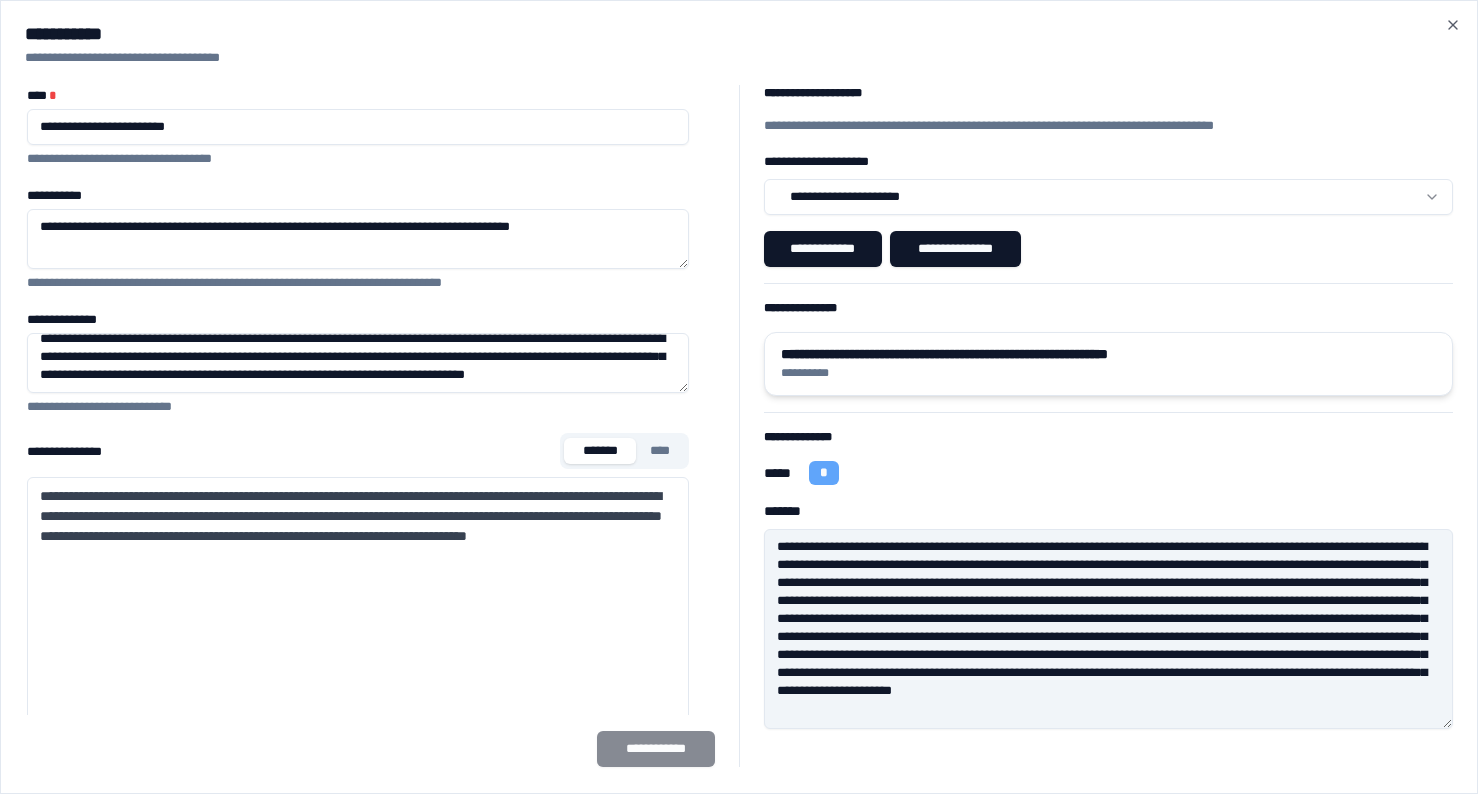 click on "**********" at bounding box center [1109, 354] 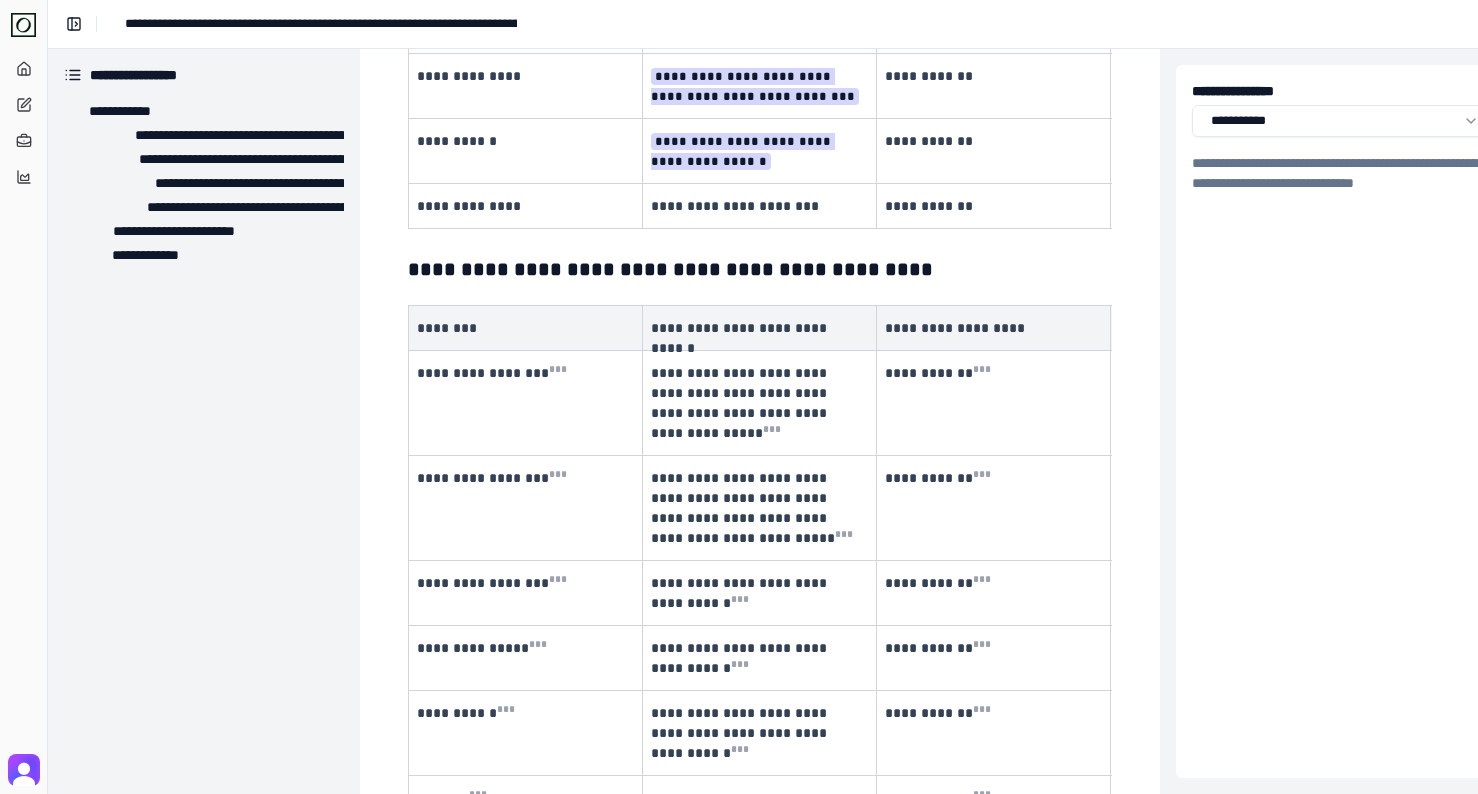 scroll, scrollTop: 1006, scrollLeft: 0, axis: vertical 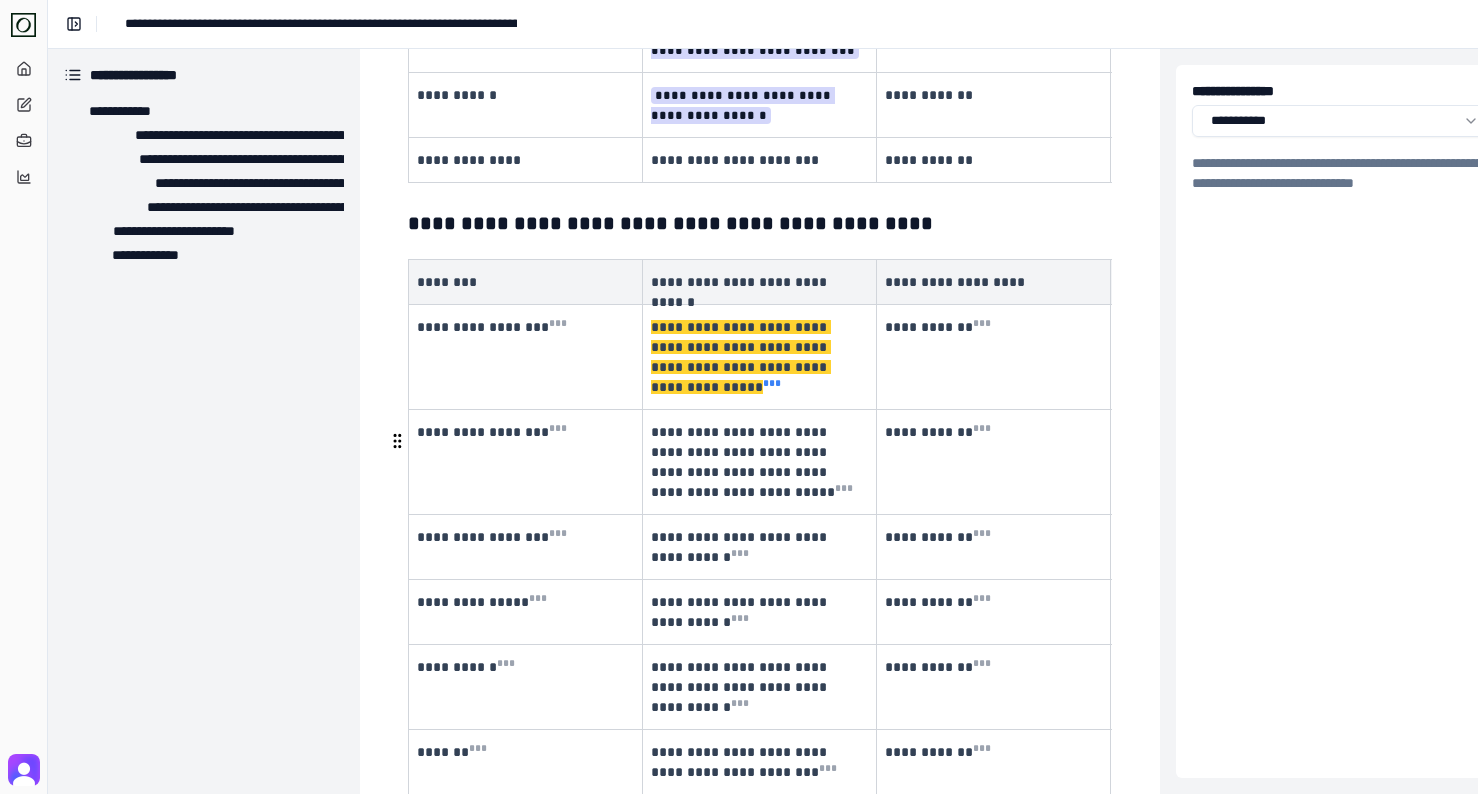 click on "* * *" at bounding box center (772, 383) 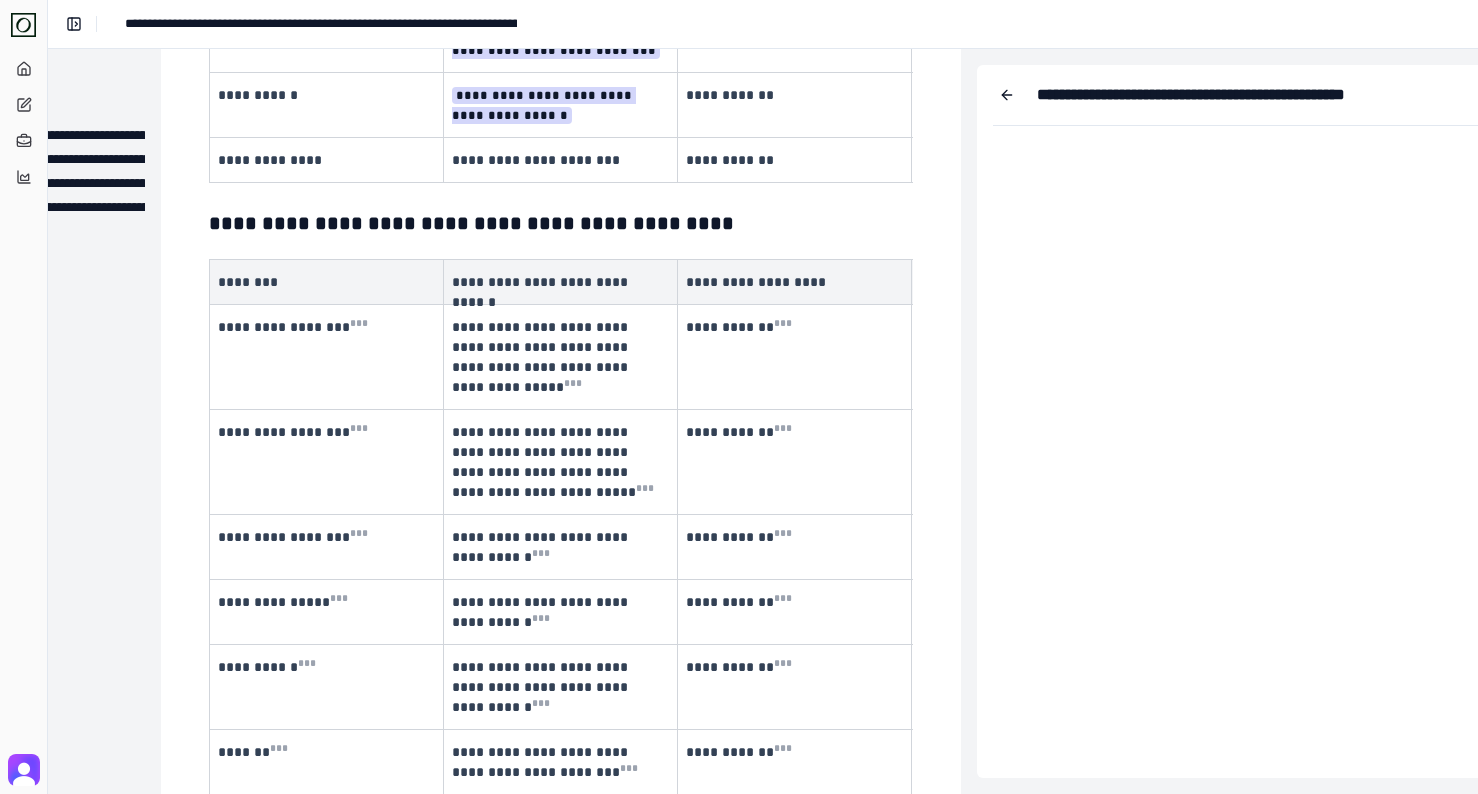scroll, scrollTop: 1006, scrollLeft: 223, axis: both 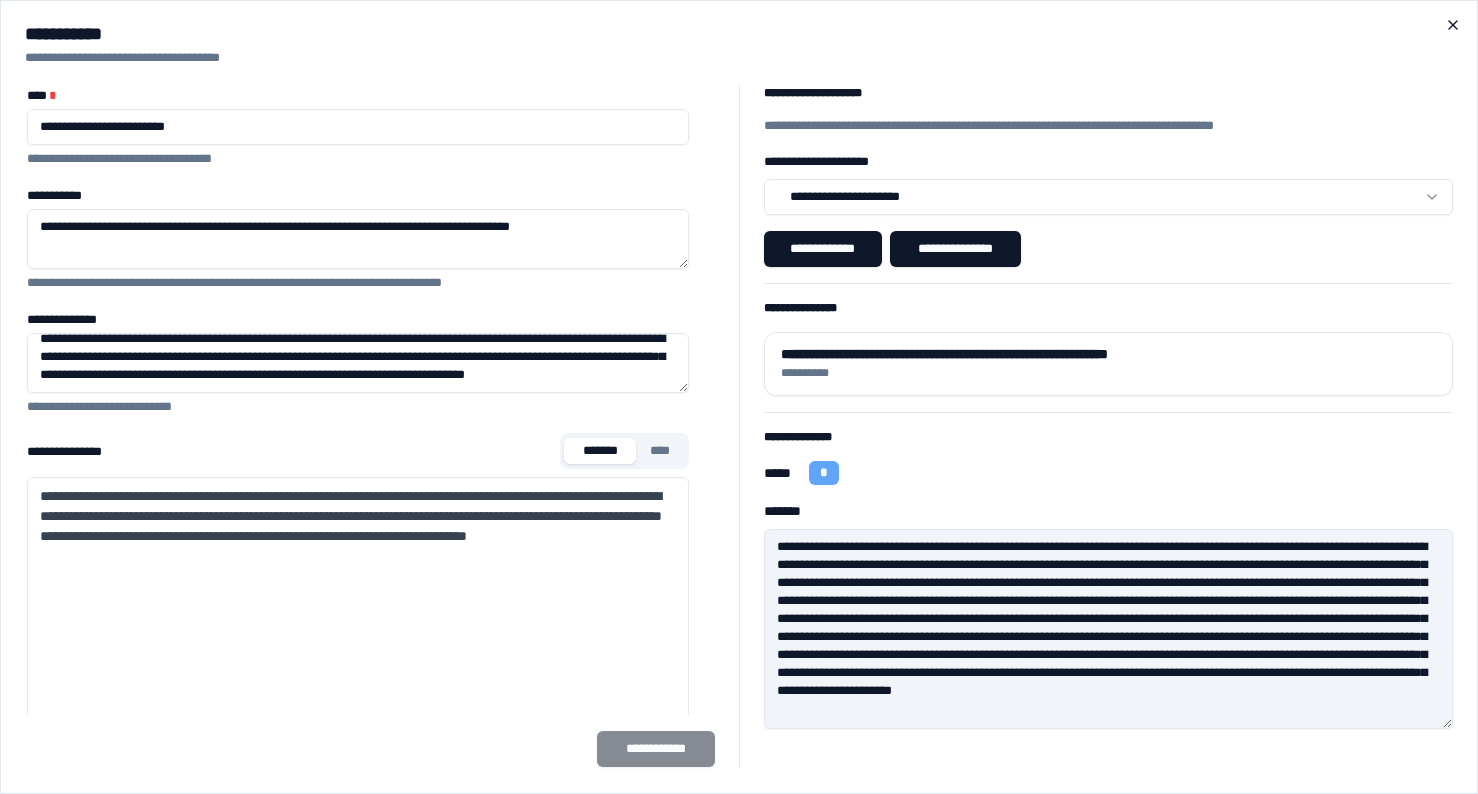 click 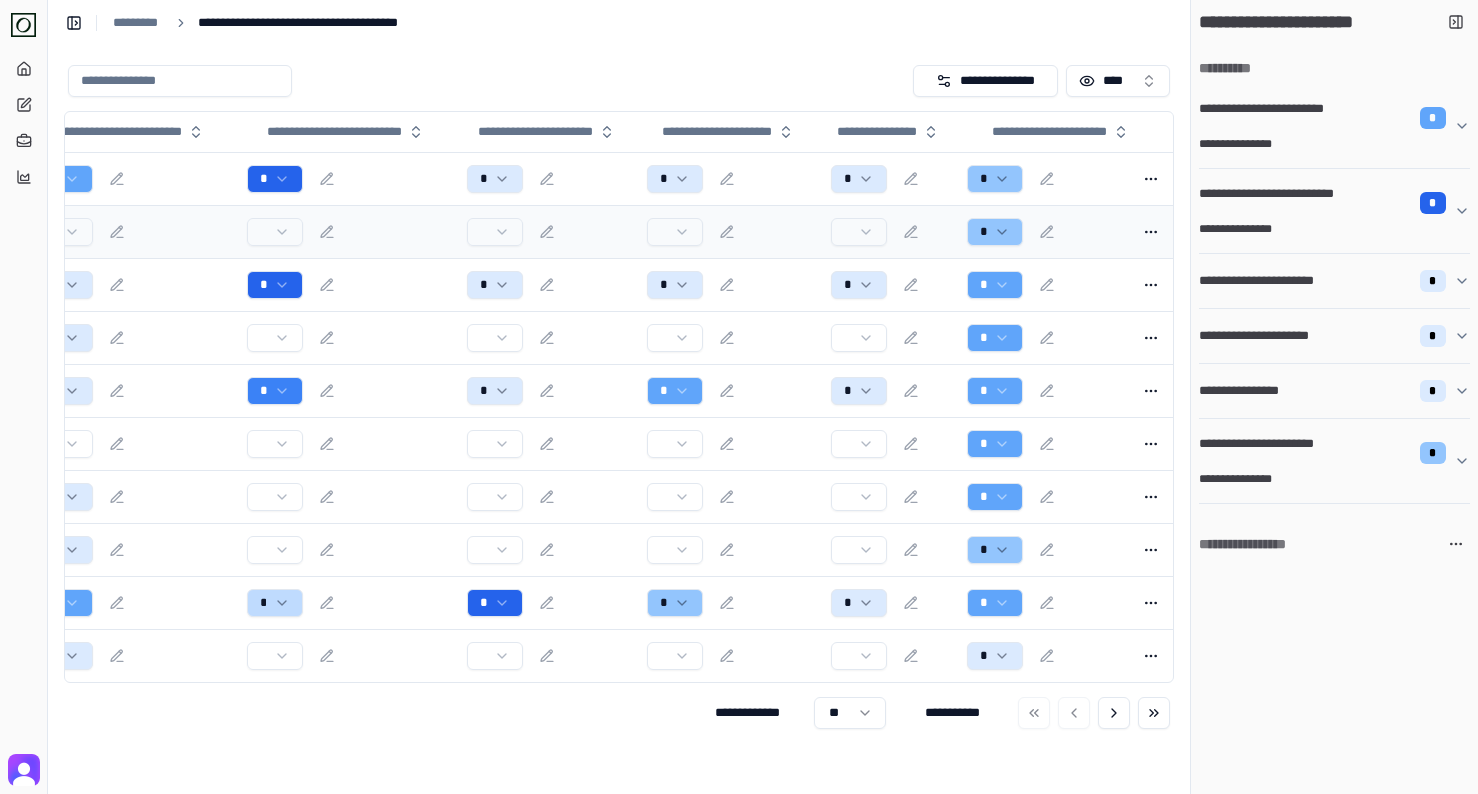 scroll, scrollTop: 0, scrollLeft: 194, axis: horizontal 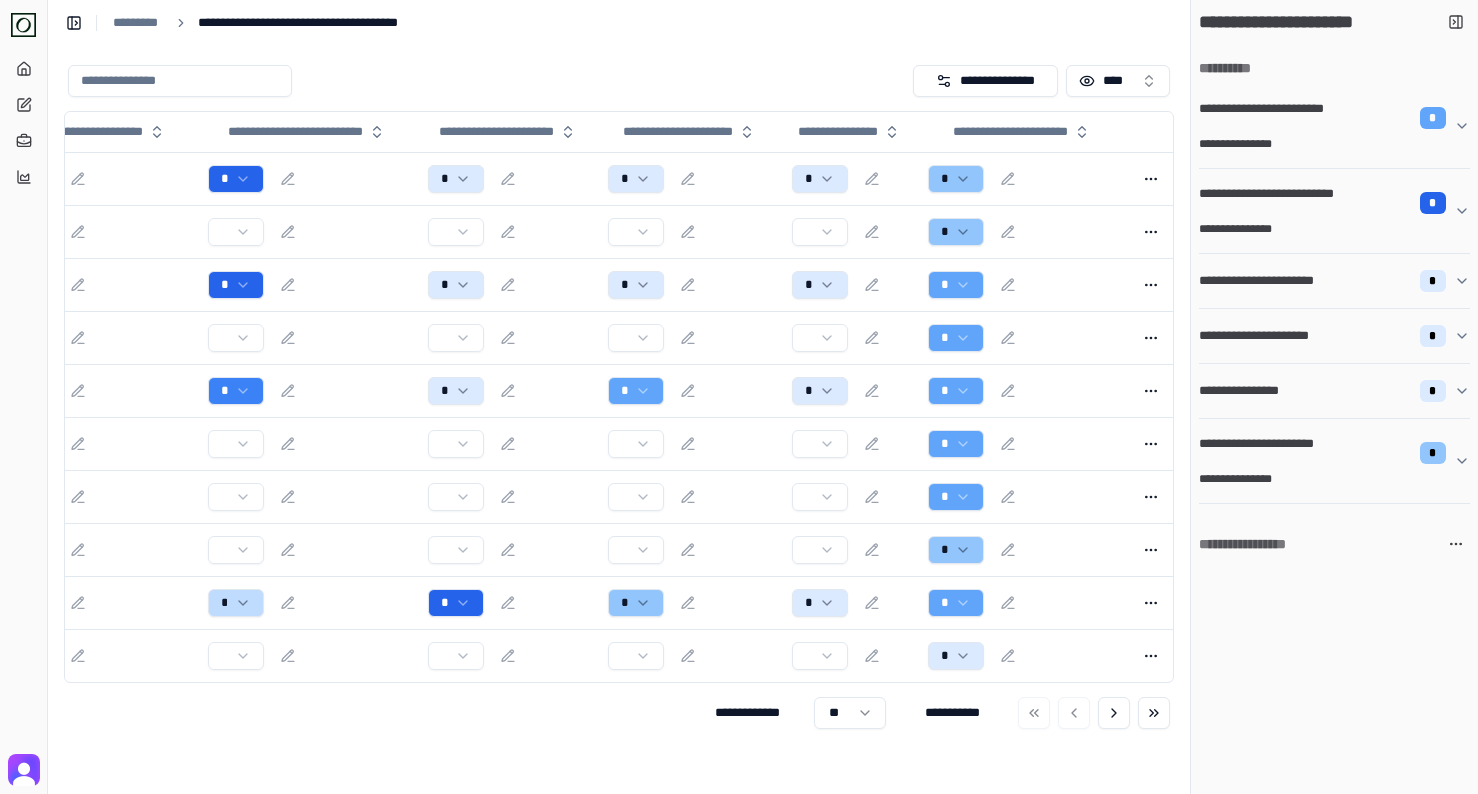 click 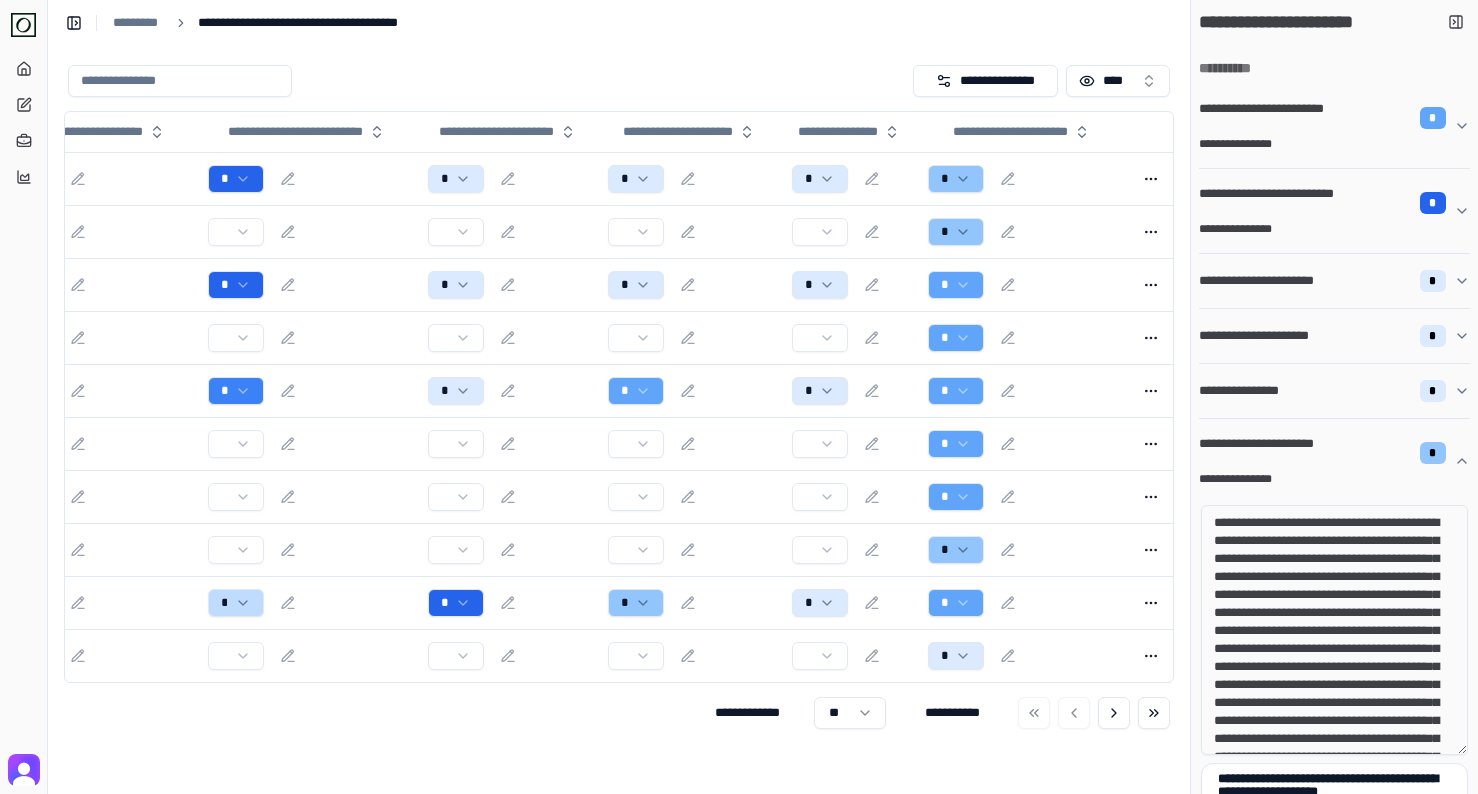 scroll, scrollTop: 164, scrollLeft: 0, axis: vertical 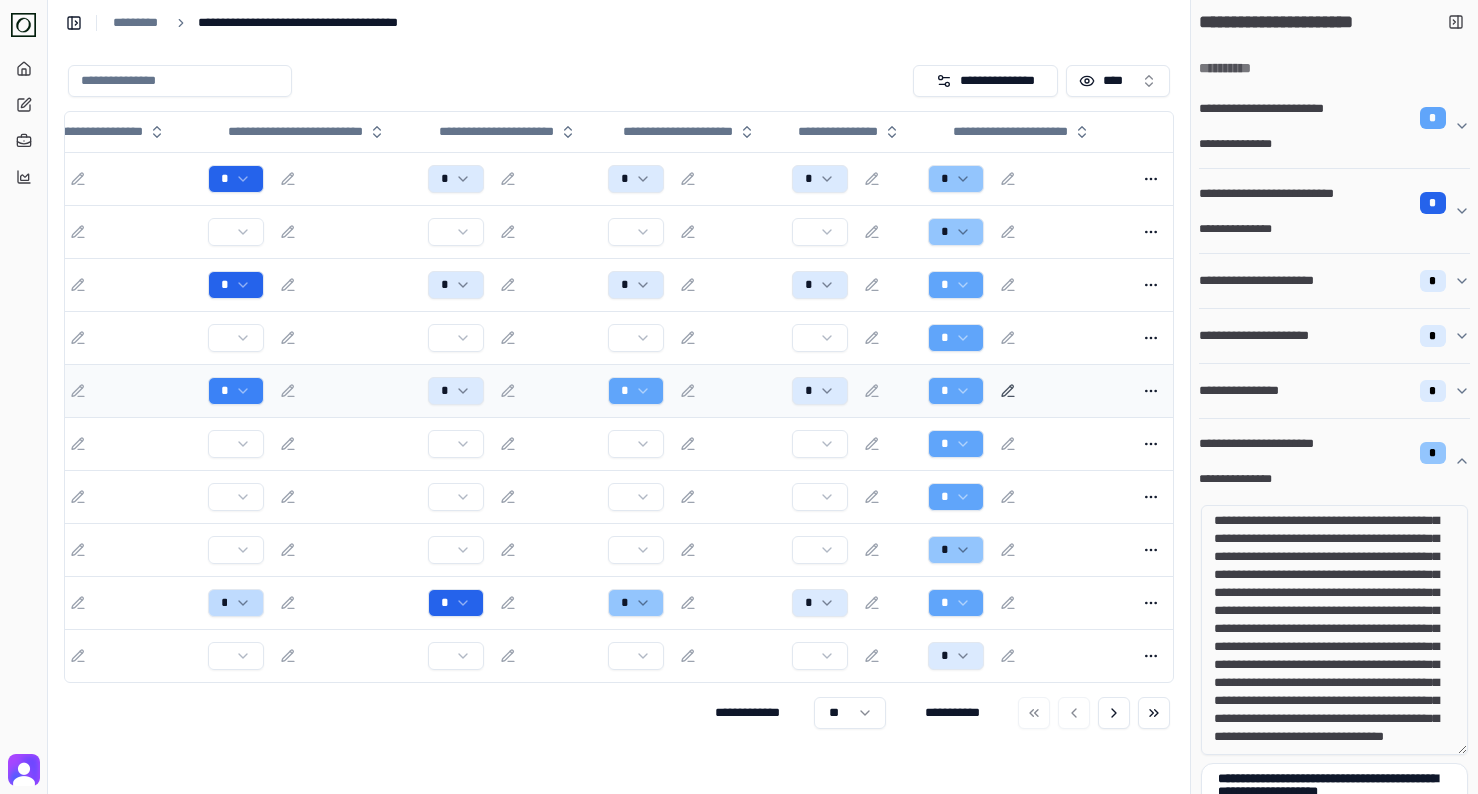 click 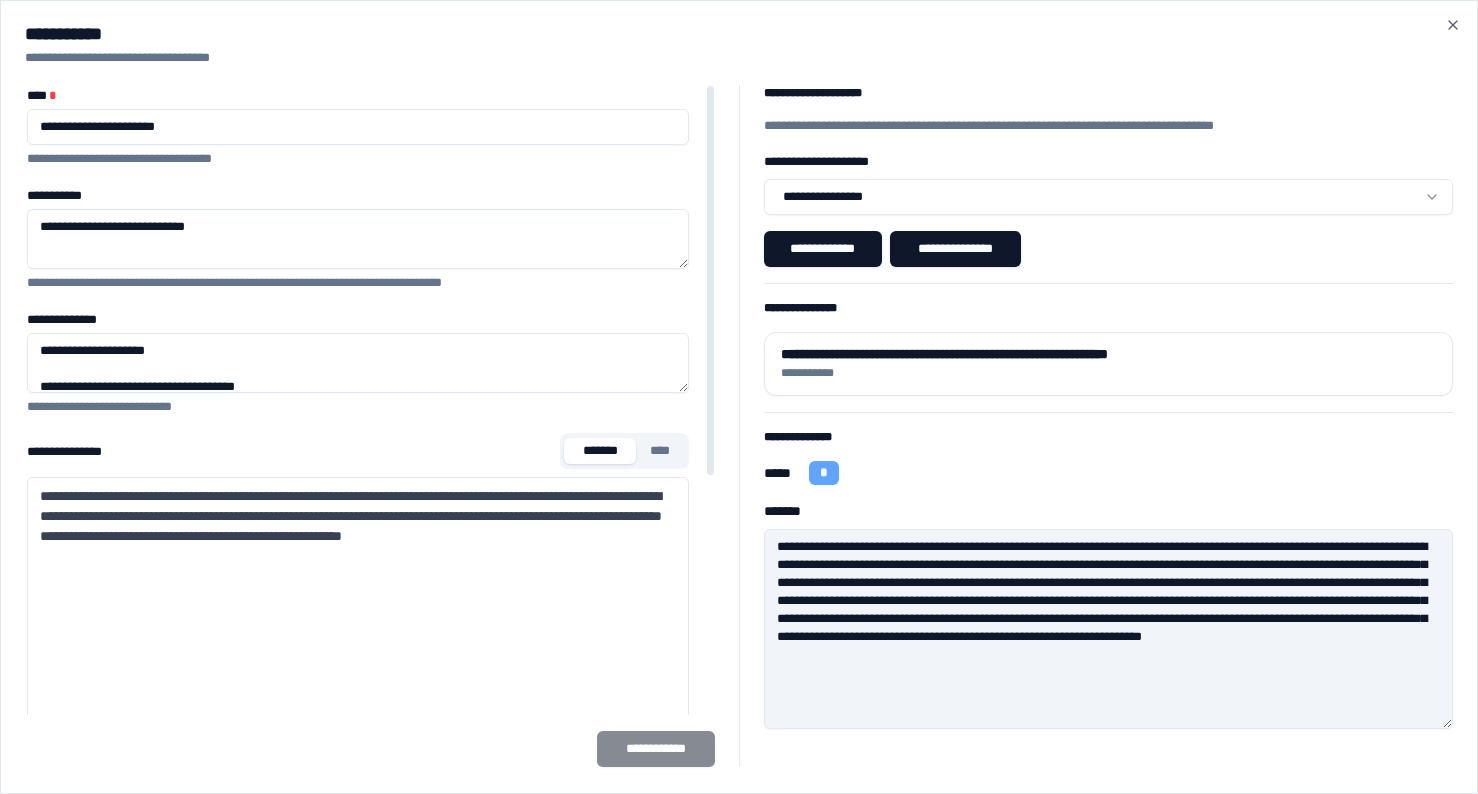 drag, startPoint x: 39, startPoint y: 492, endPoint x: 242, endPoint y: 568, distance: 216.76024 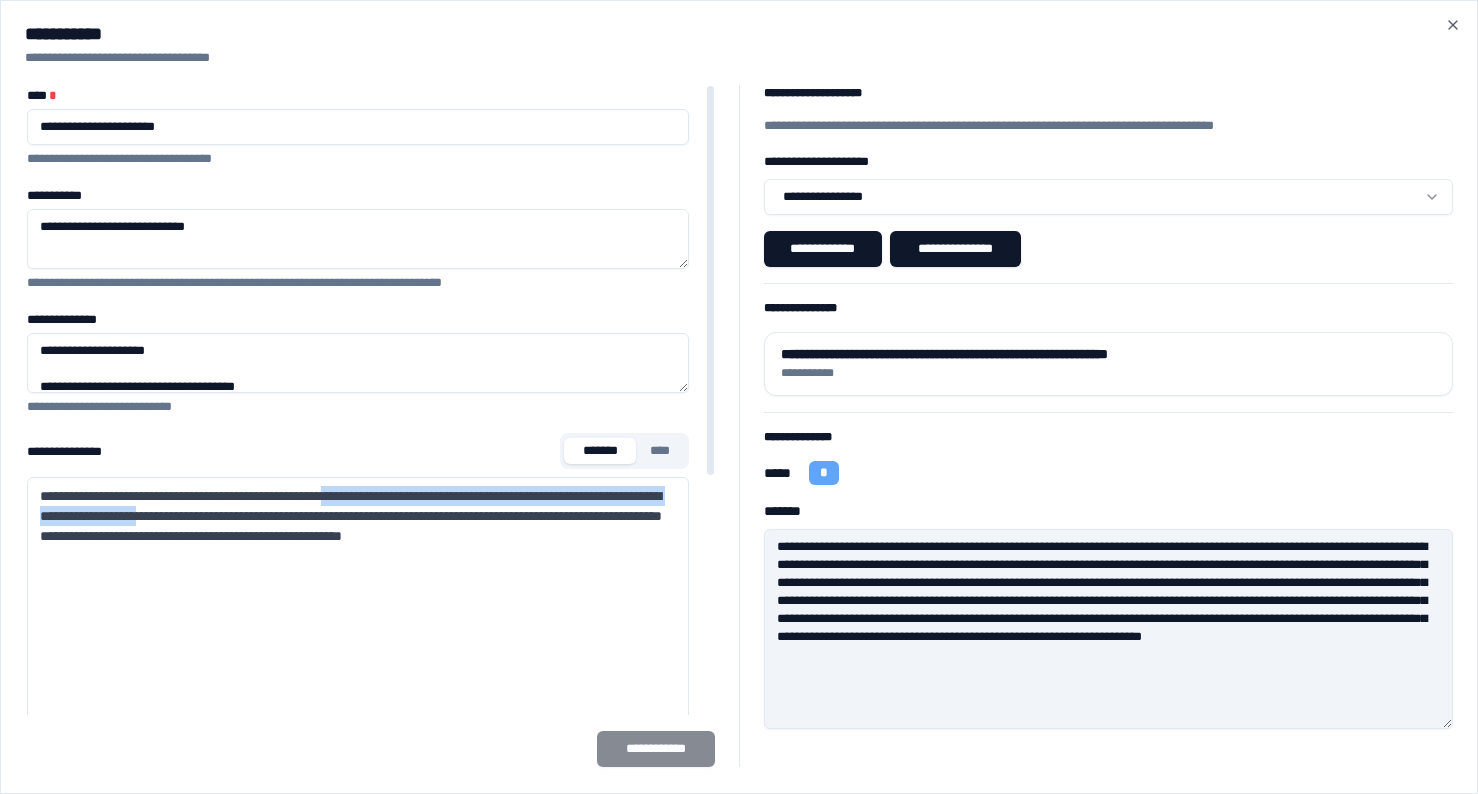drag, startPoint x: 327, startPoint y: 513, endPoint x: 394, endPoint y: 492, distance: 70.21396 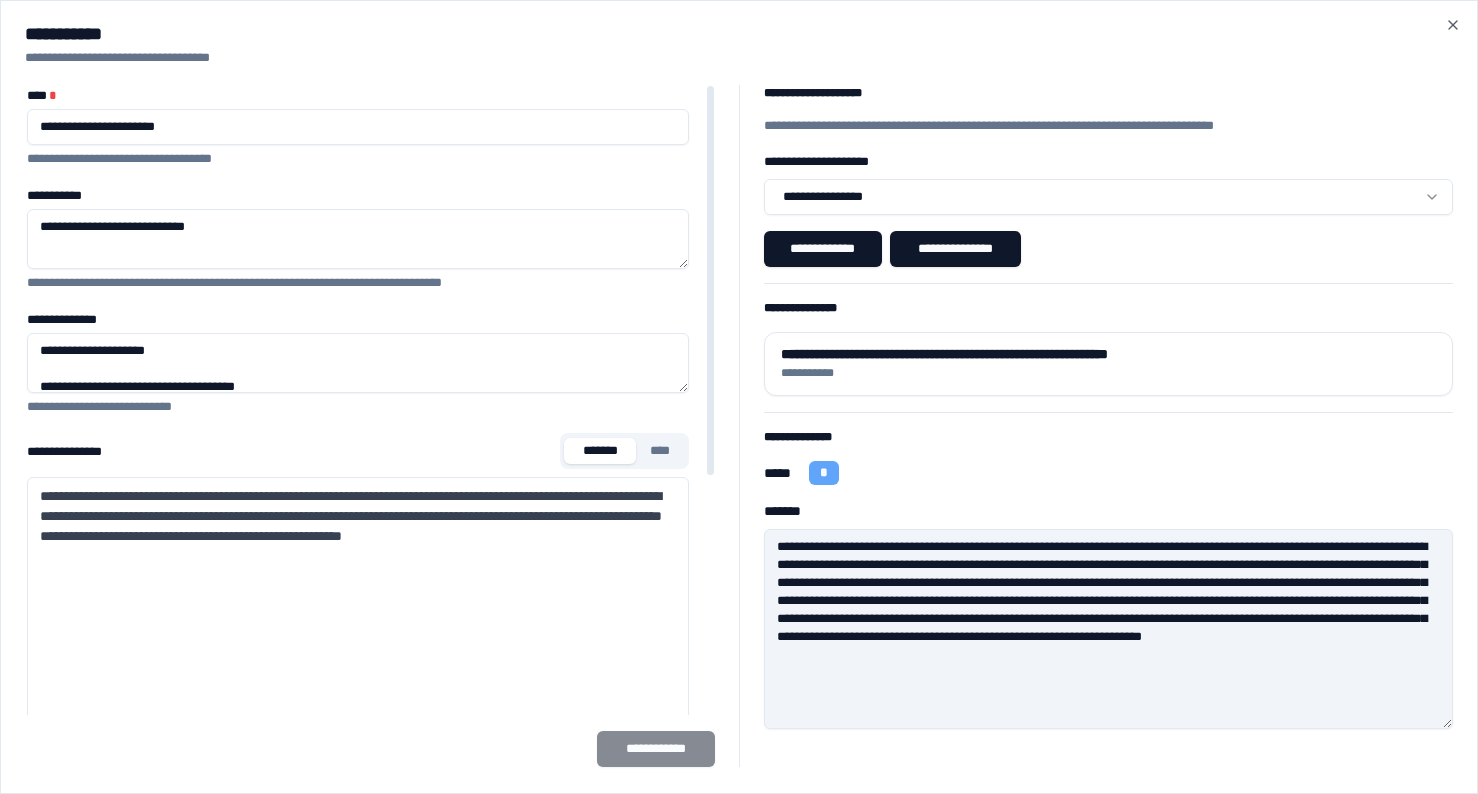click on "**********" at bounding box center [1109, 629] 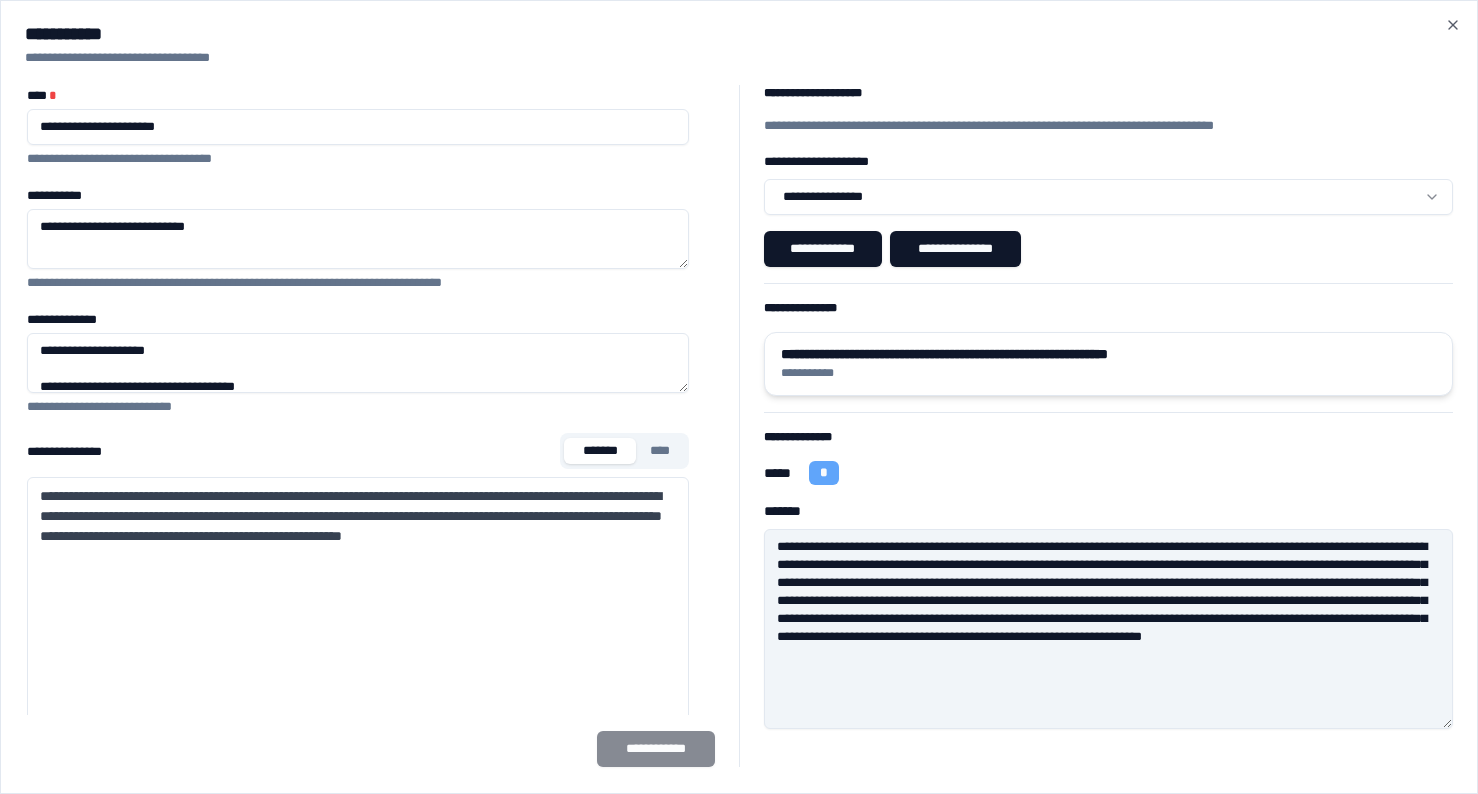 click on "**********" at bounding box center [1109, 373] 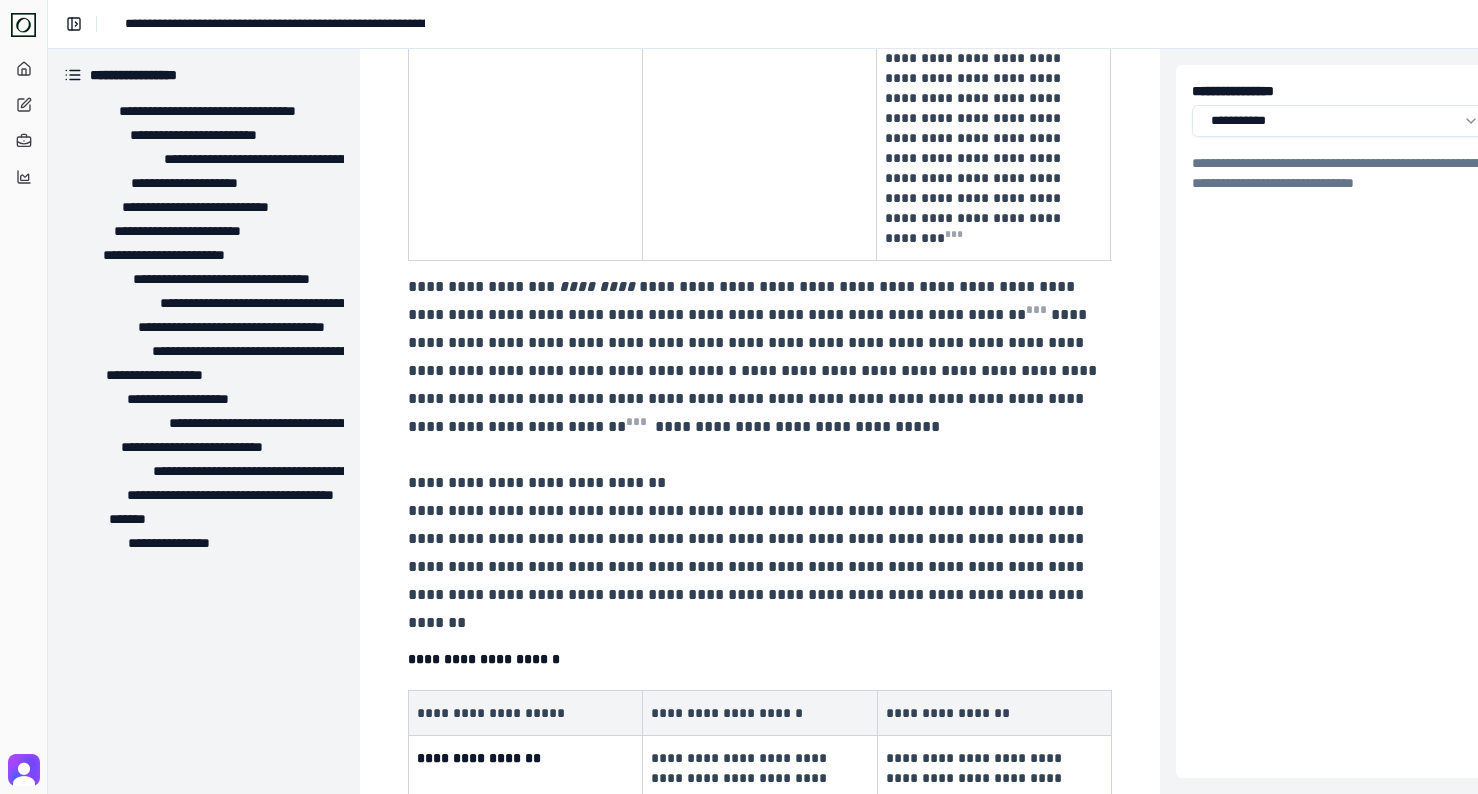 scroll, scrollTop: 2107, scrollLeft: 0, axis: vertical 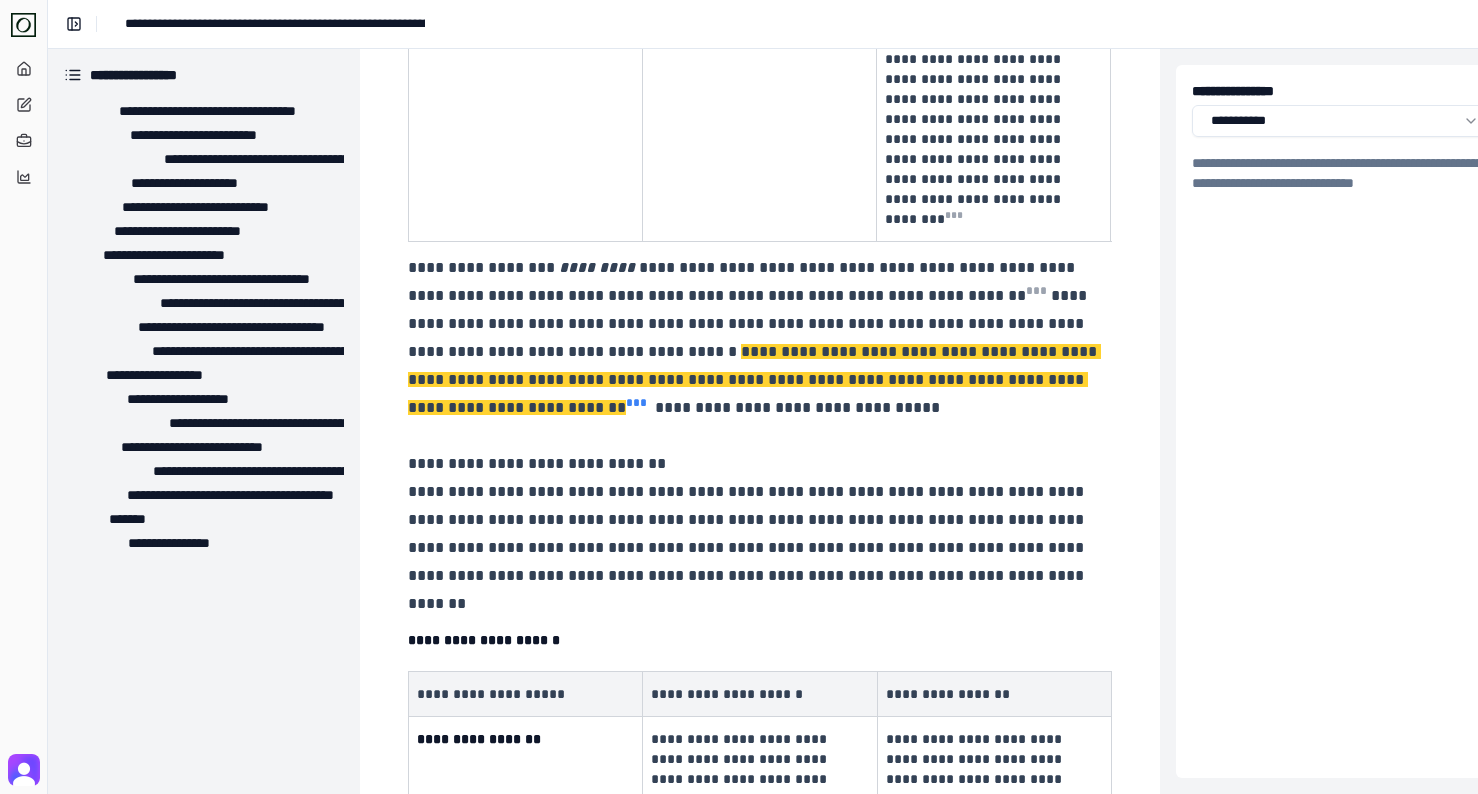 click on "* * *" at bounding box center (636, 403) 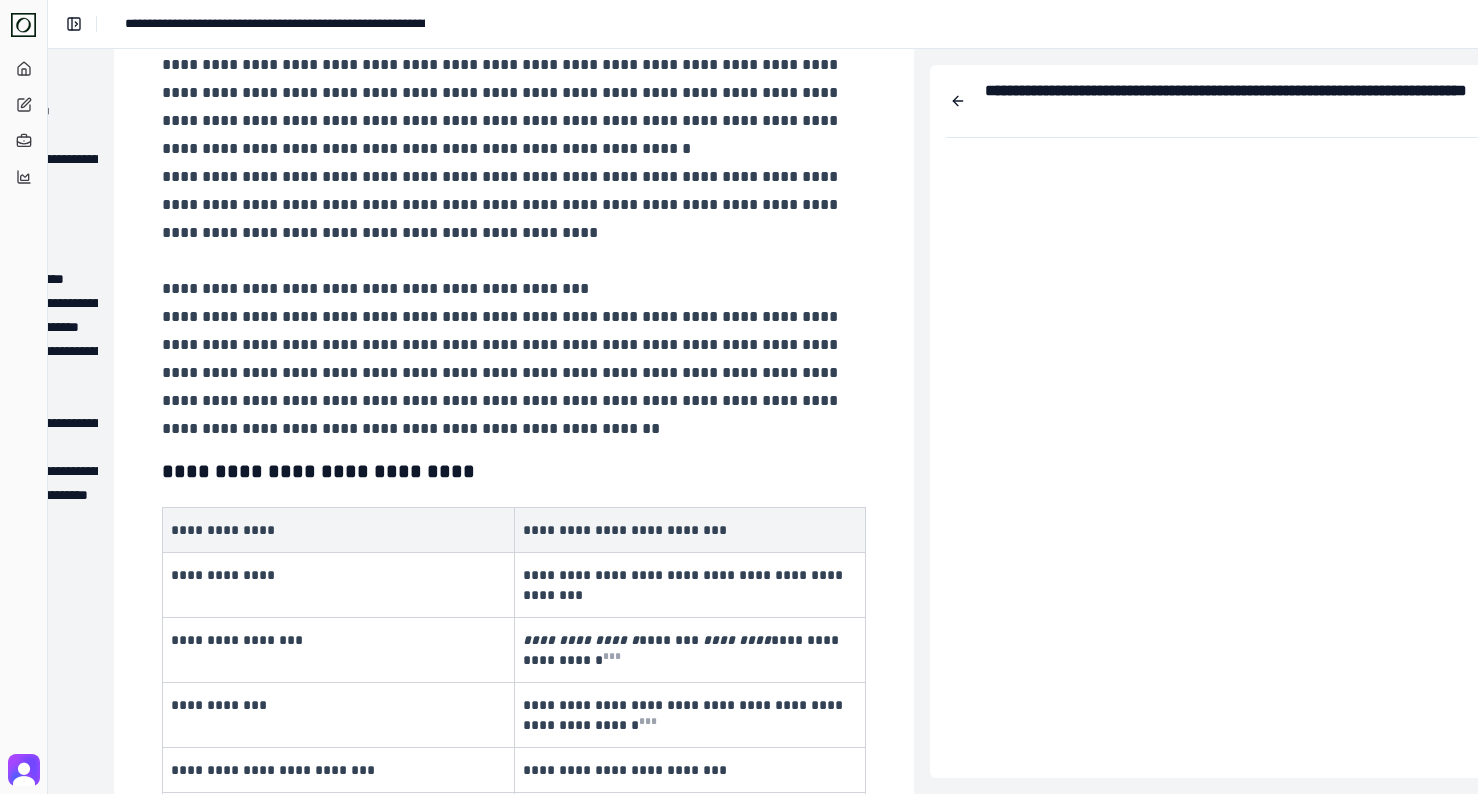 scroll, scrollTop: 3602, scrollLeft: 246, axis: both 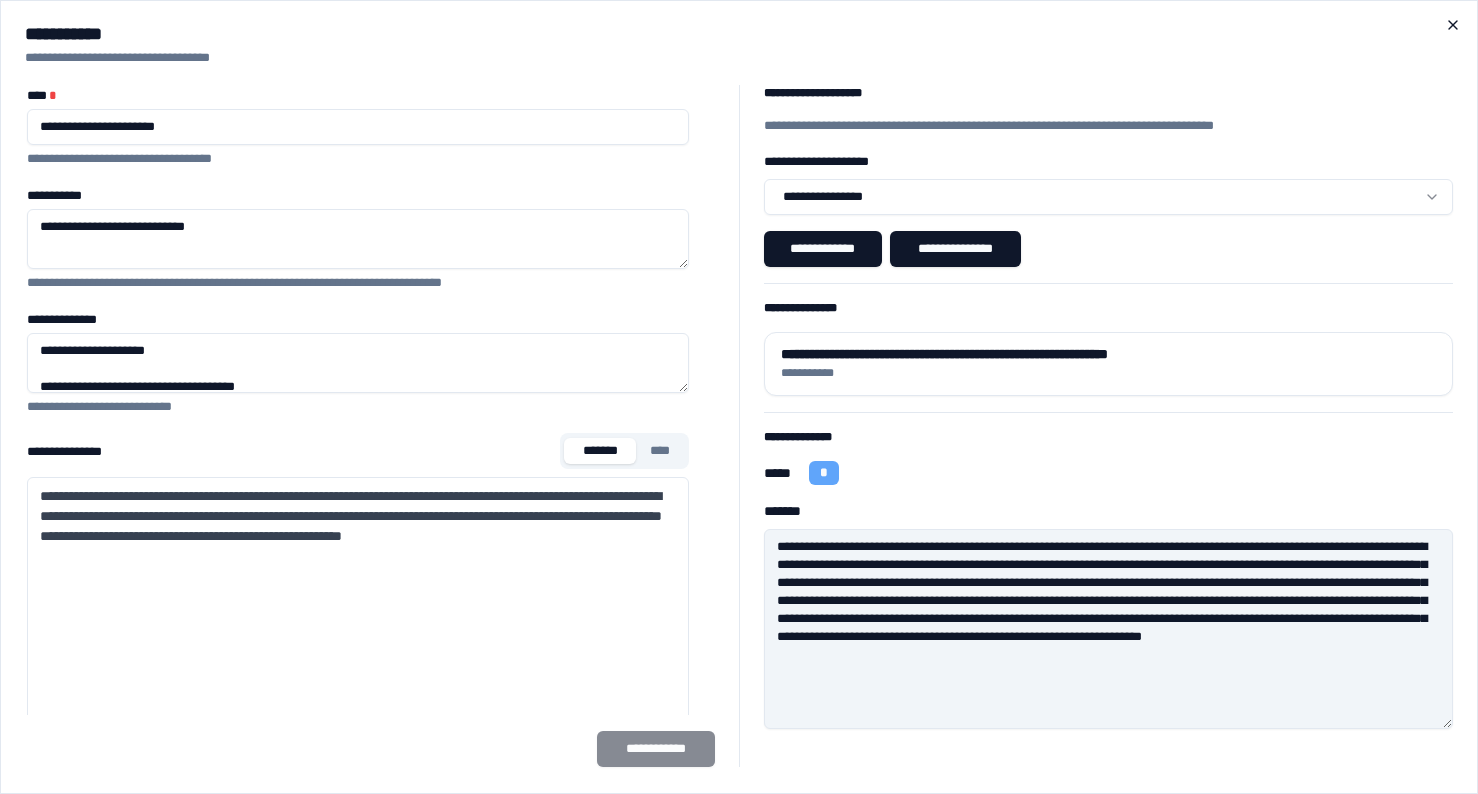 click 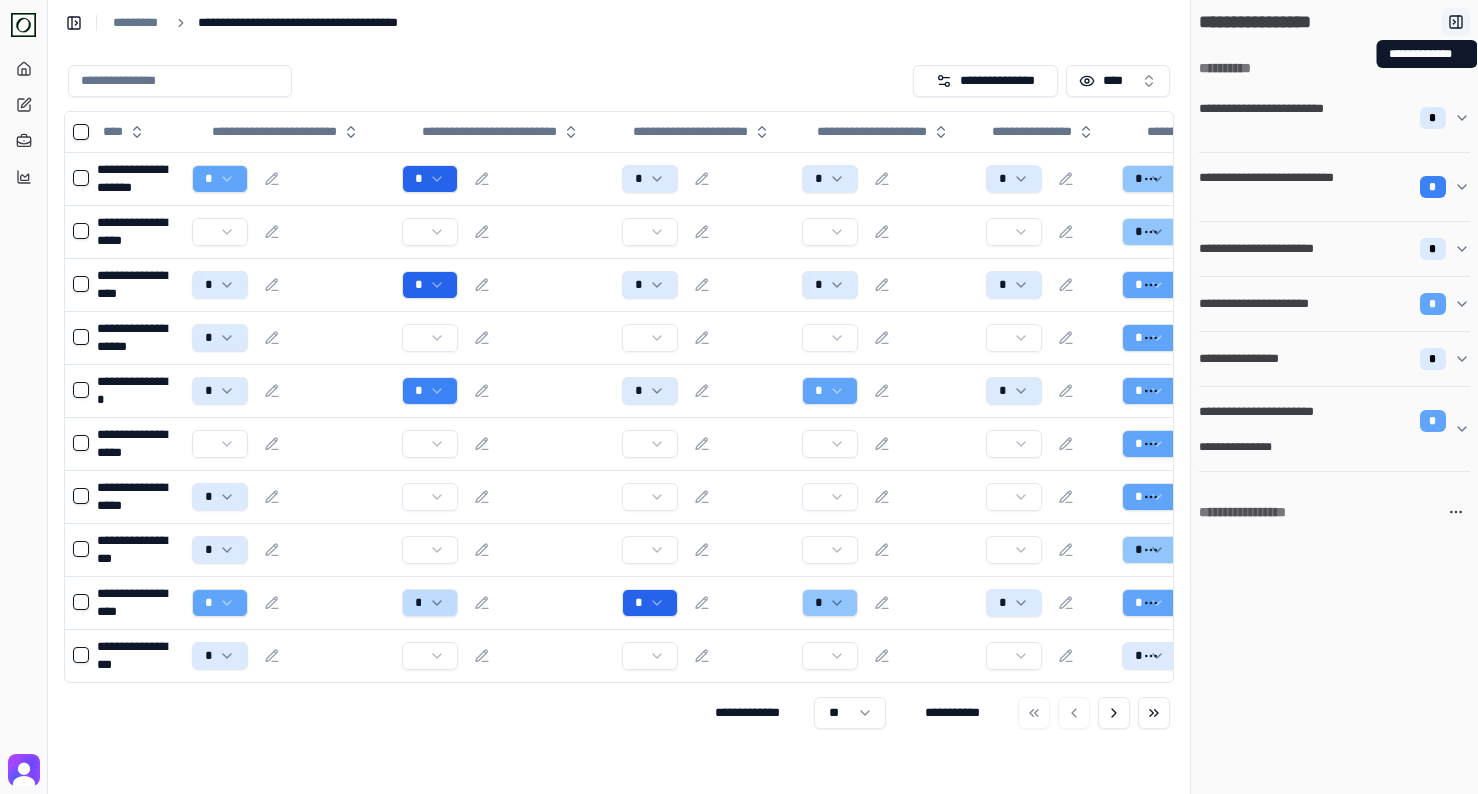 click at bounding box center [1456, 22] 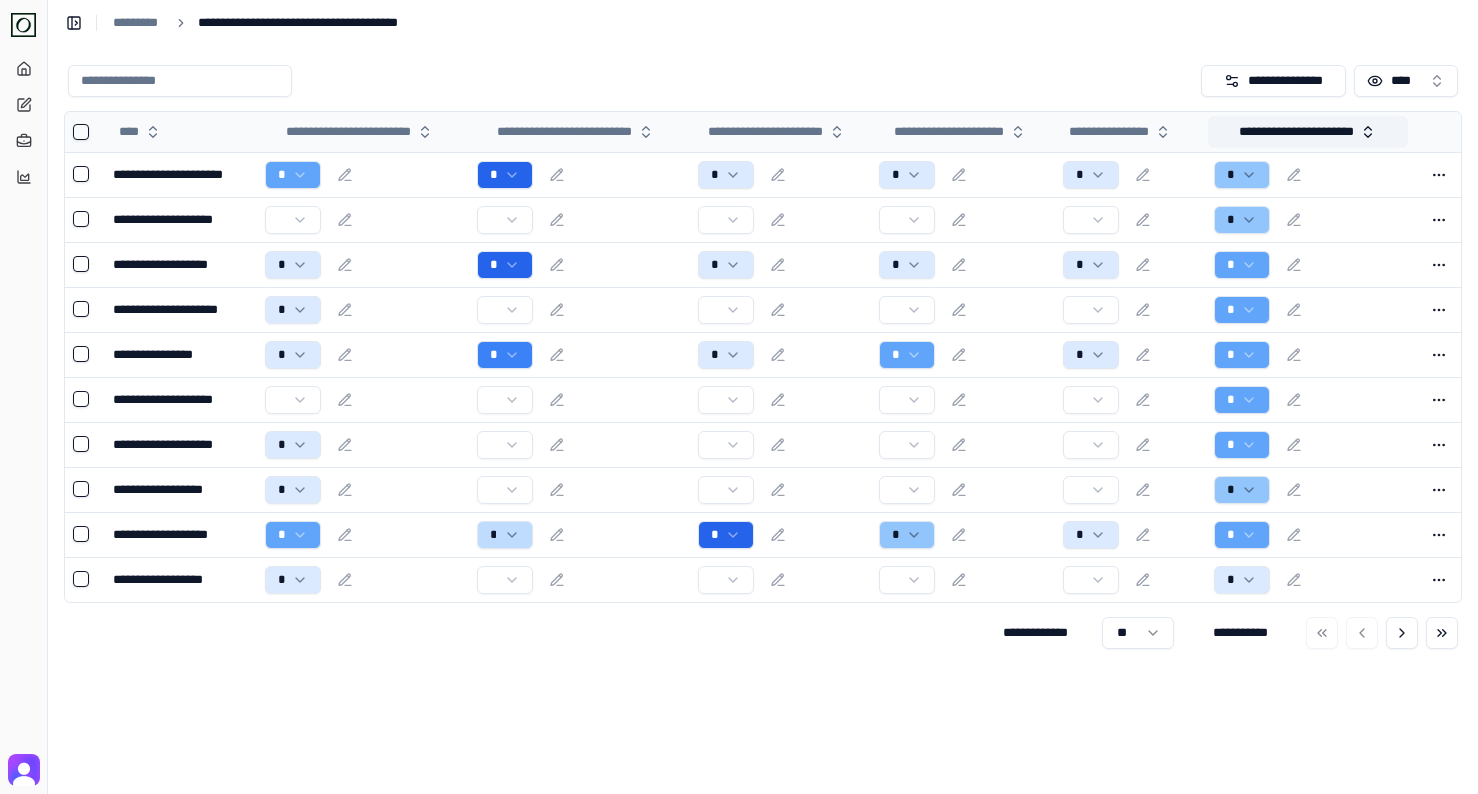 click on "**********" at bounding box center [1307, 132] 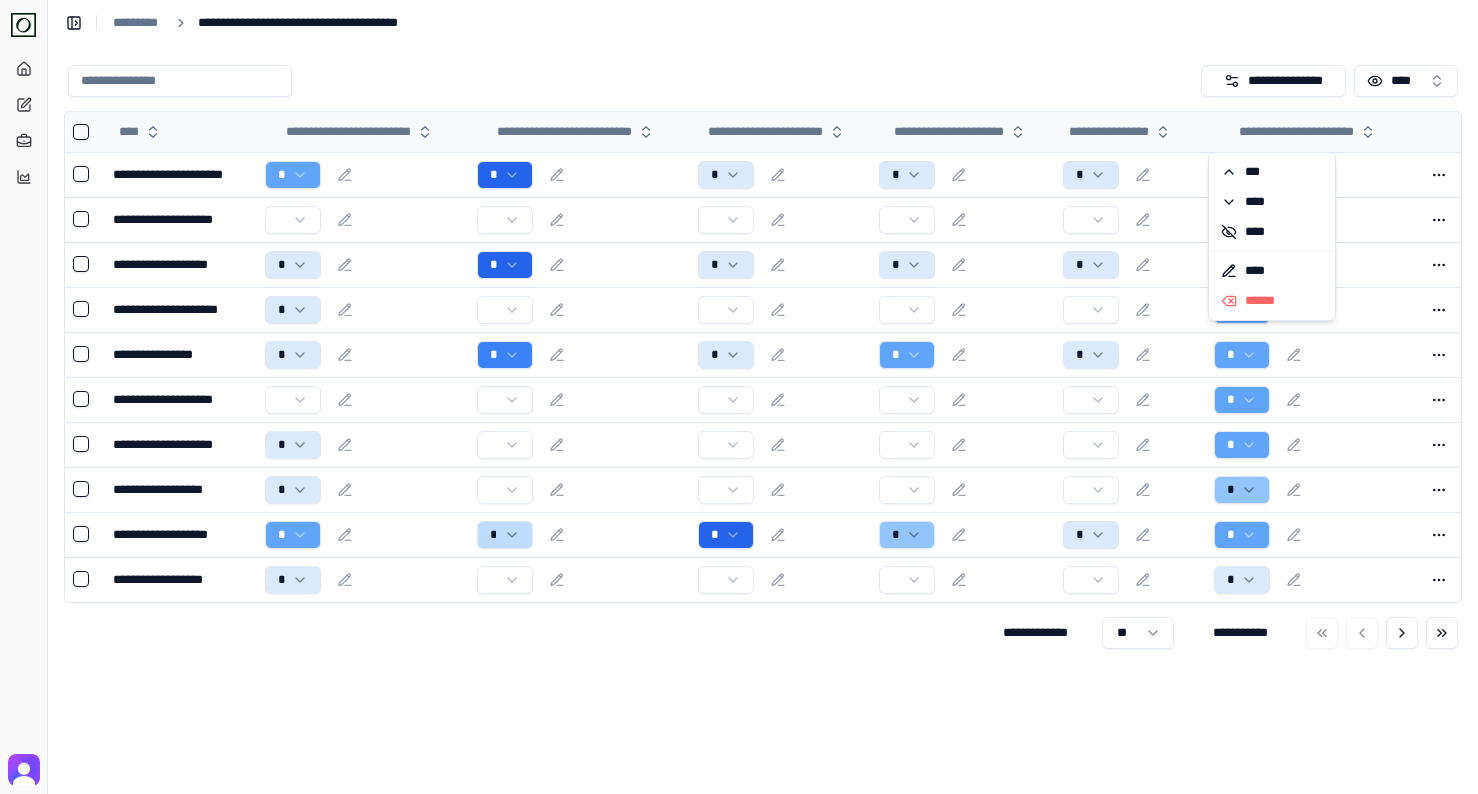 click at bounding box center (1439, 132) 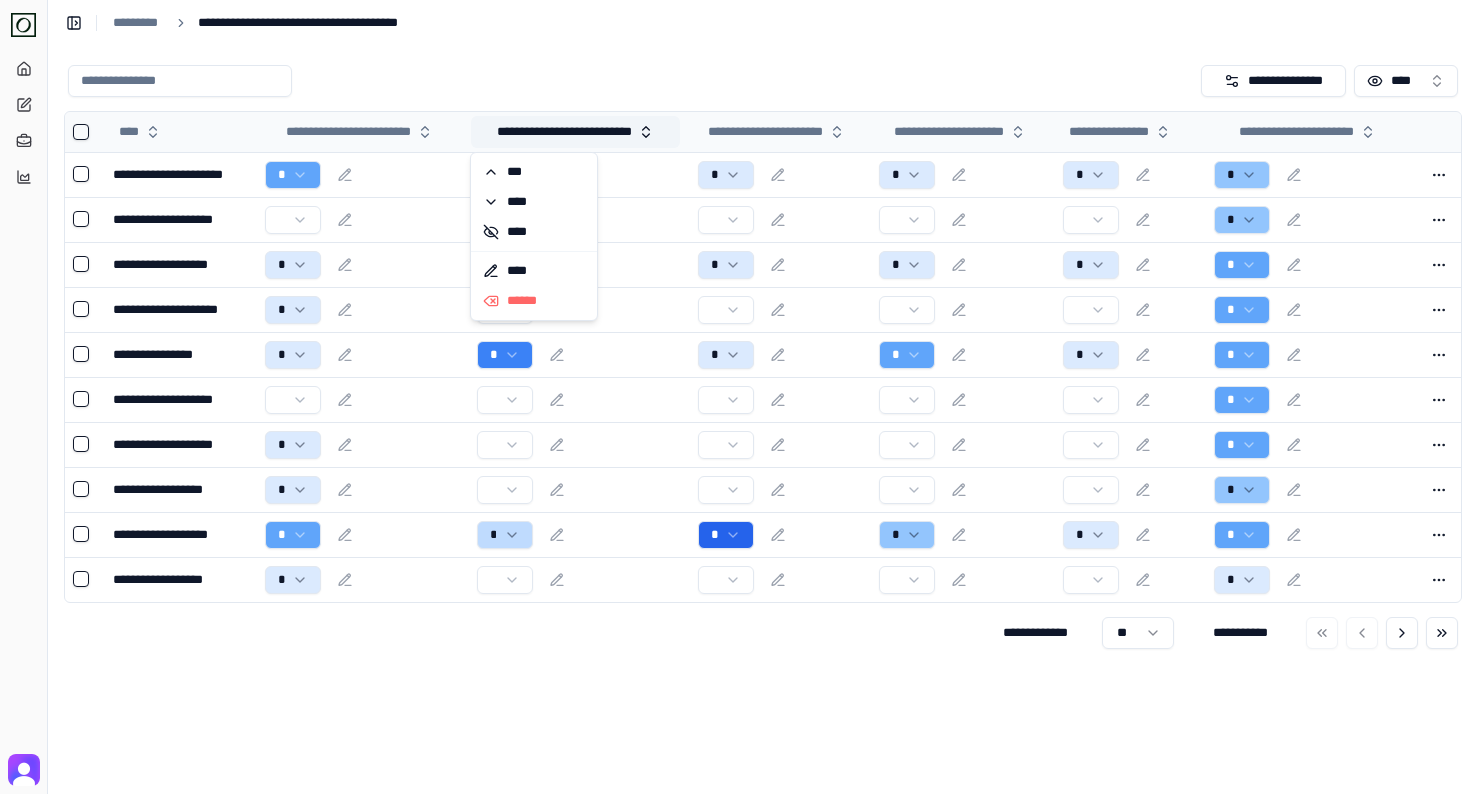 click on "**********" at bounding box center (576, 132) 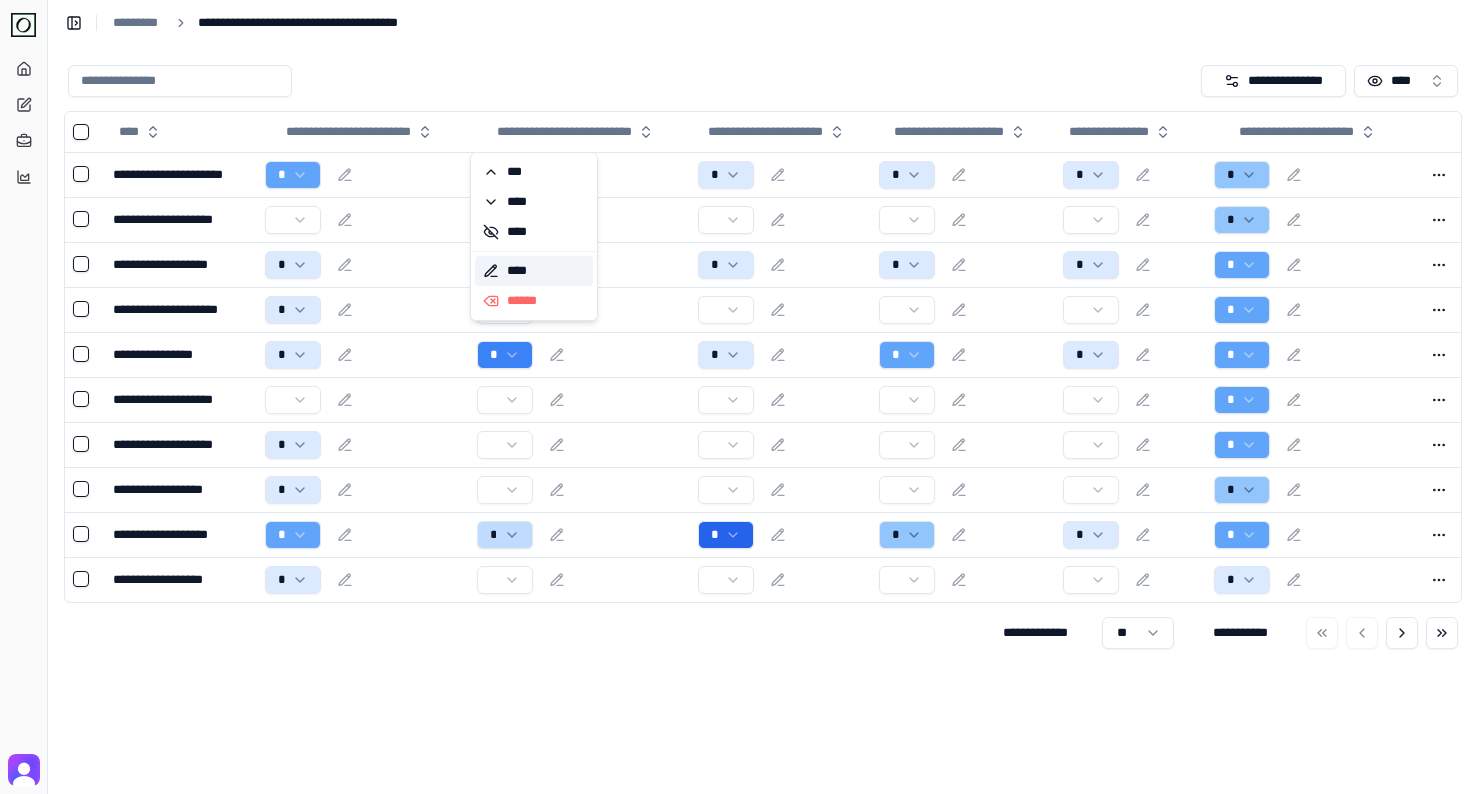 click on "****" at bounding box center (534, 271) 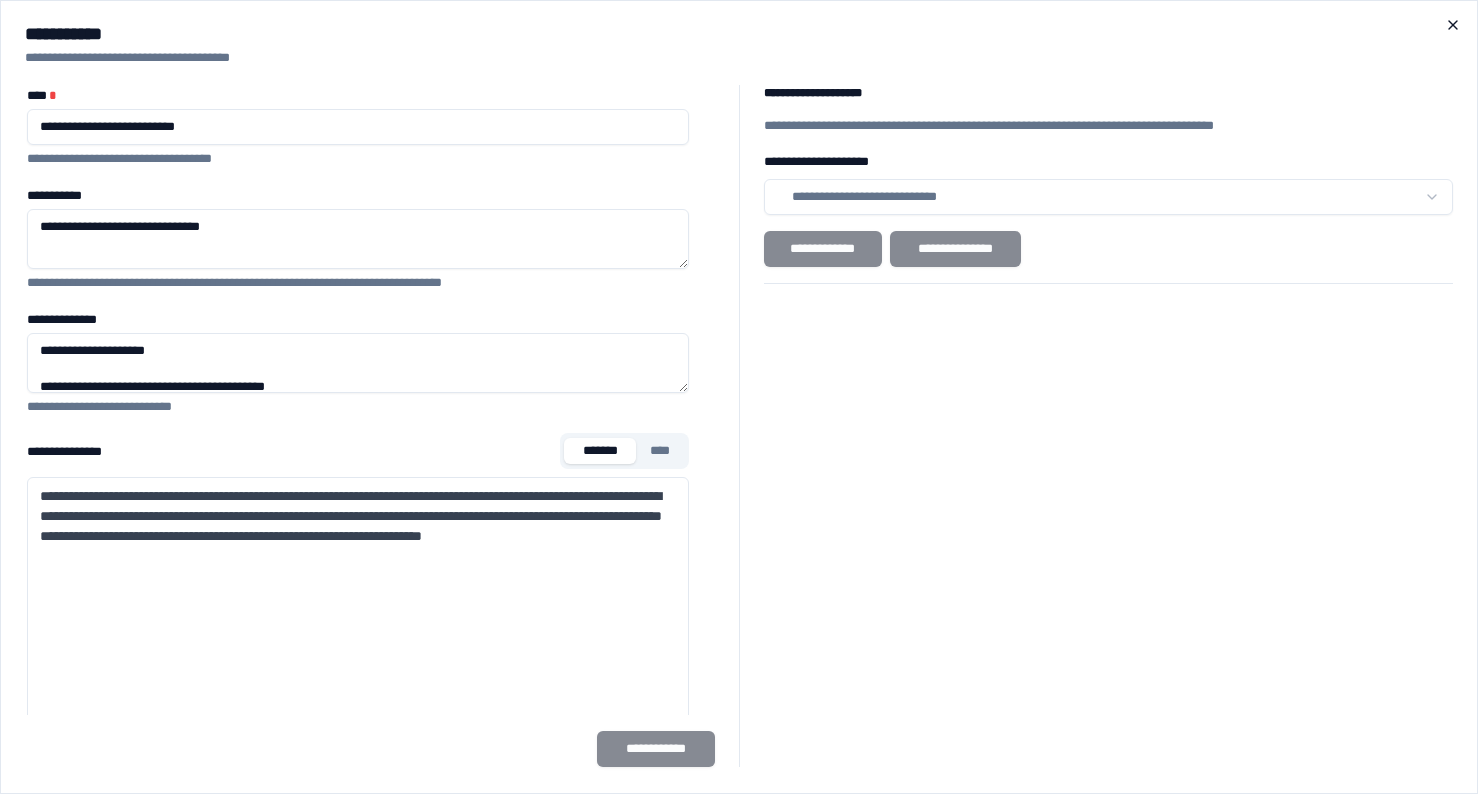 click 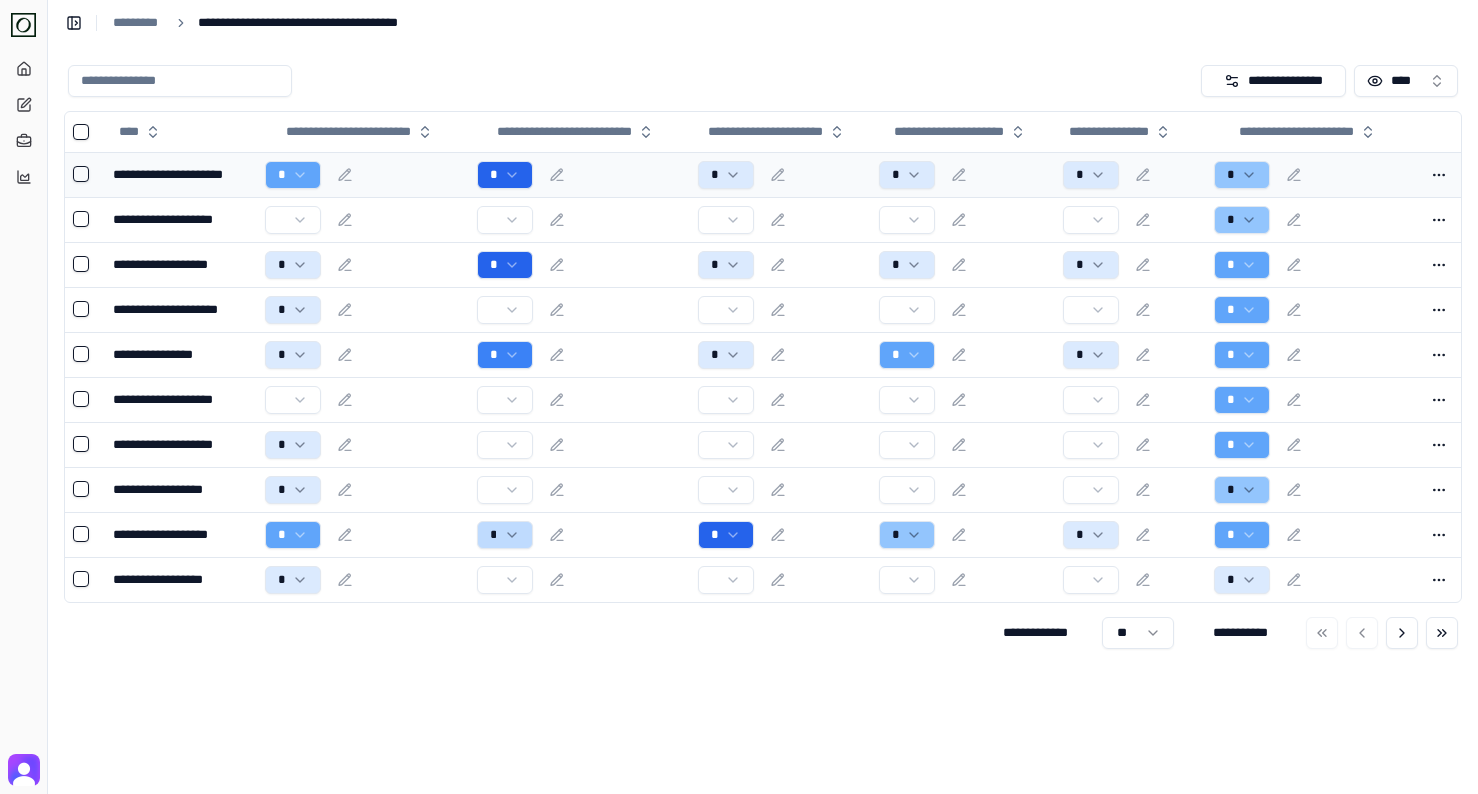 click on "*" at bounding box center (1311, 175) 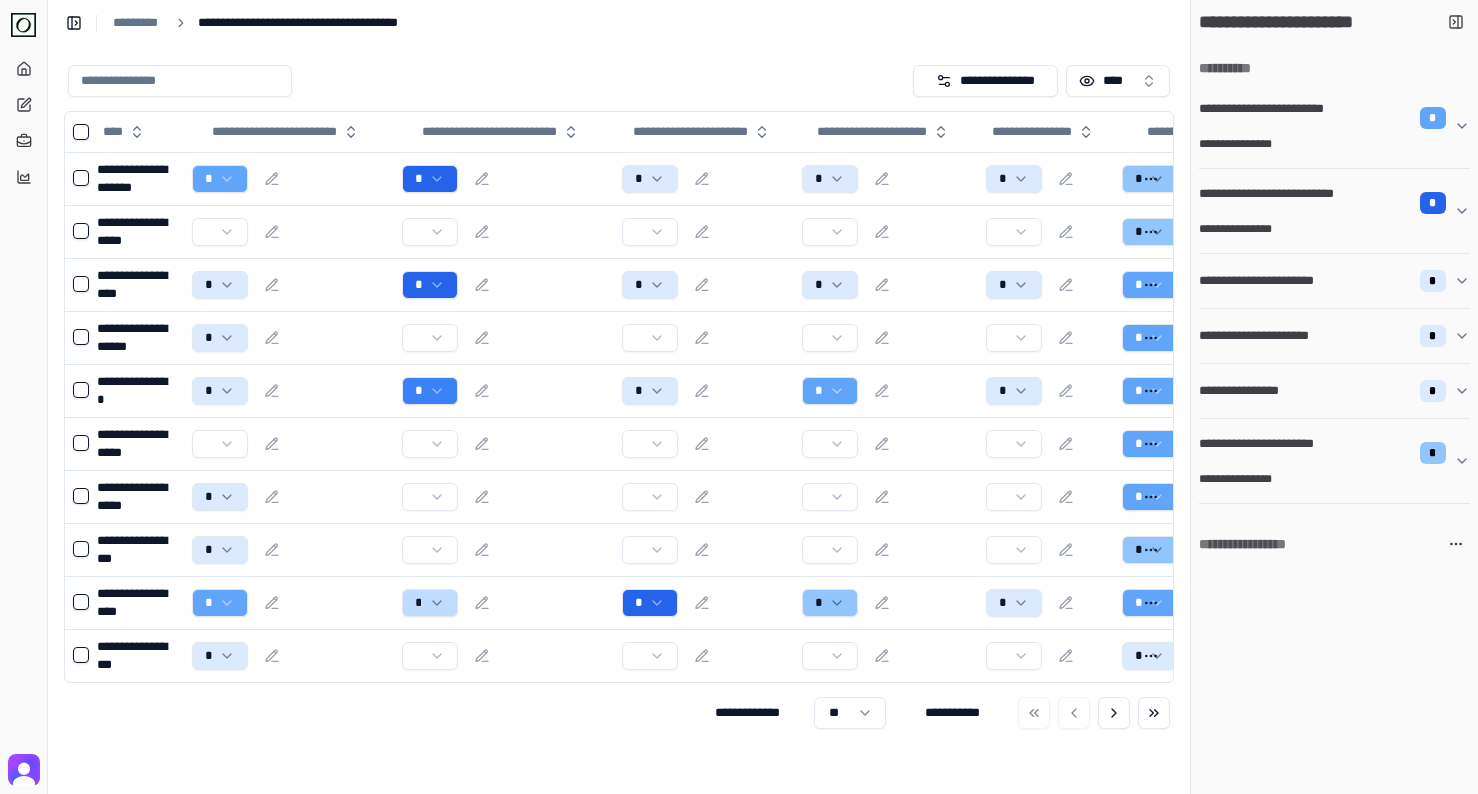 click 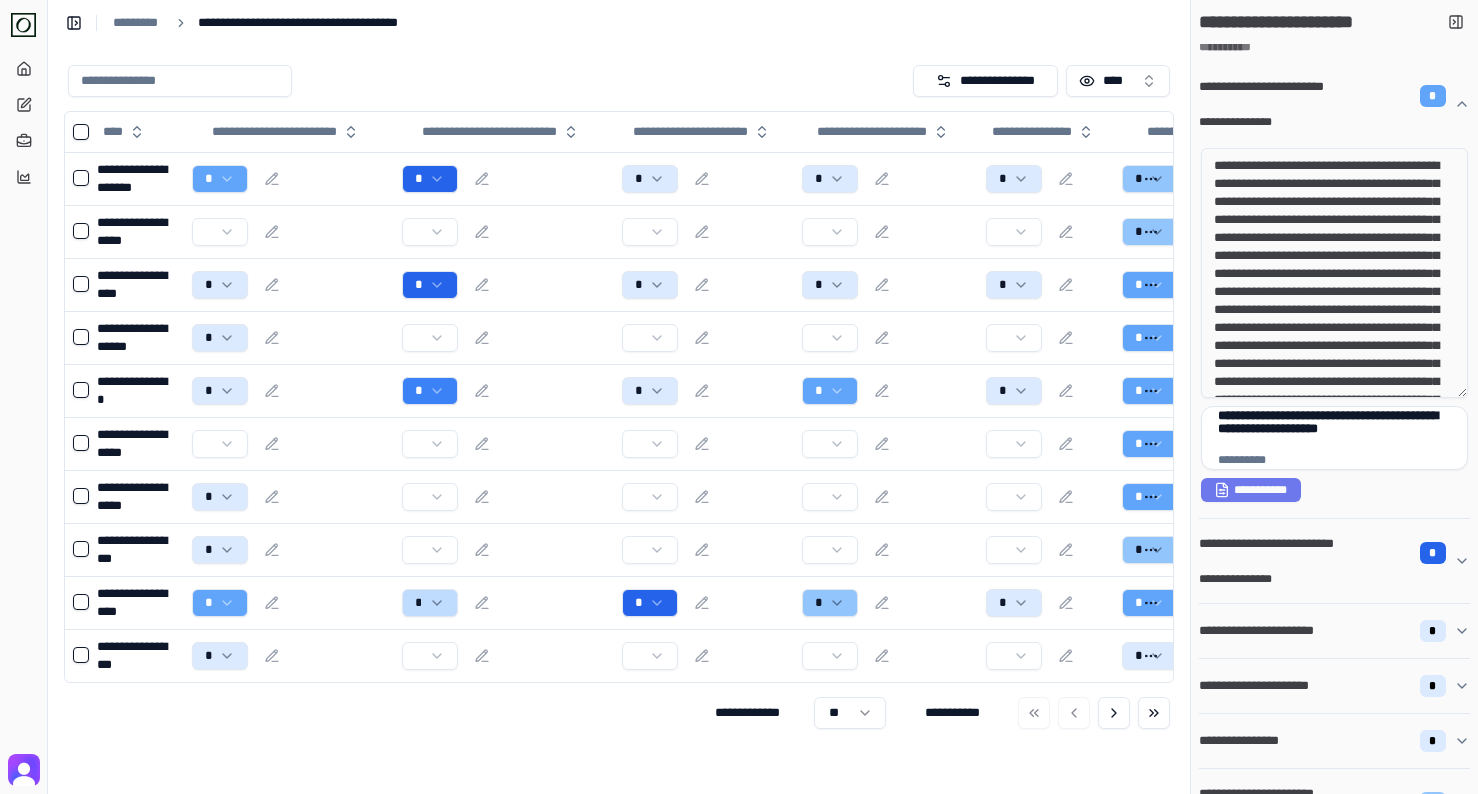 scroll, scrollTop: 19, scrollLeft: 0, axis: vertical 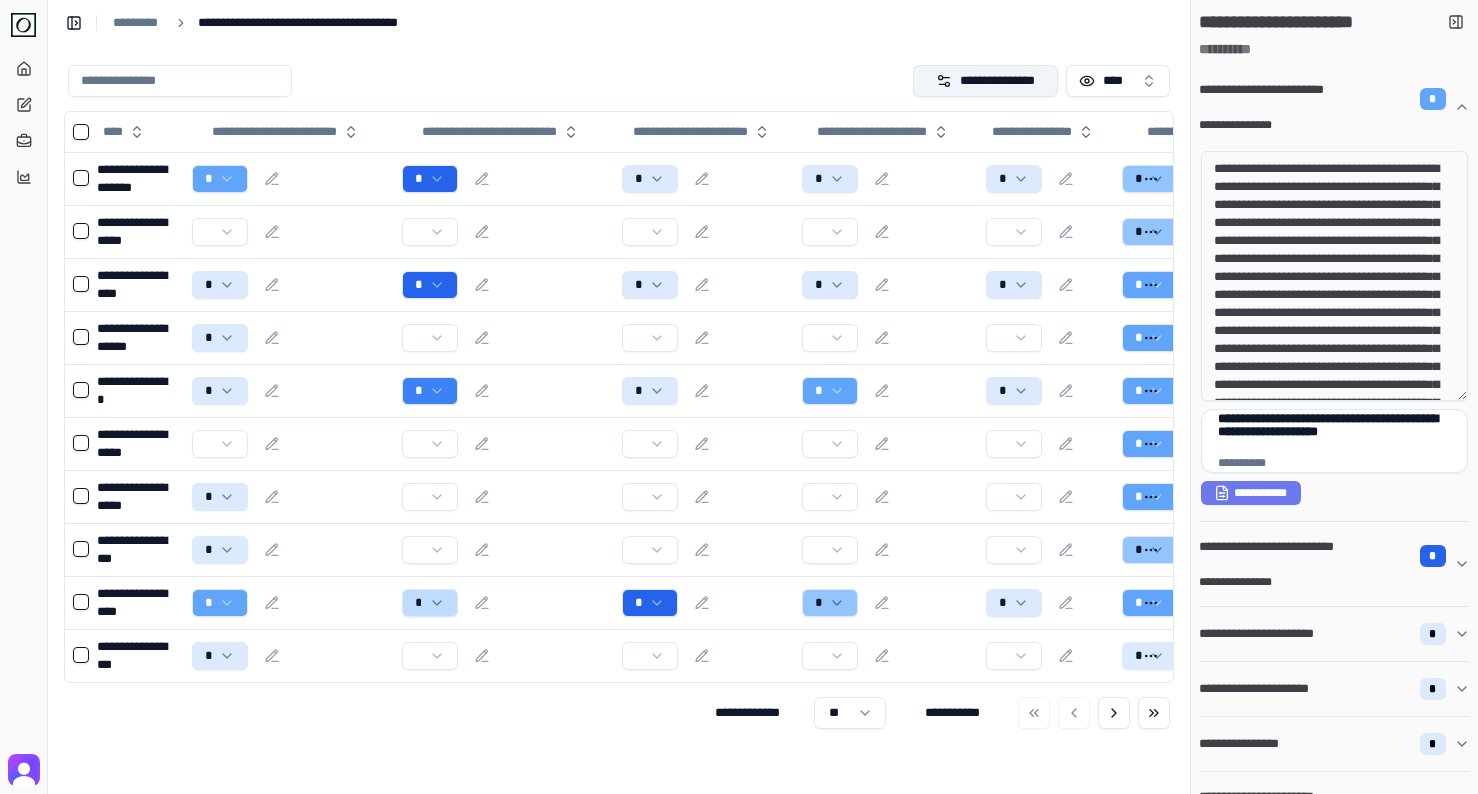 click on "**********" at bounding box center (986, 81) 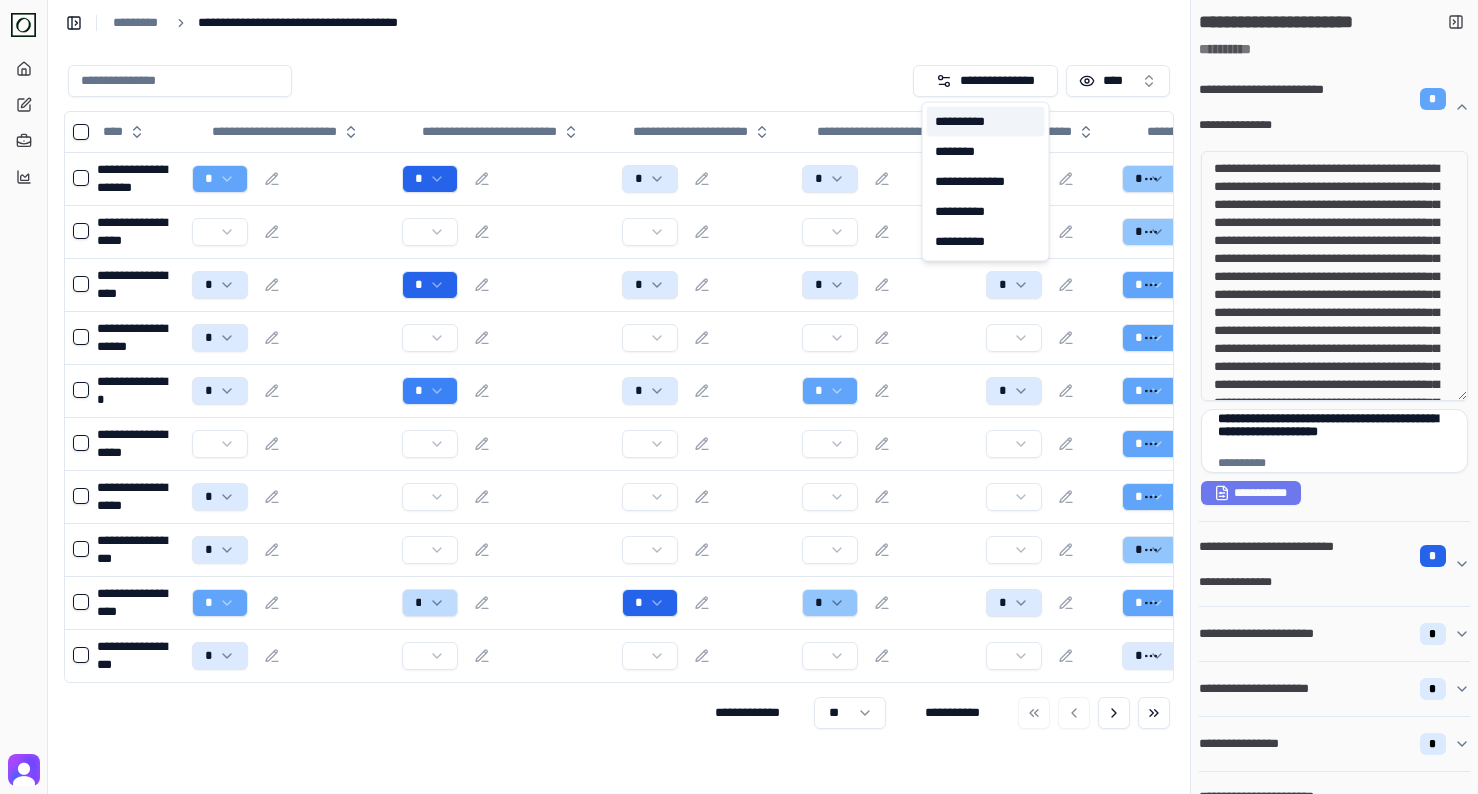 click on "**********" at bounding box center [986, 122] 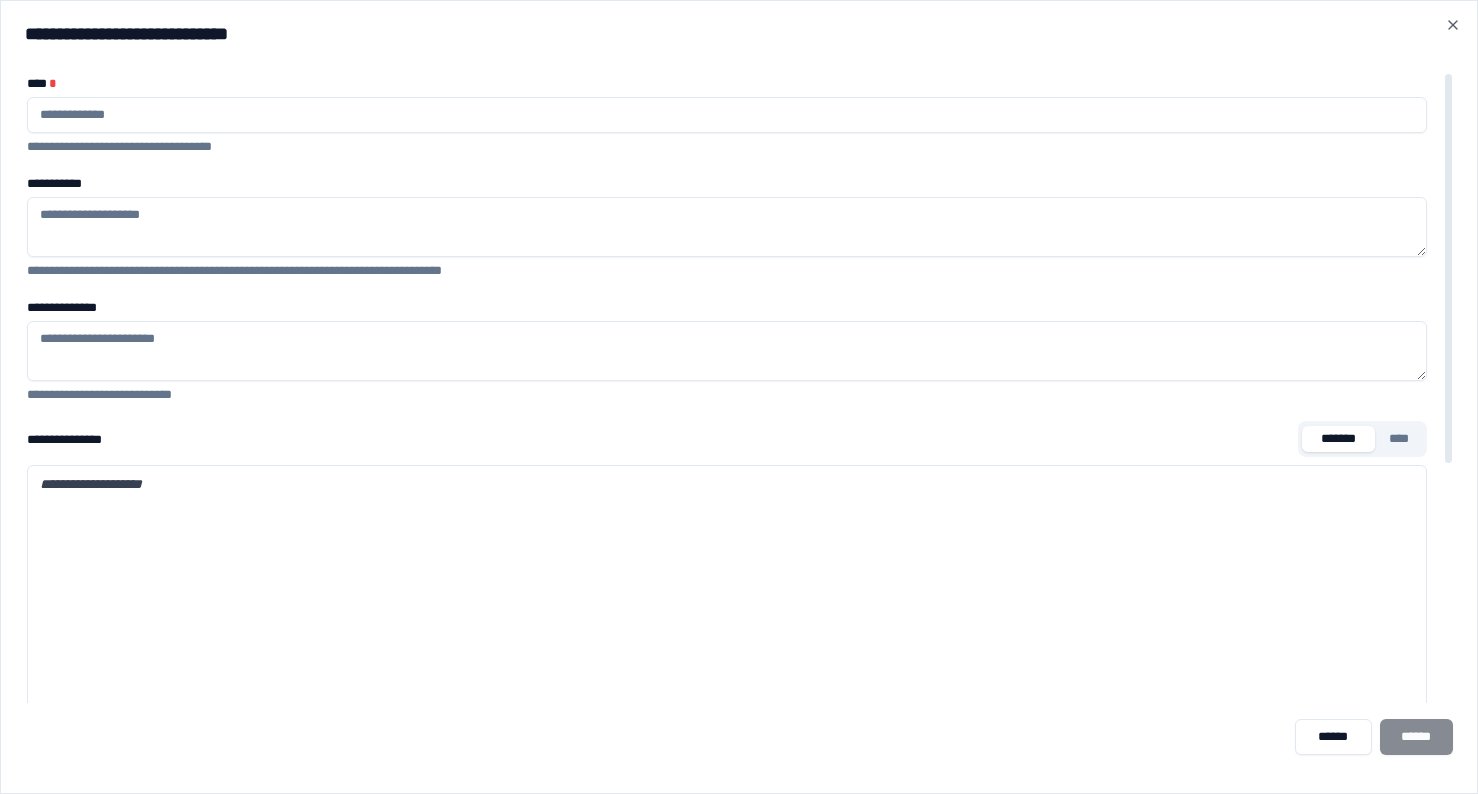 click on "**********" at bounding box center [727, 227] 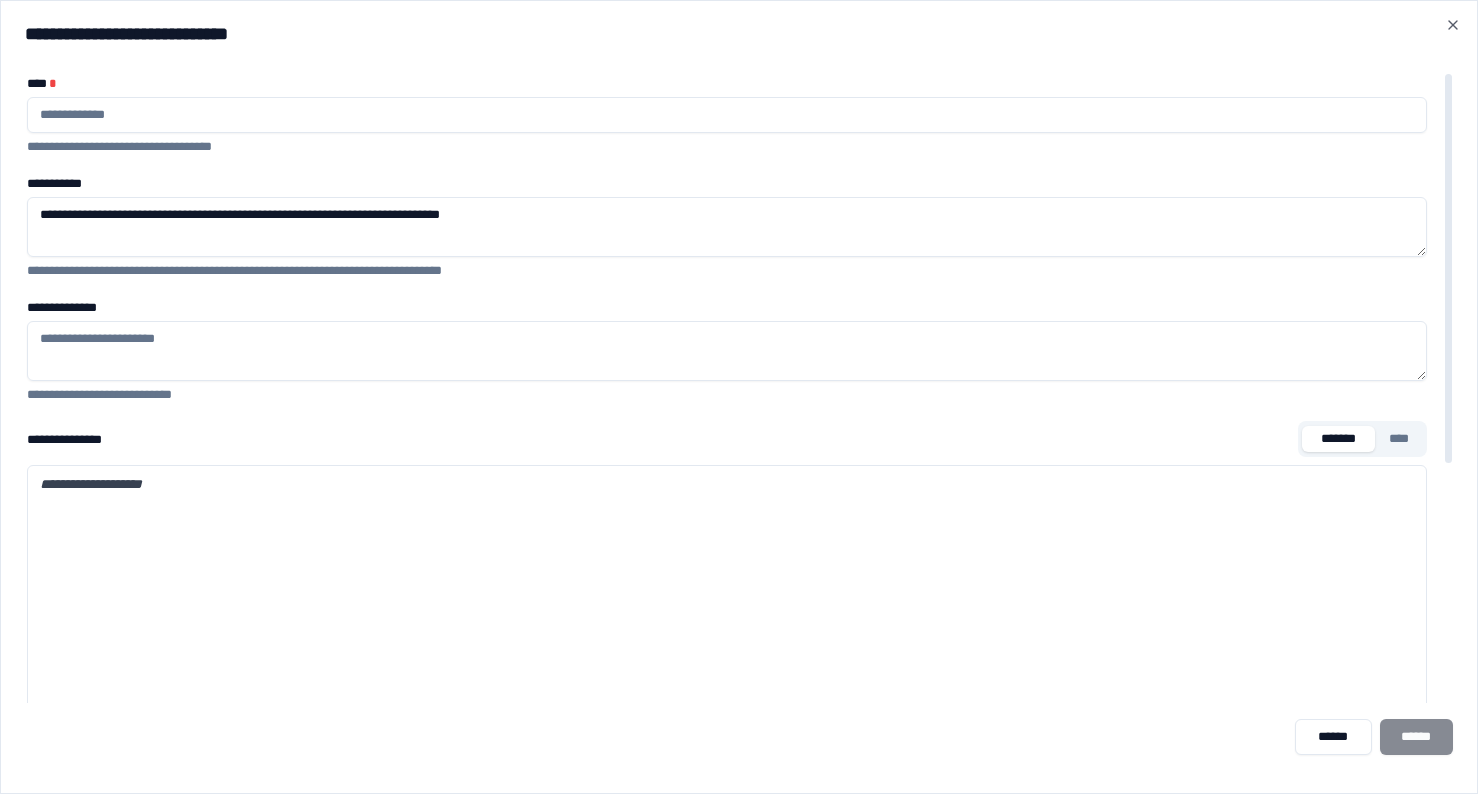 type on "**********" 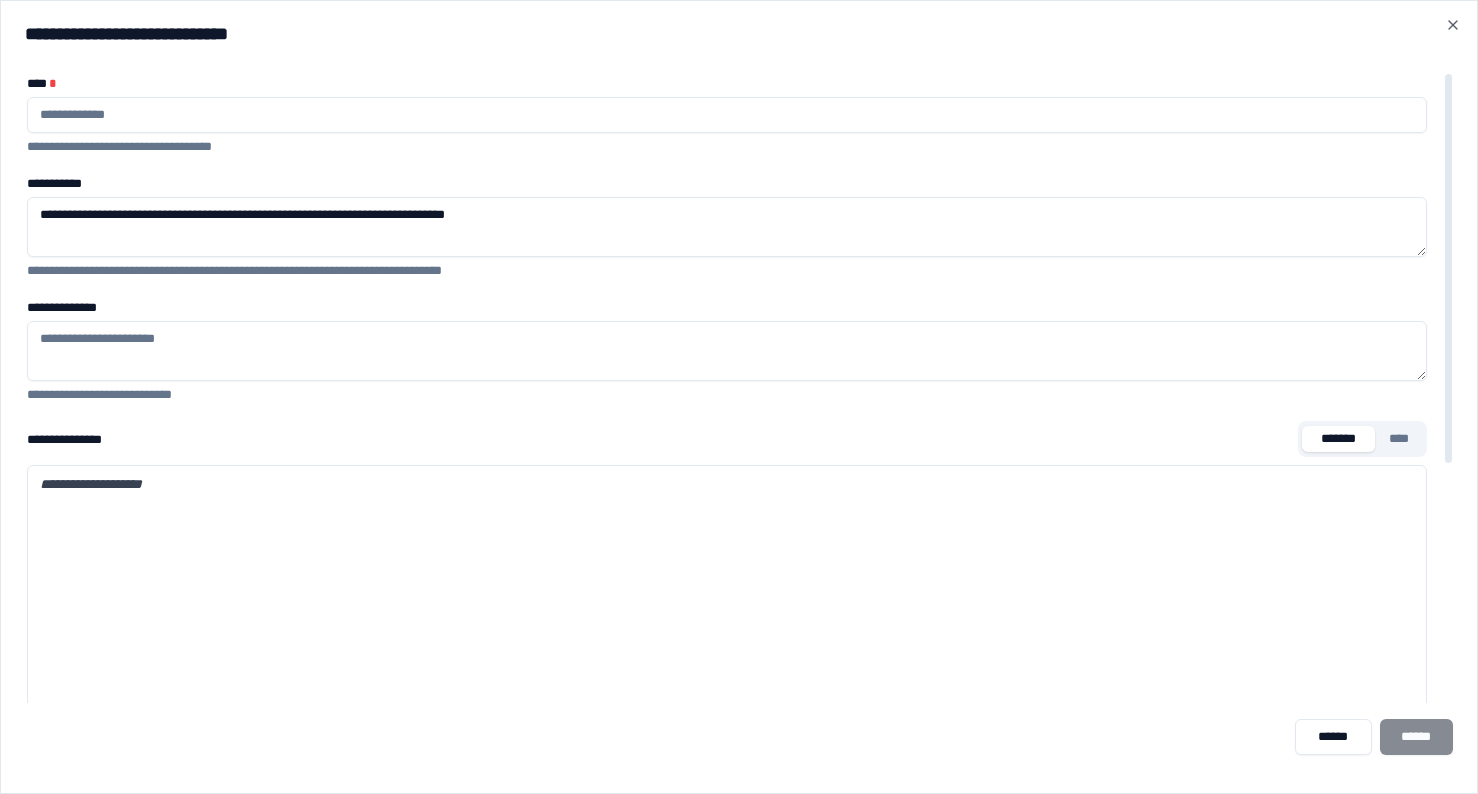 type 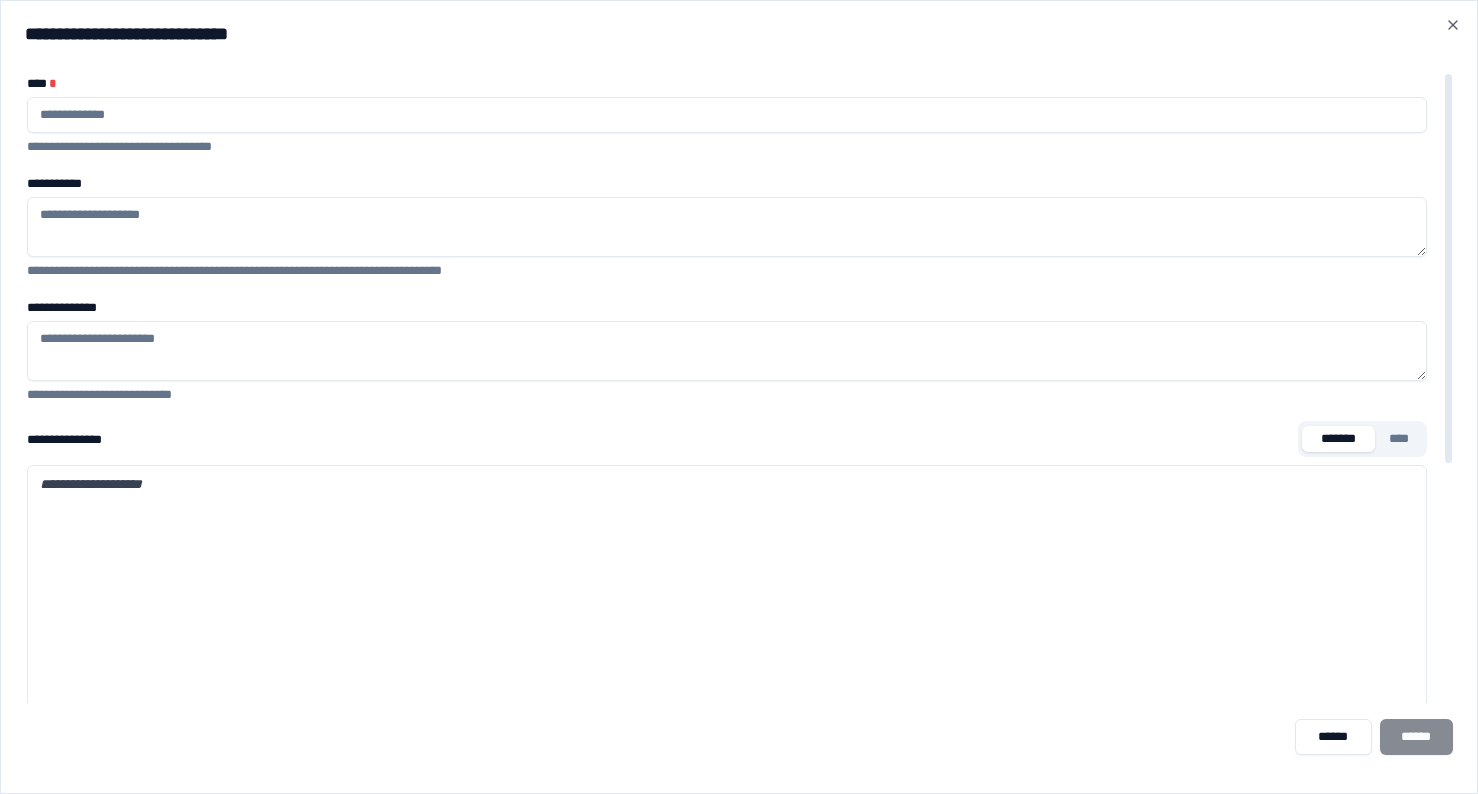 click on "**********" at bounding box center [739, 397] 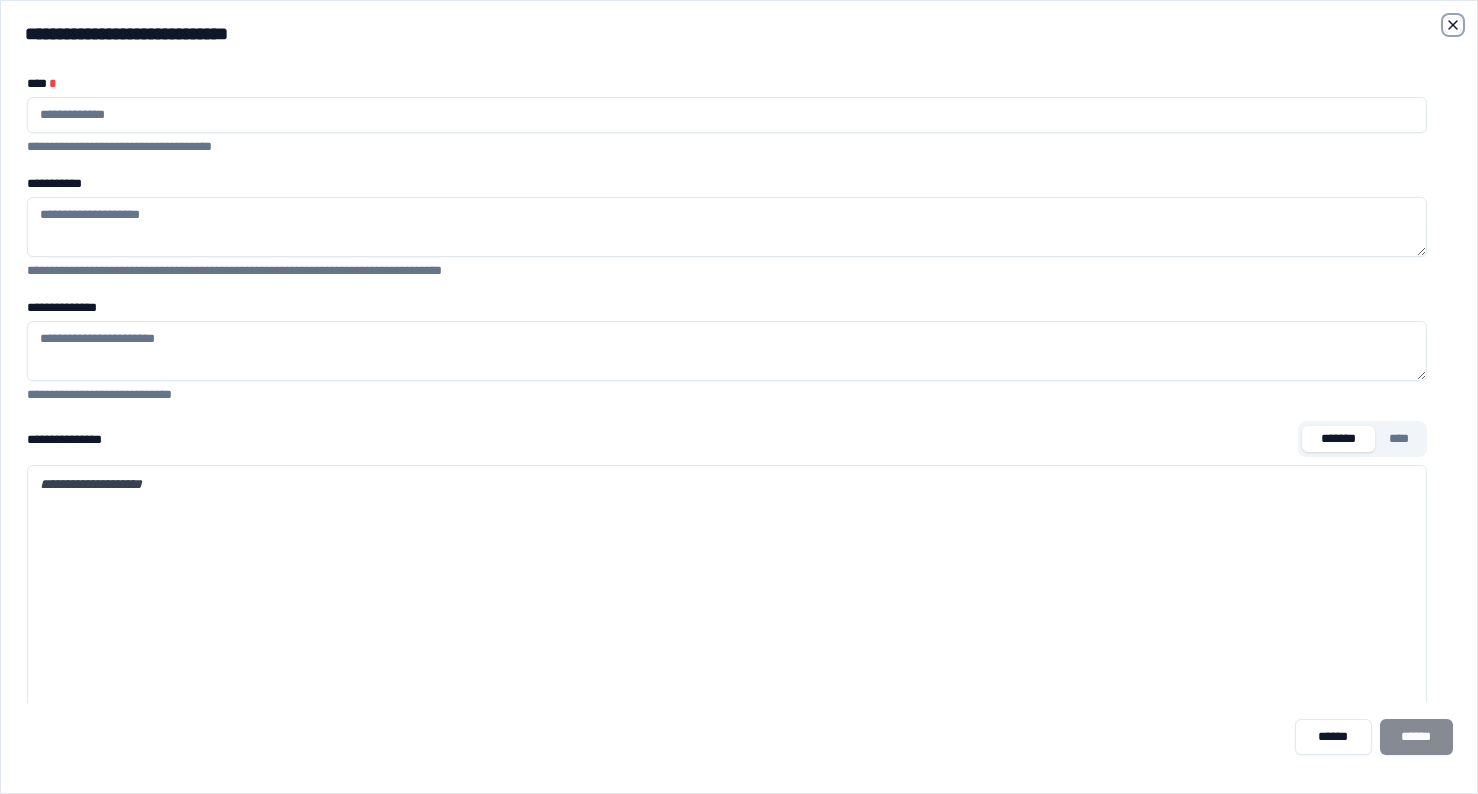 click 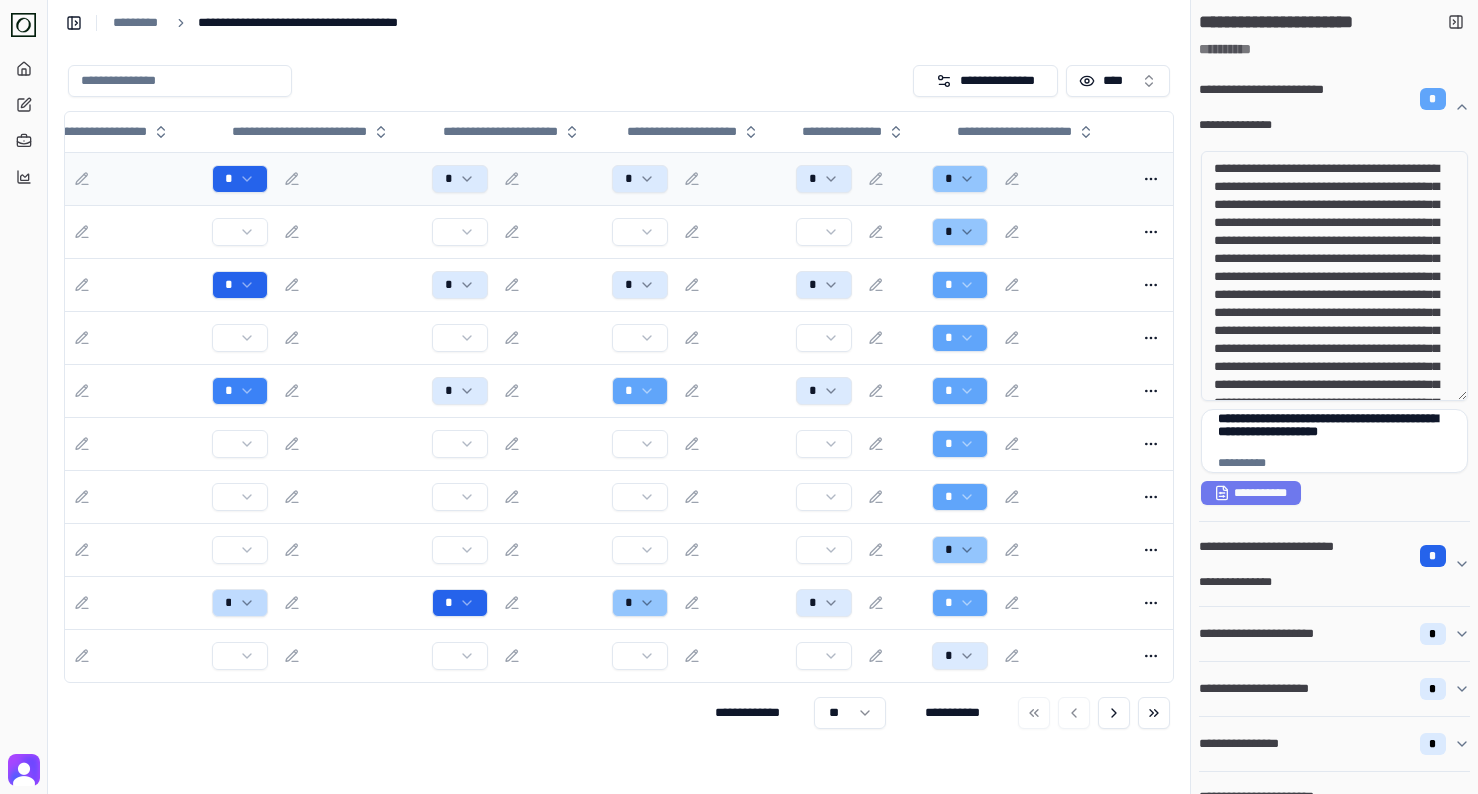 scroll, scrollTop: 0, scrollLeft: 194, axis: horizontal 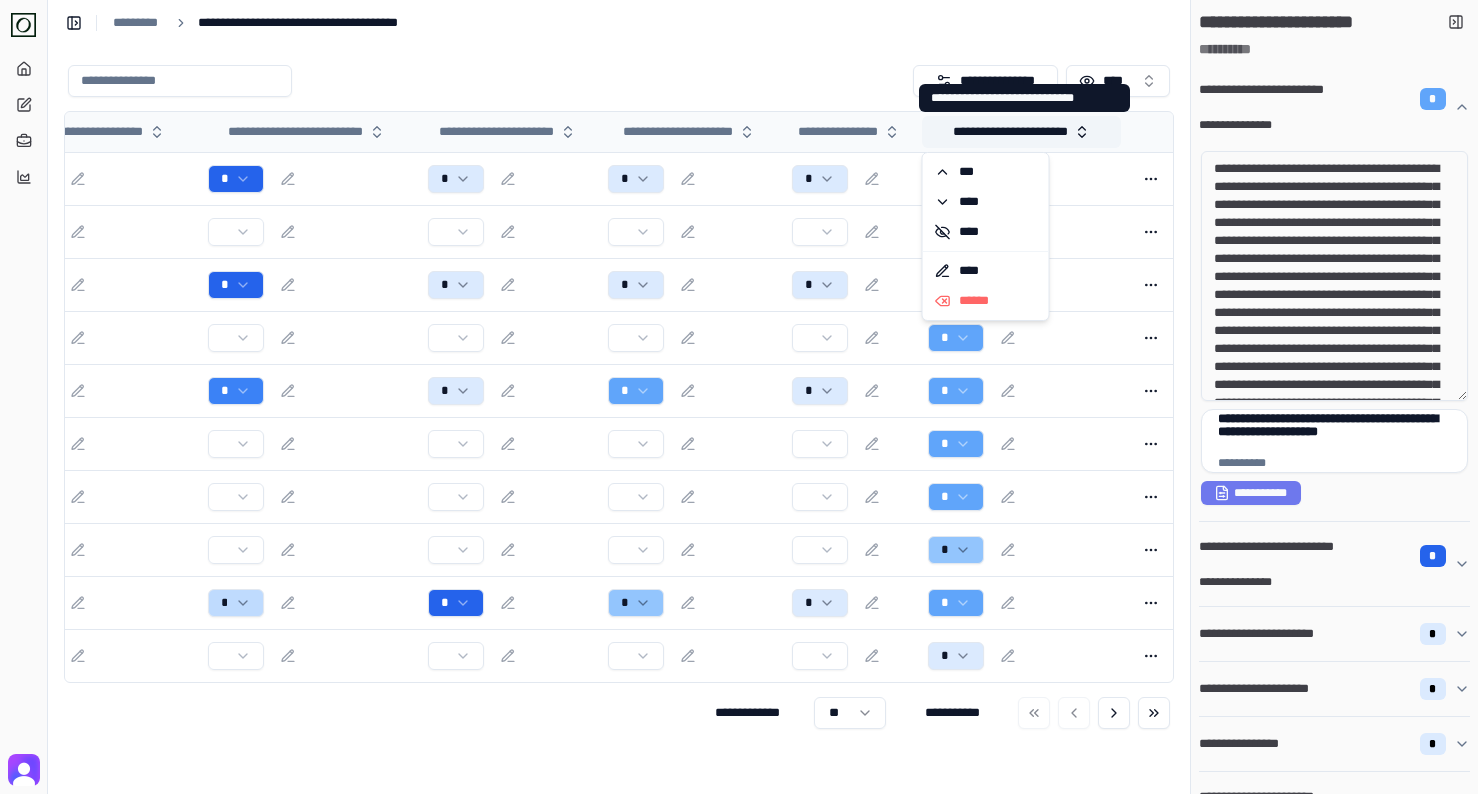 click on "**********" at bounding box center [1021, 132] 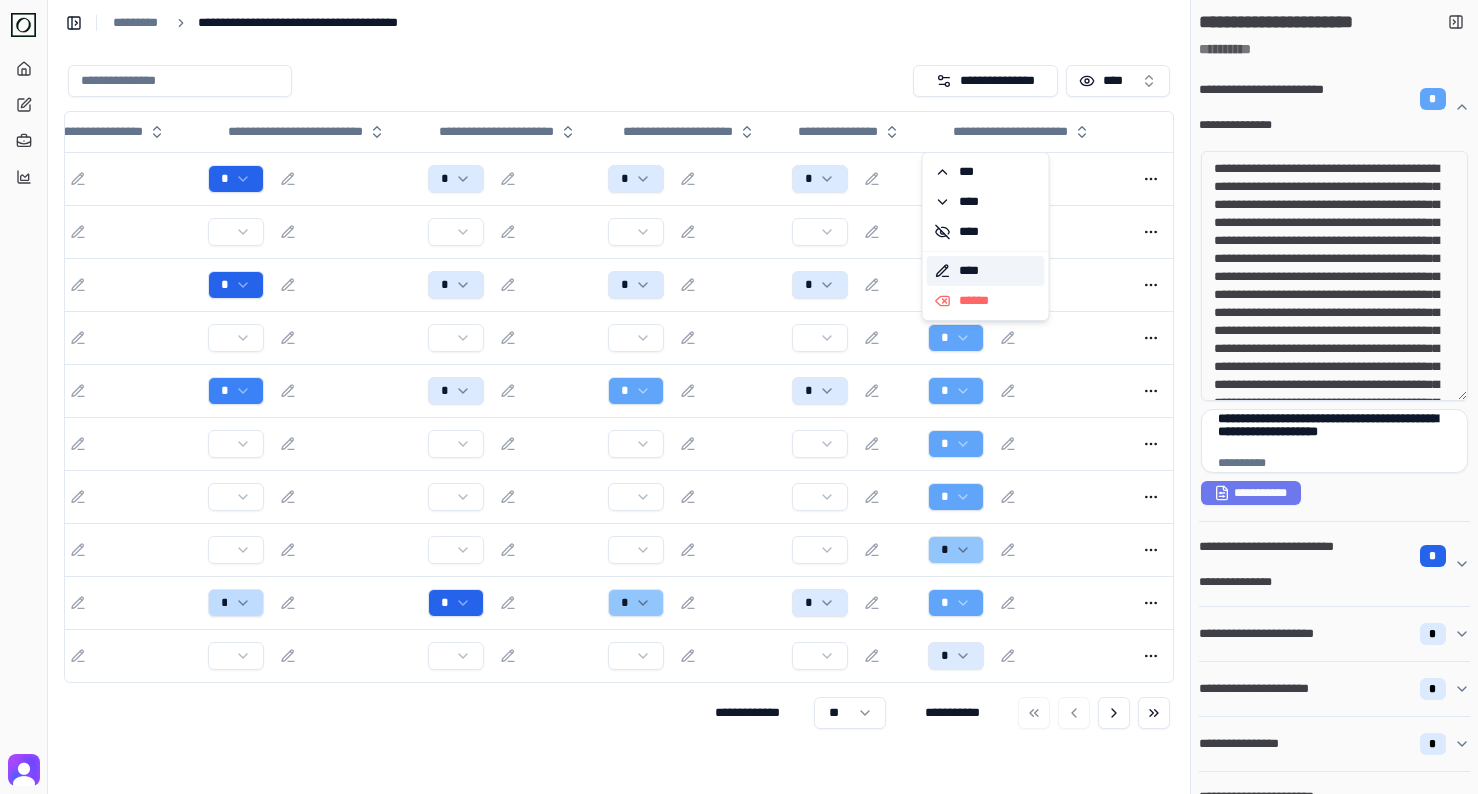 click on "****" at bounding box center (986, 271) 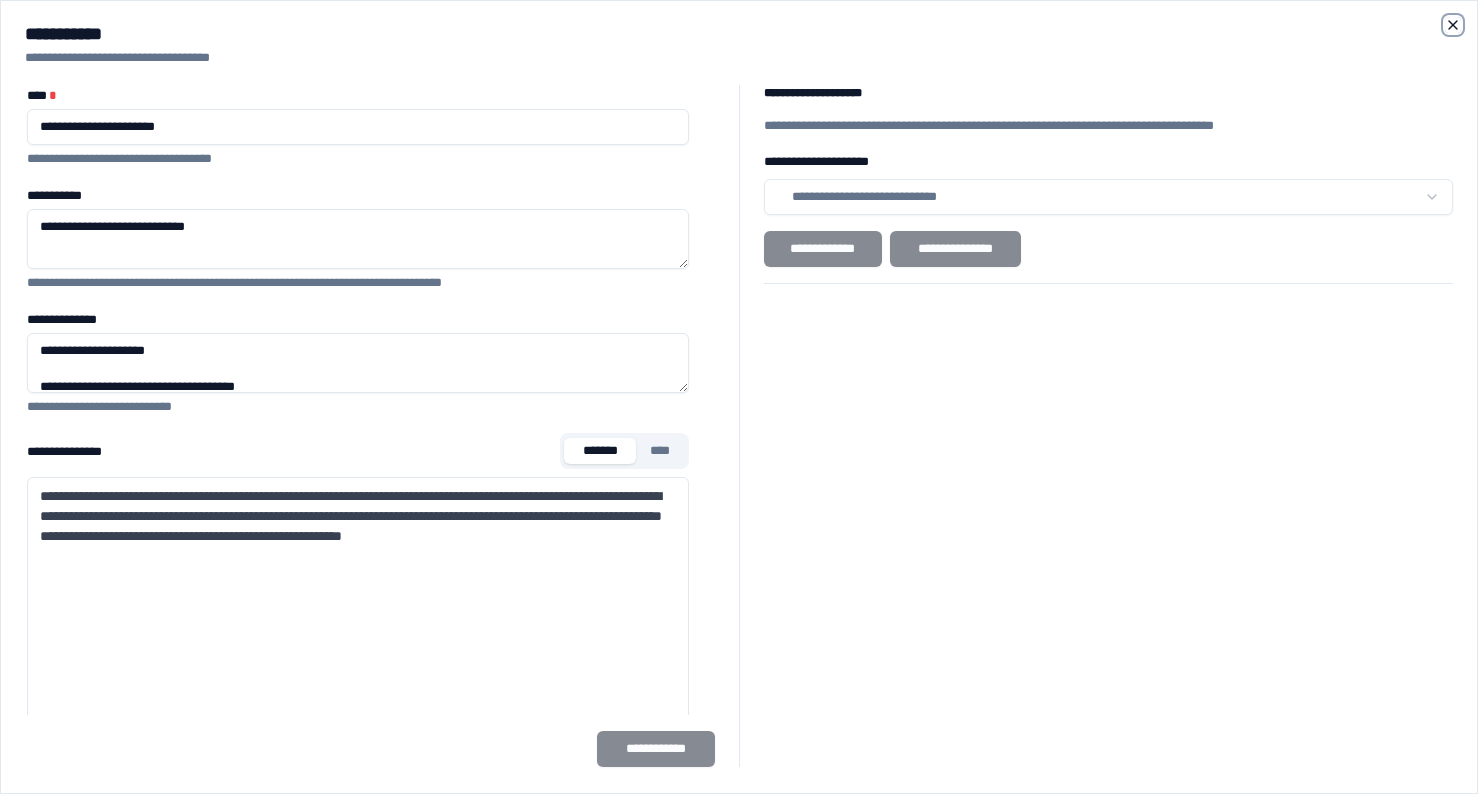 click 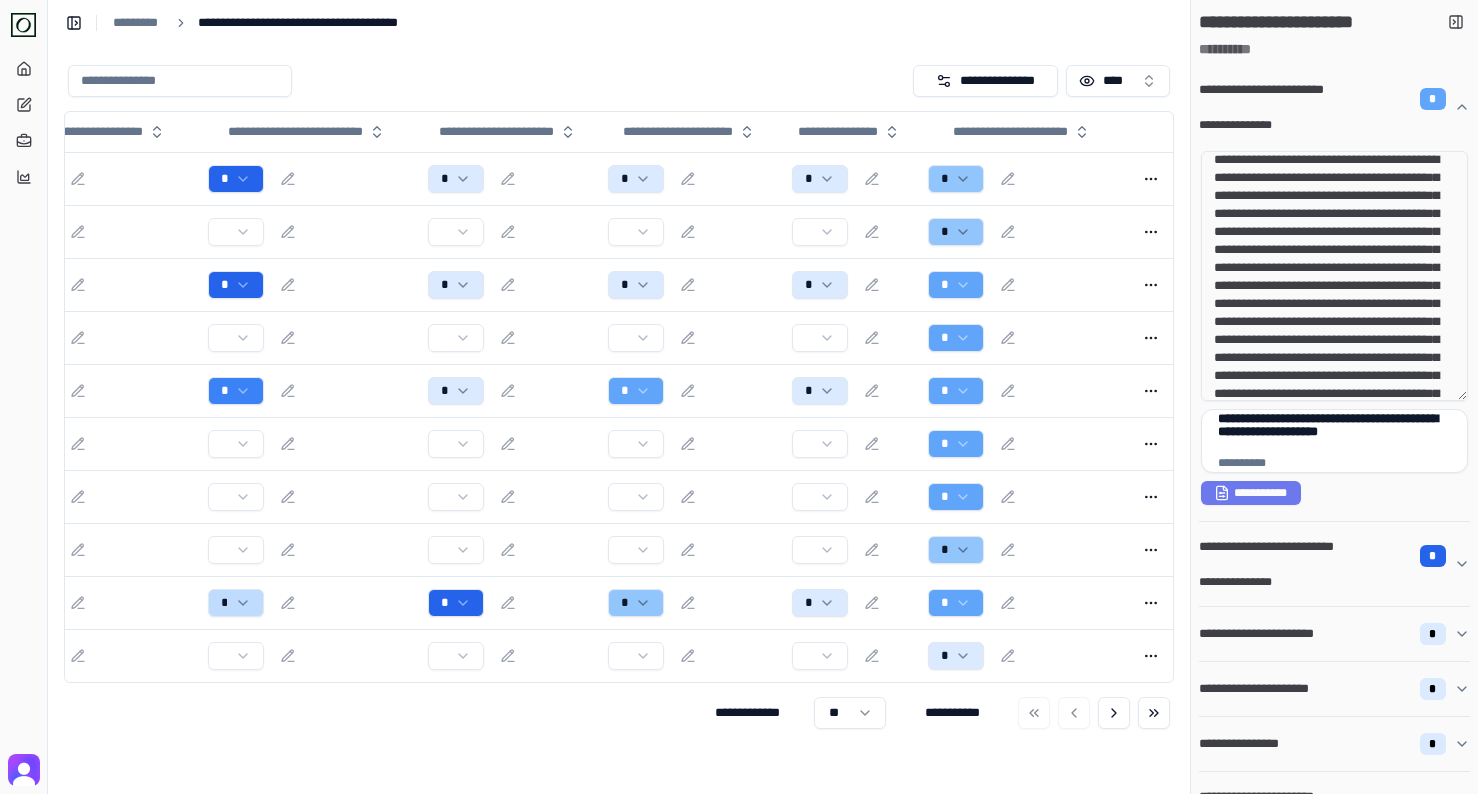 scroll, scrollTop: 13, scrollLeft: 0, axis: vertical 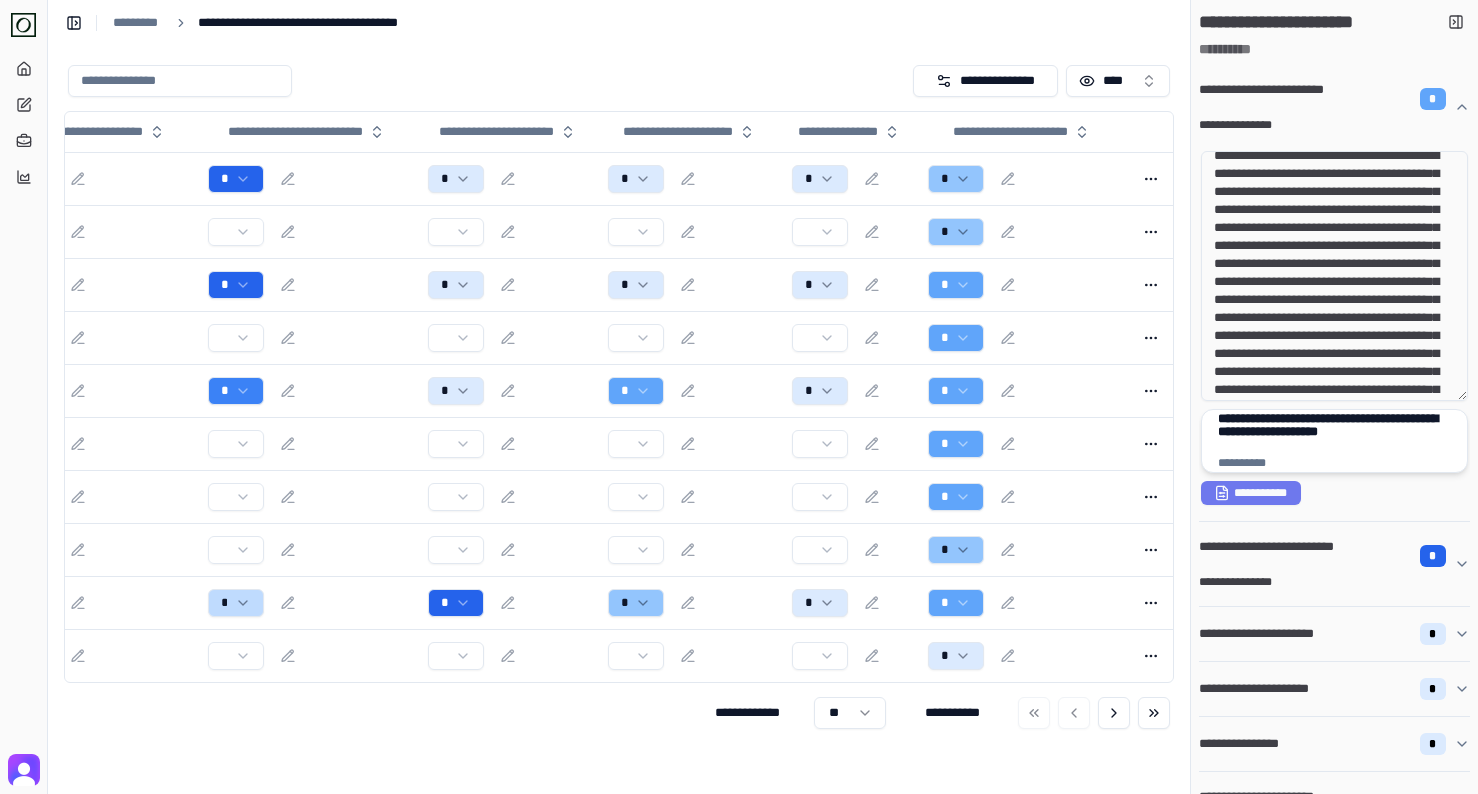 click on "**********" at bounding box center [1334, 431] 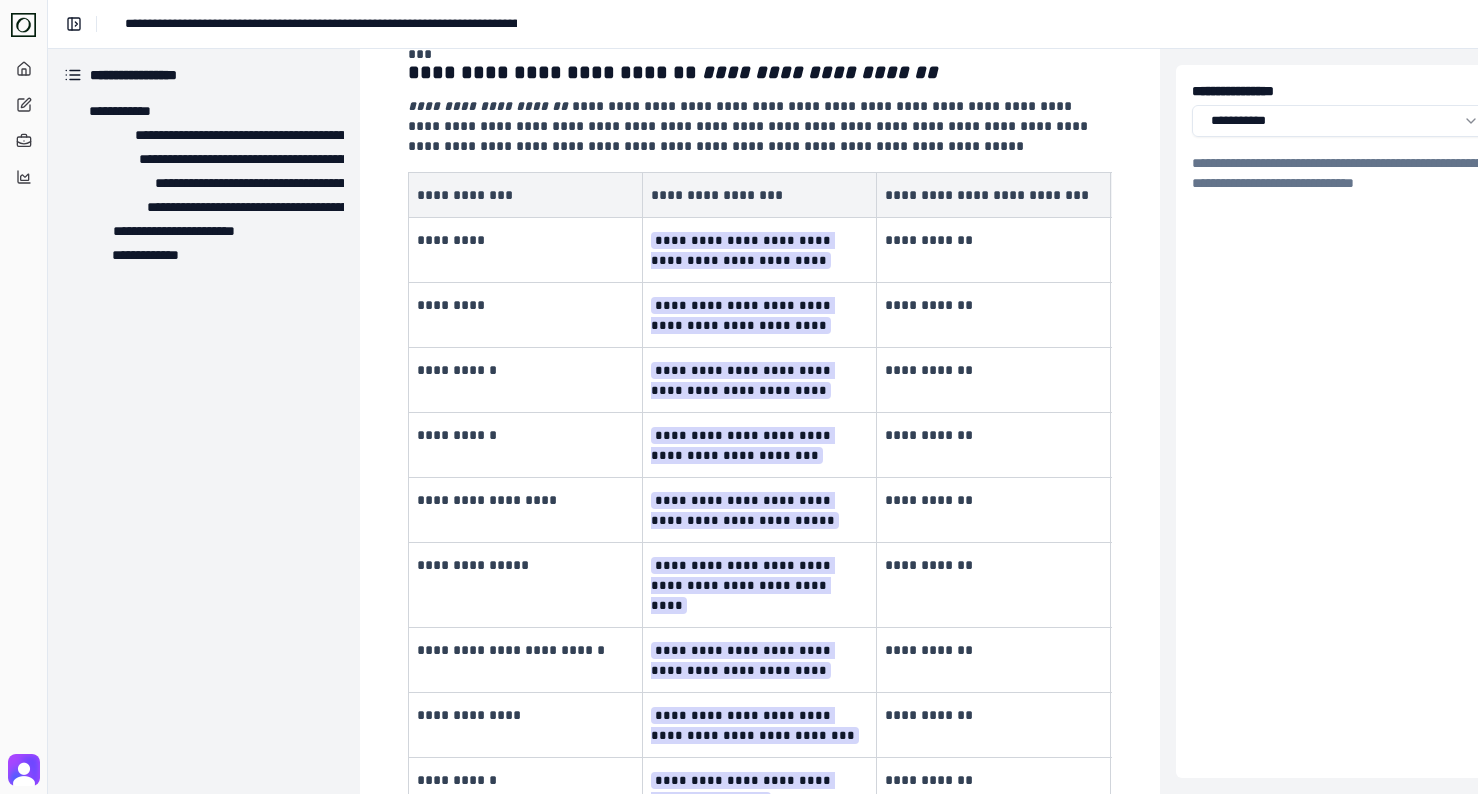 scroll, scrollTop: 341, scrollLeft: 0, axis: vertical 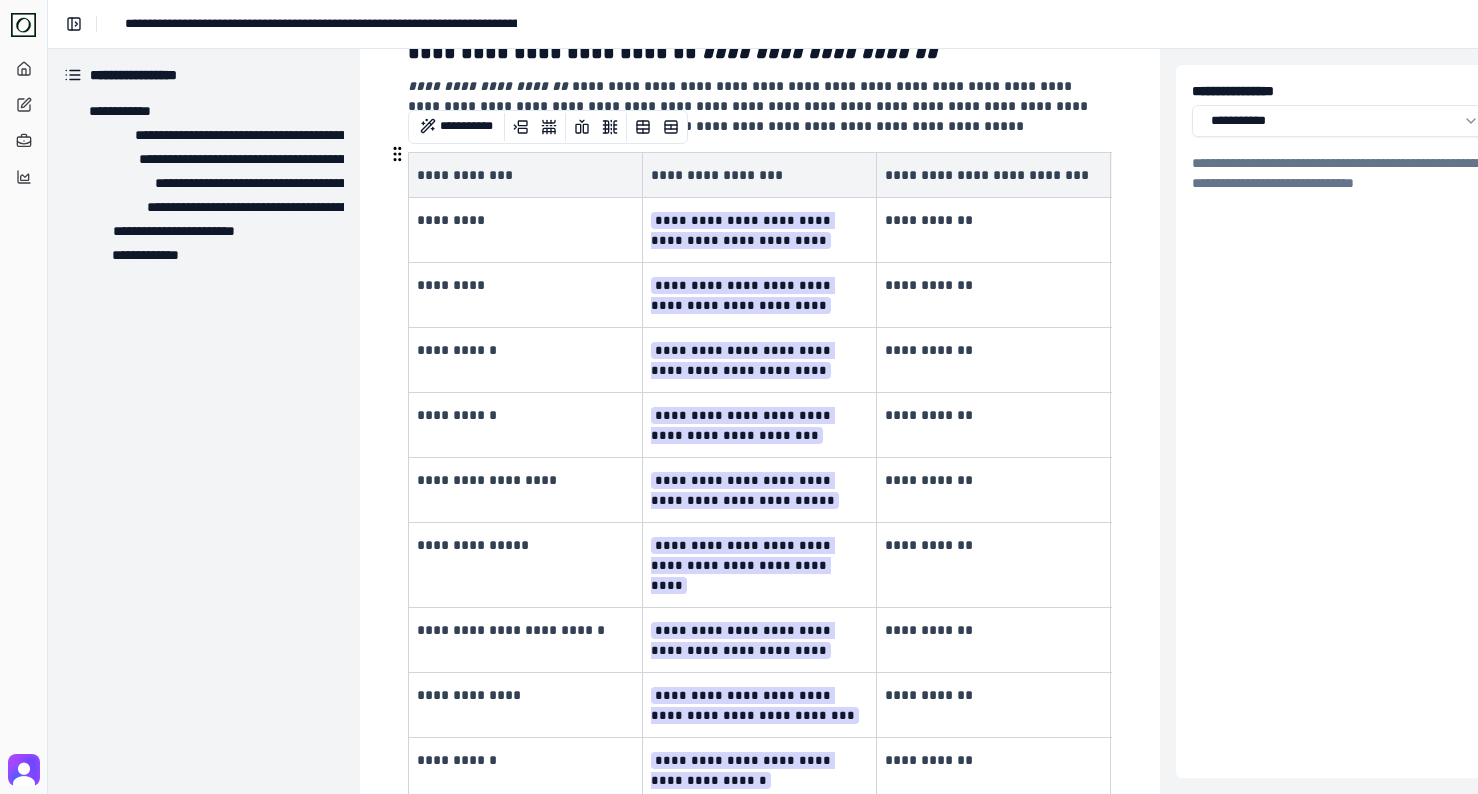 click on "**********" at bounding box center (994, 360) 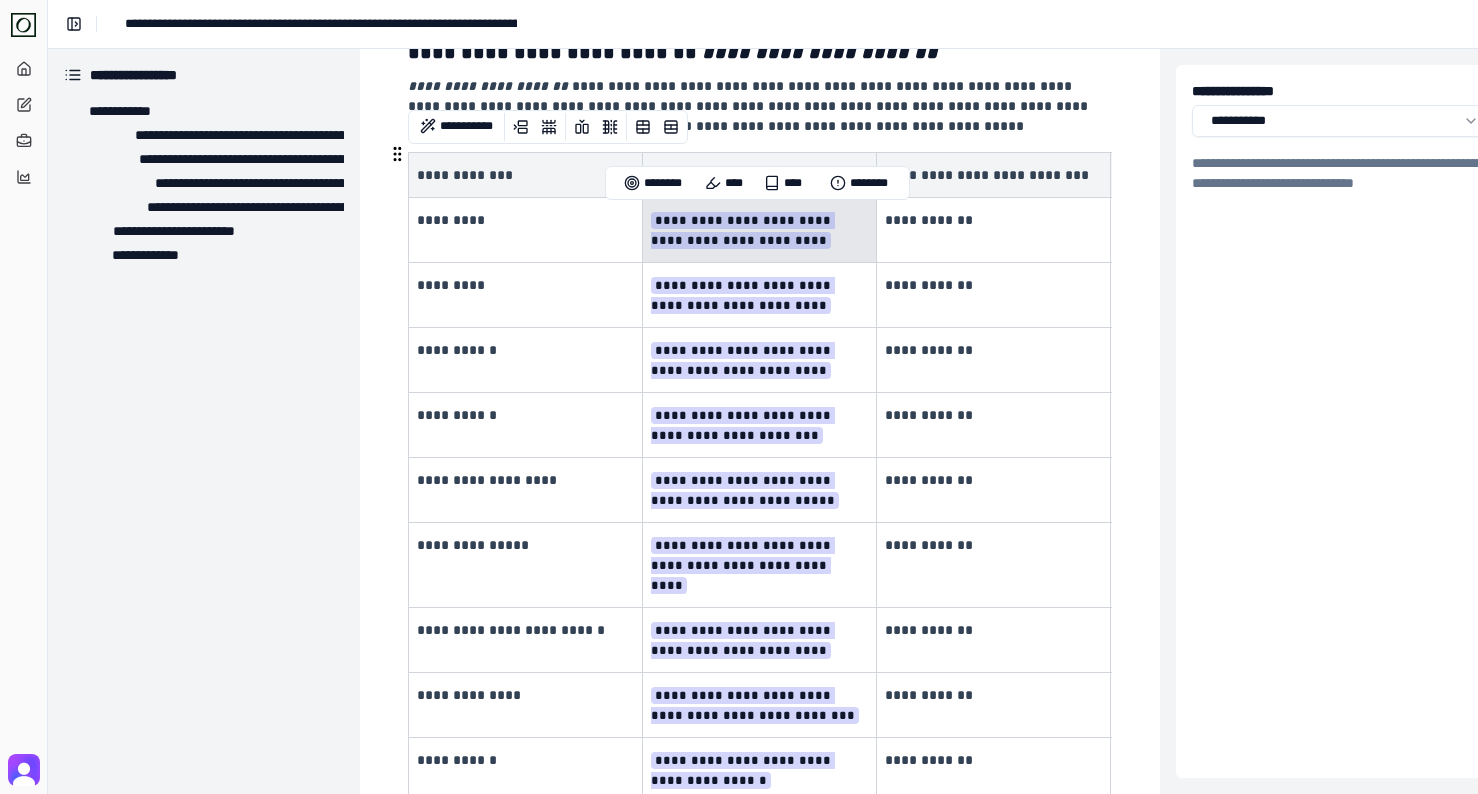 drag, startPoint x: 831, startPoint y: 263, endPoint x: 654, endPoint y: 238, distance: 178.75682 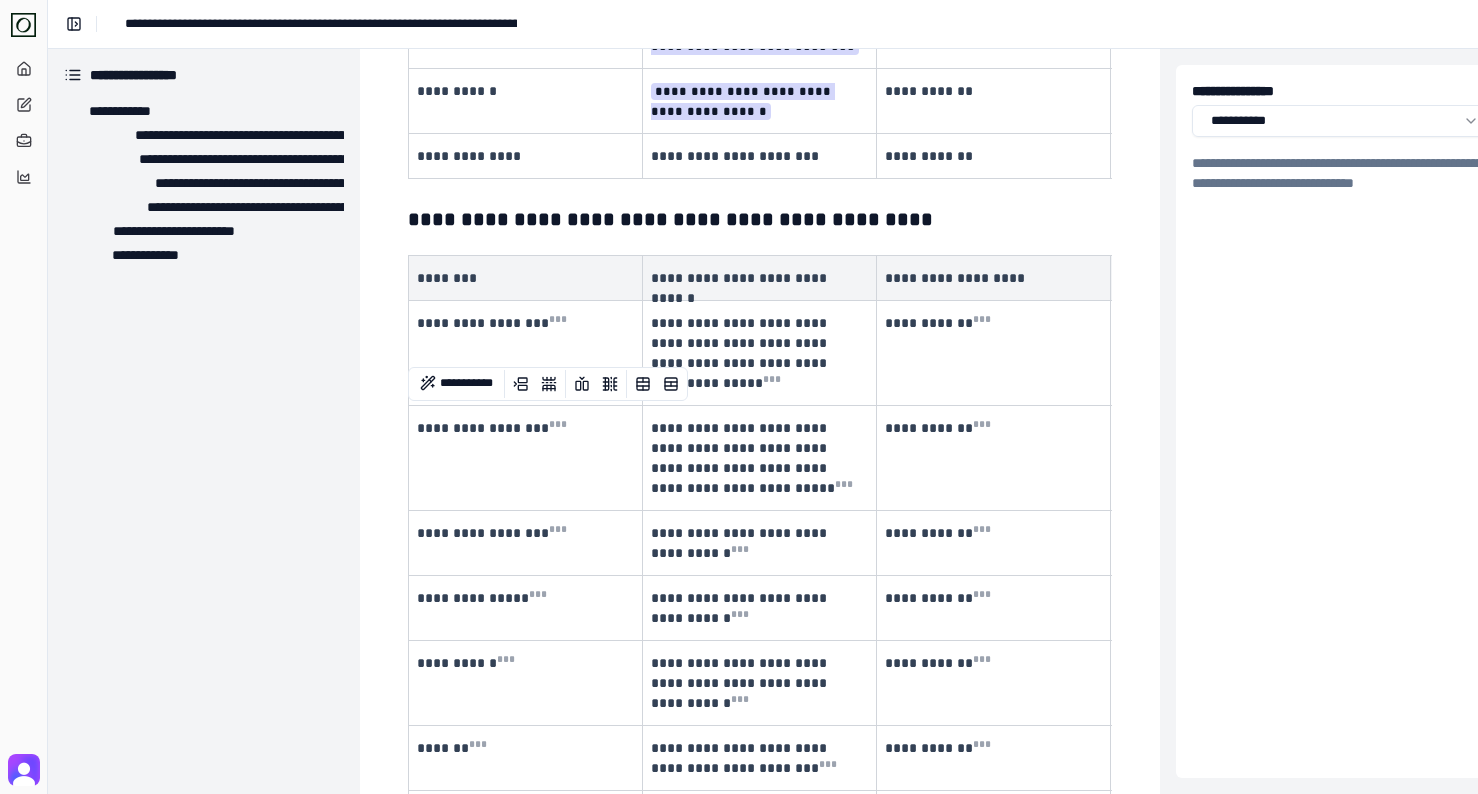 scroll, scrollTop: 1014, scrollLeft: 0, axis: vertical 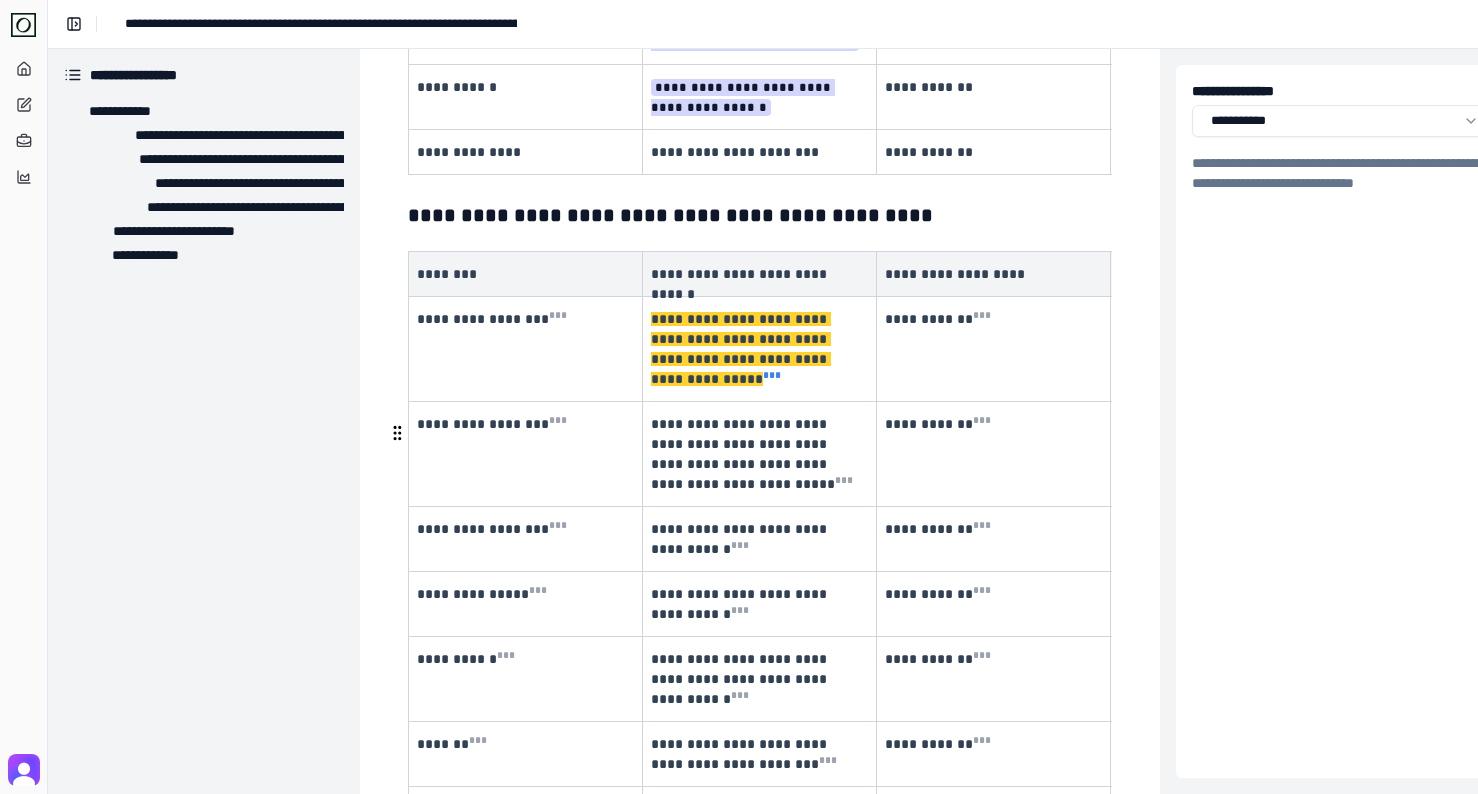 click on "* * *" at bounding box center [772, 375] 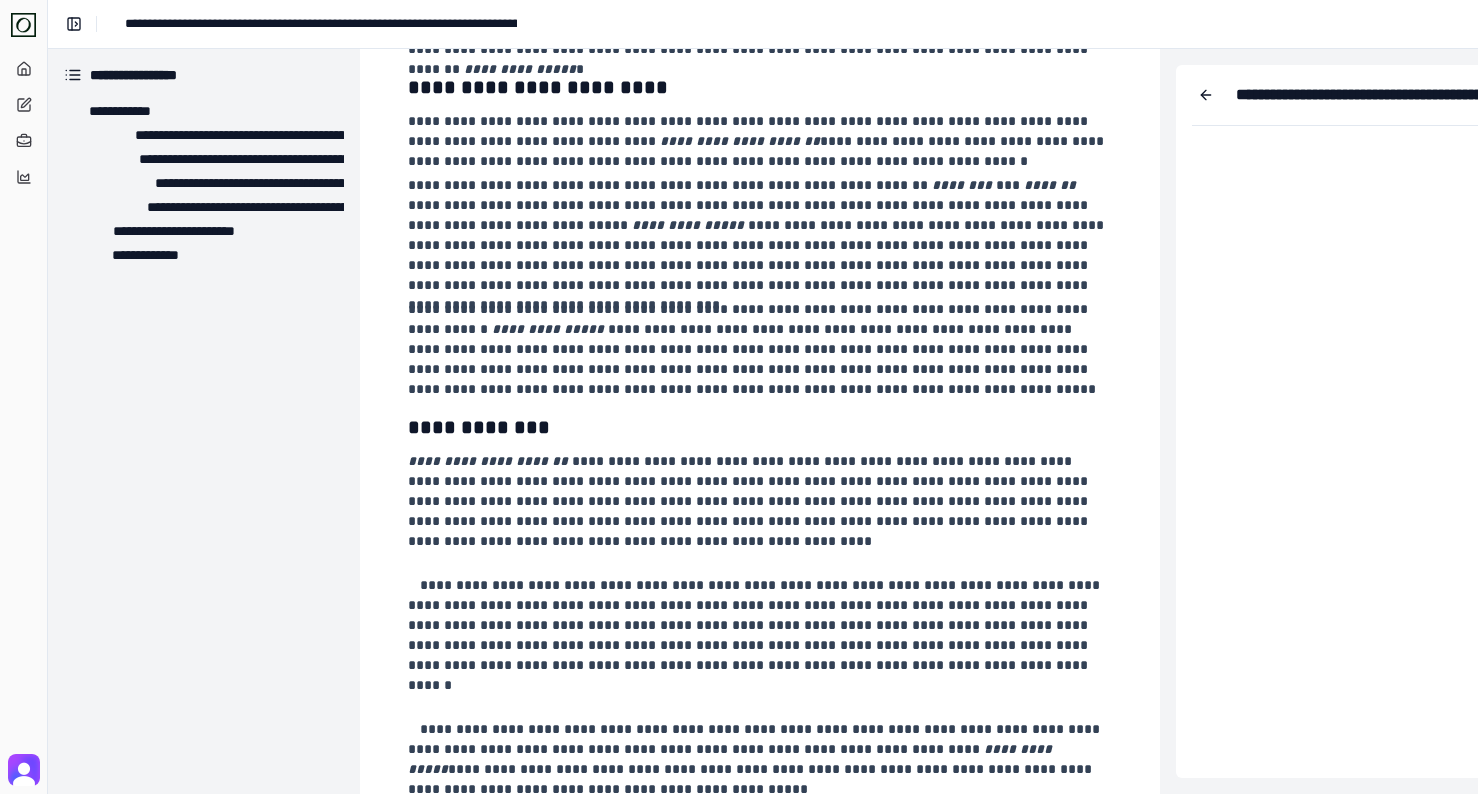 scroll, scrollTop: 3249, scrollLeft: 0, axis: vertical 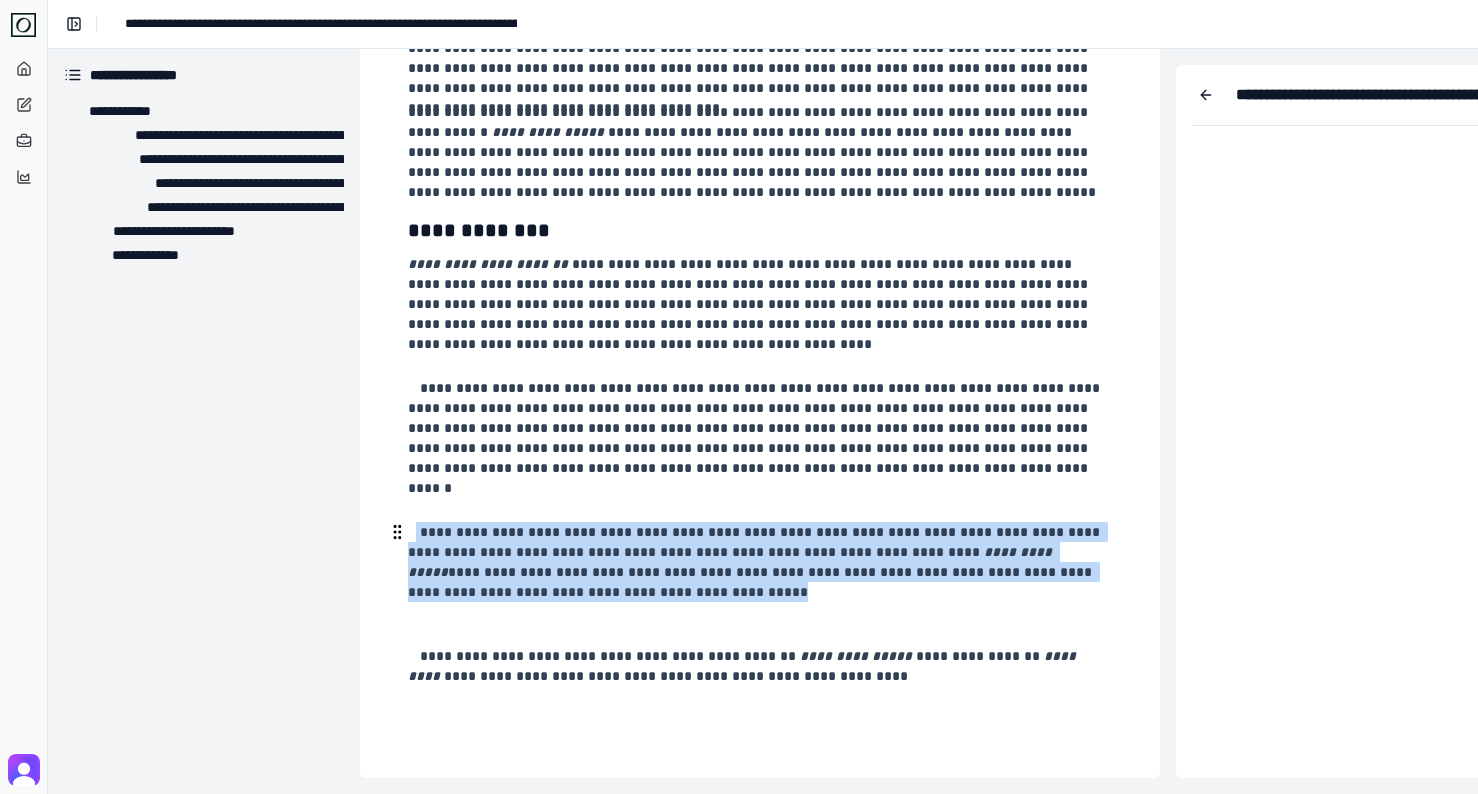 drag, startPoint x: 572, startPoint y: 611, endPoint x: 413, endPoint y: 555, distance: 168.57343 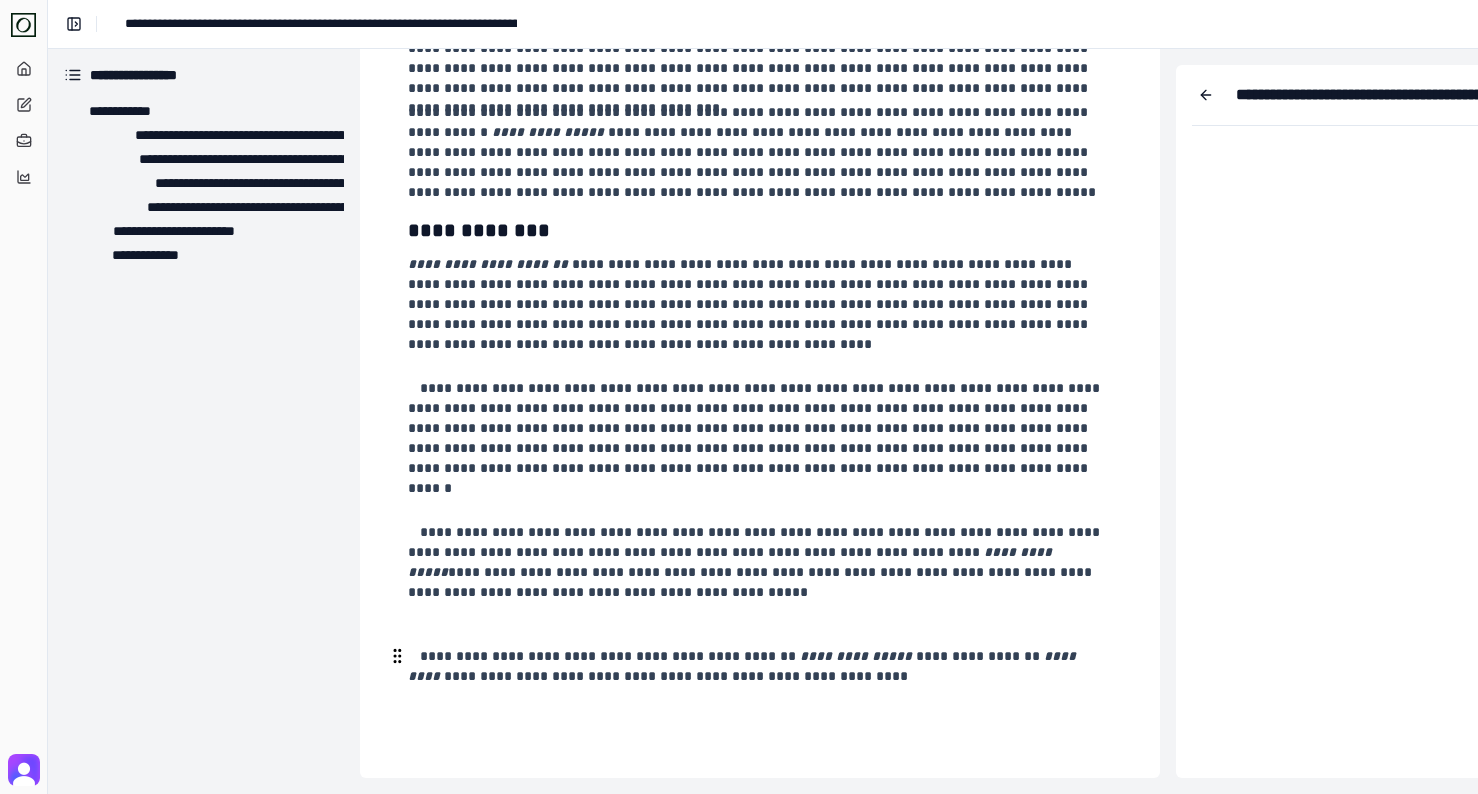 click on "**********" at bounding box center (758, 686) 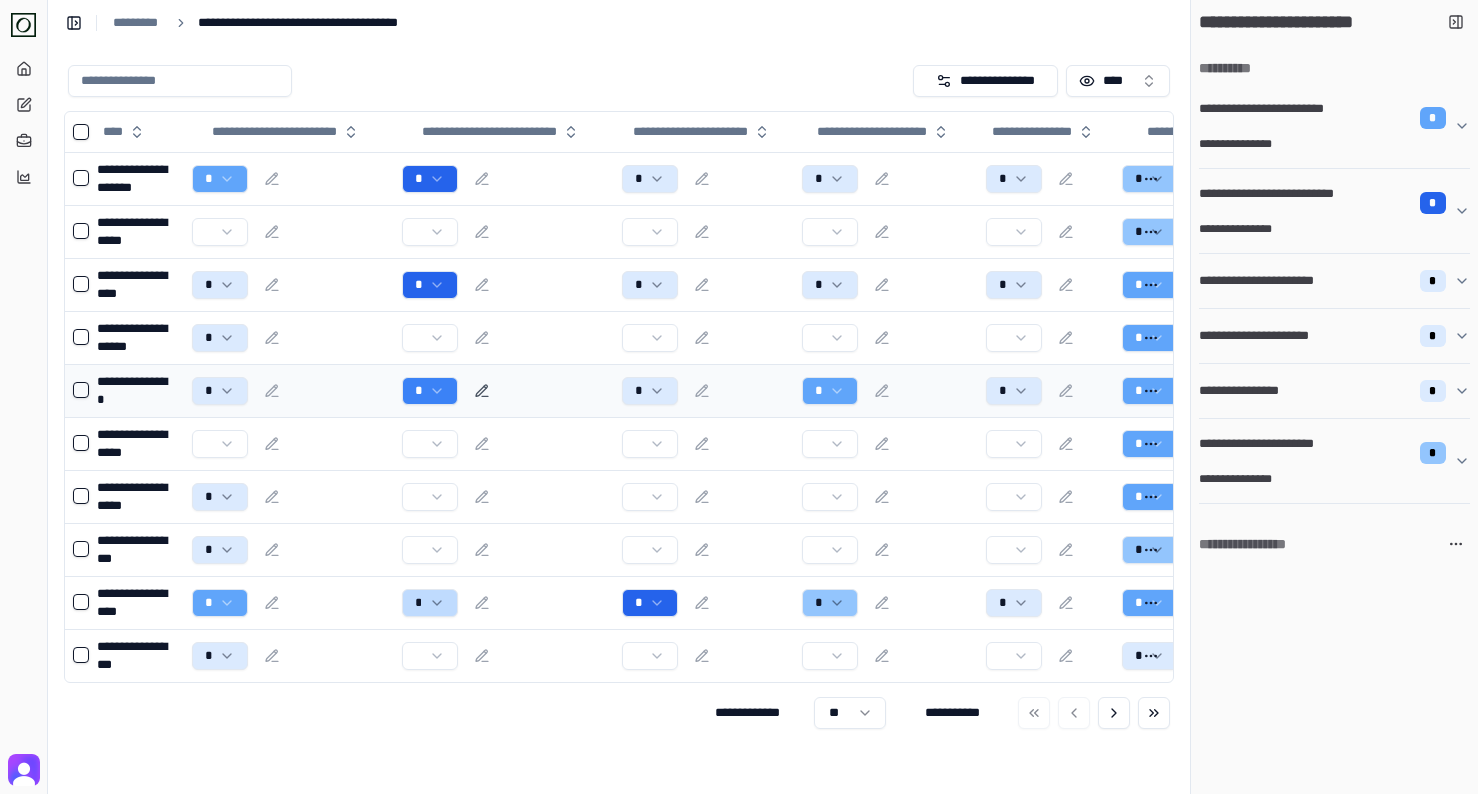 click 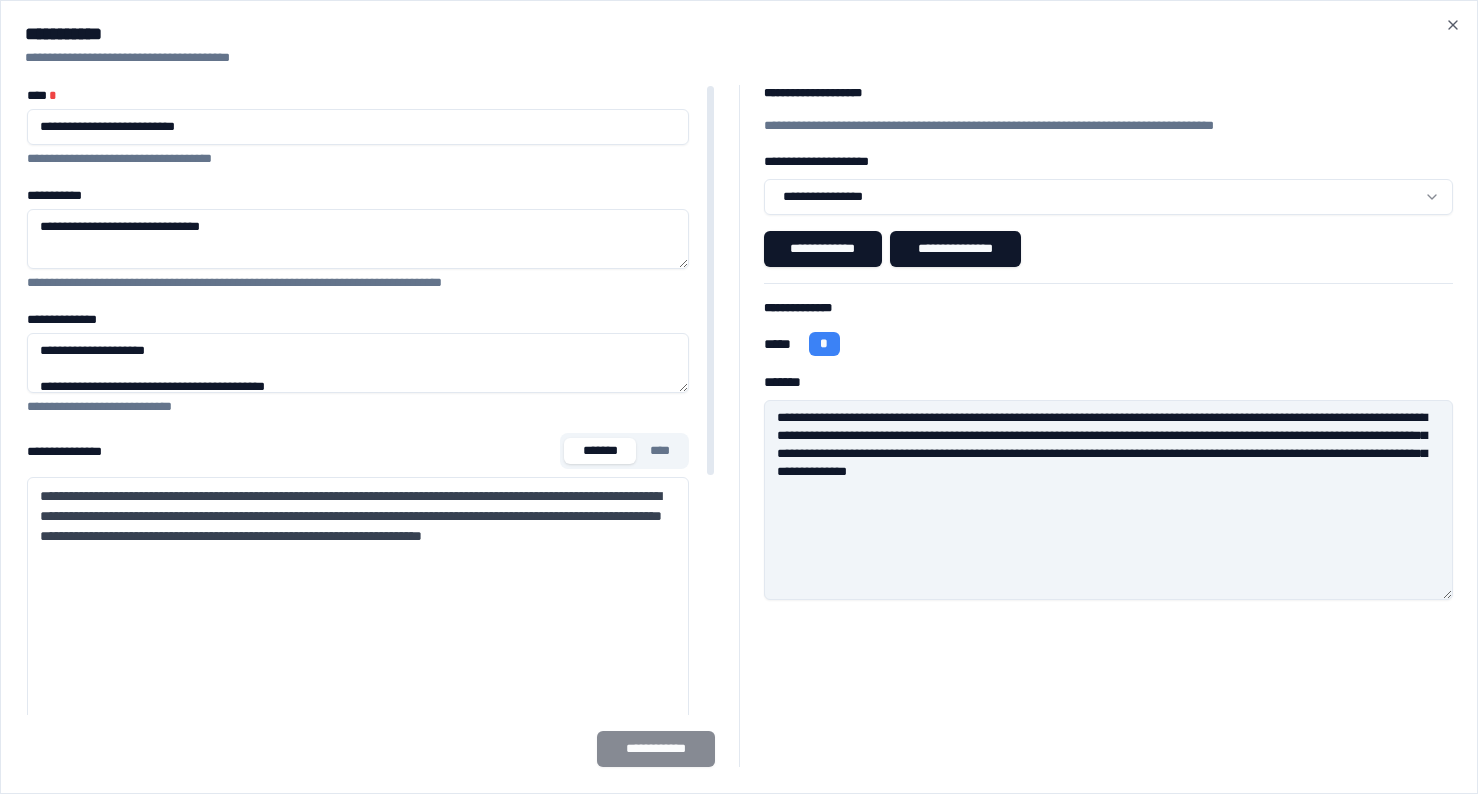 drag, startPoint x: 322, startPoint y: 560, endPoint x: 316, endPoint y: 584, distance: 24.738634 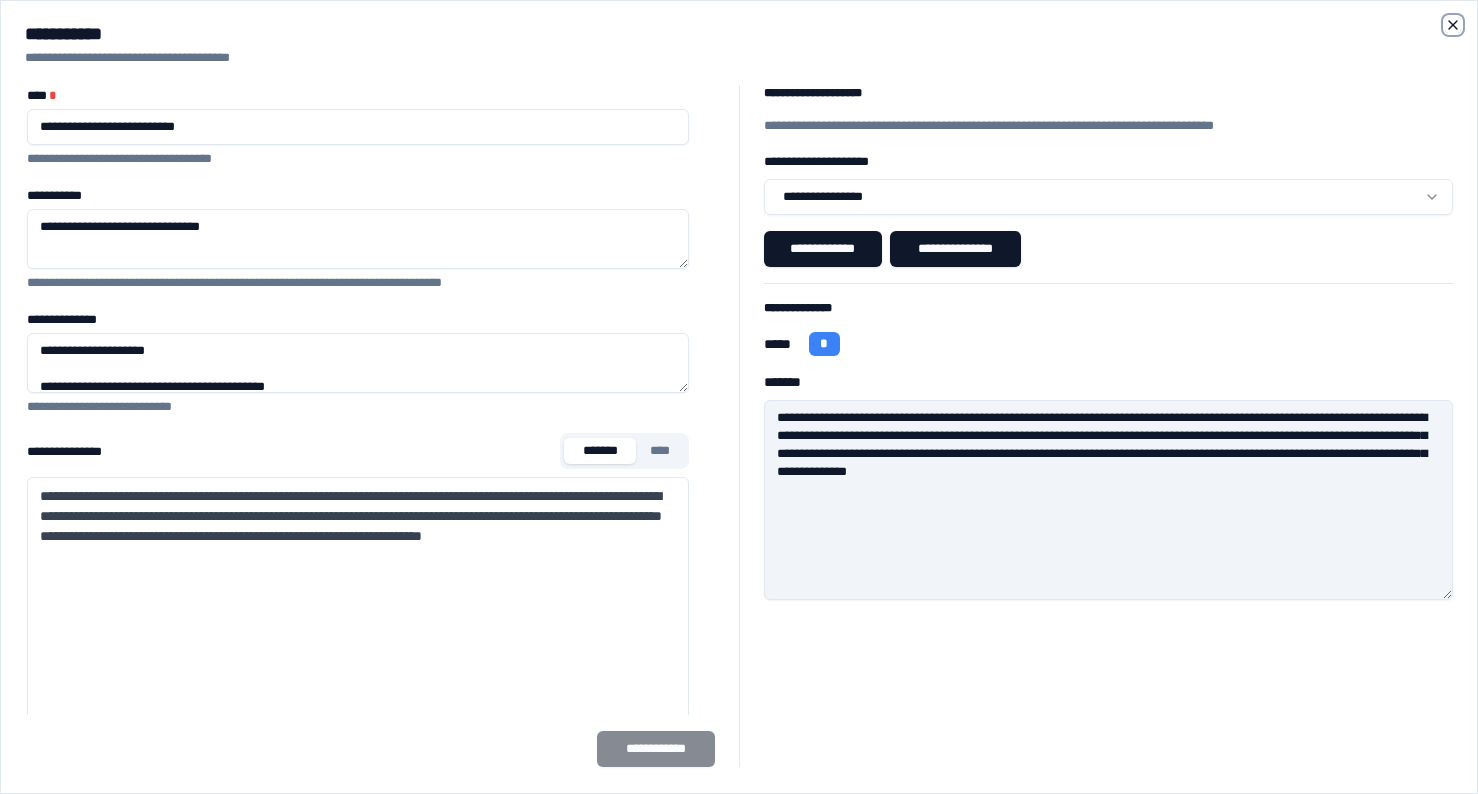 click 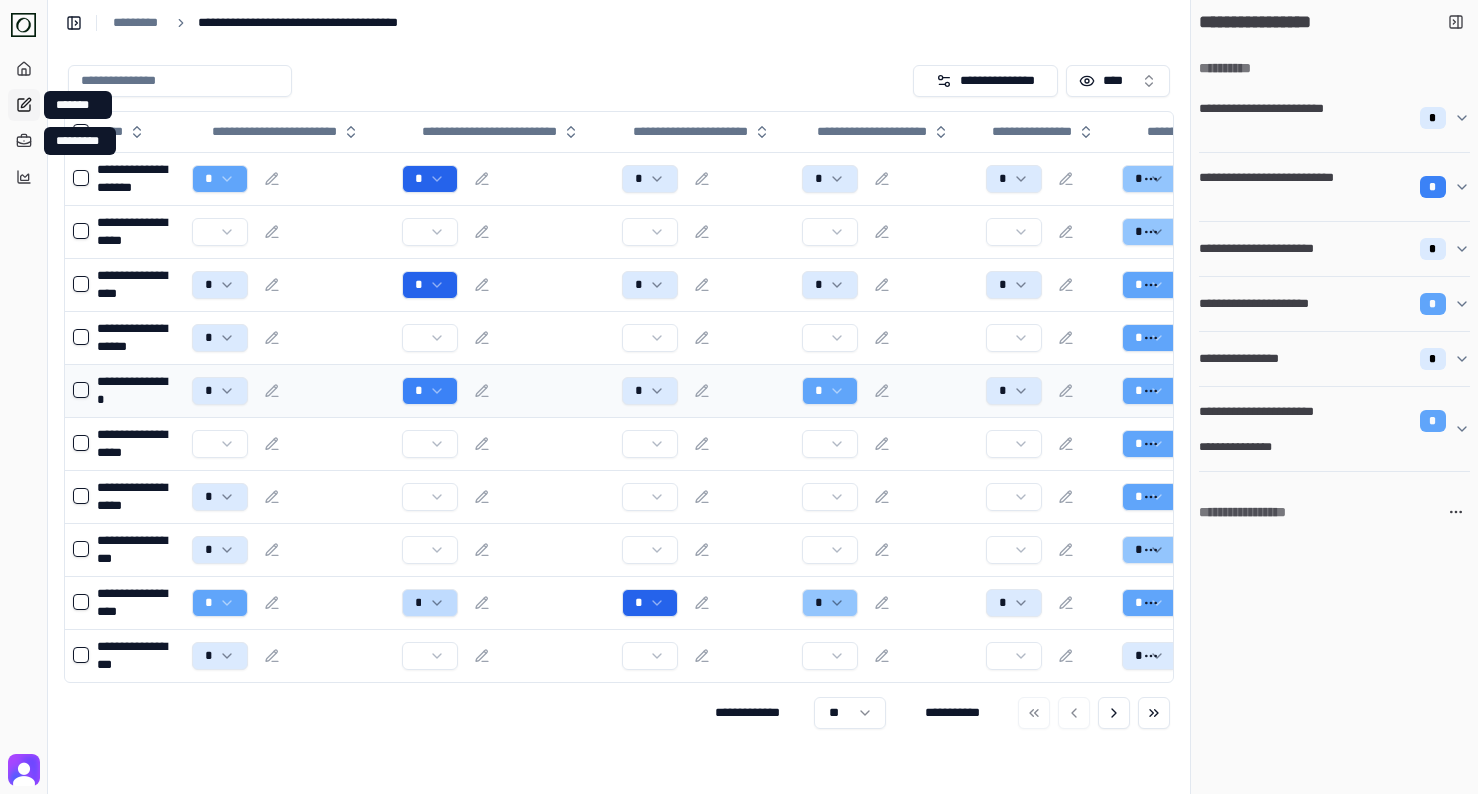 click on "*******" at bounding box center [24, 105] 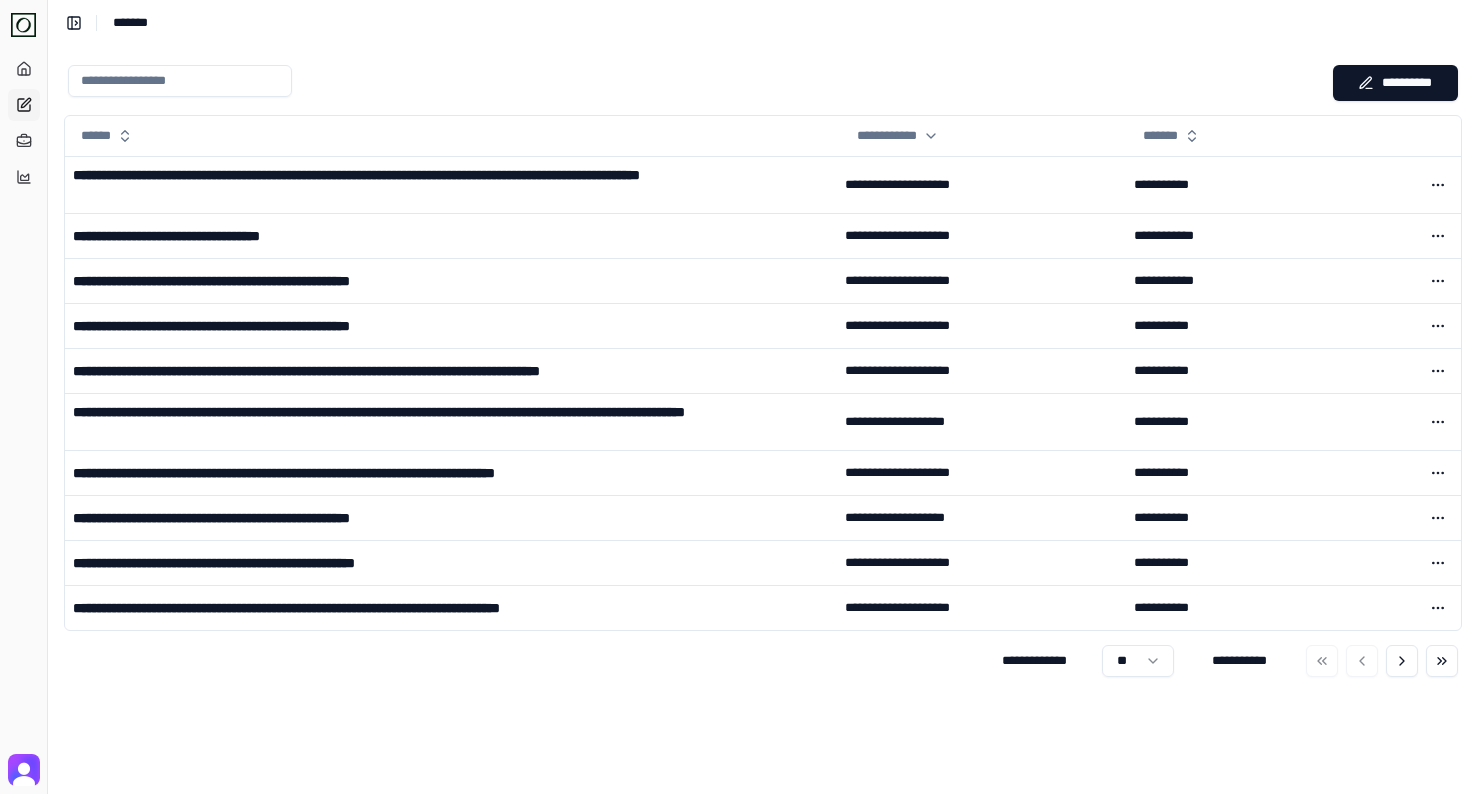 click at bounding box center (180, 81) 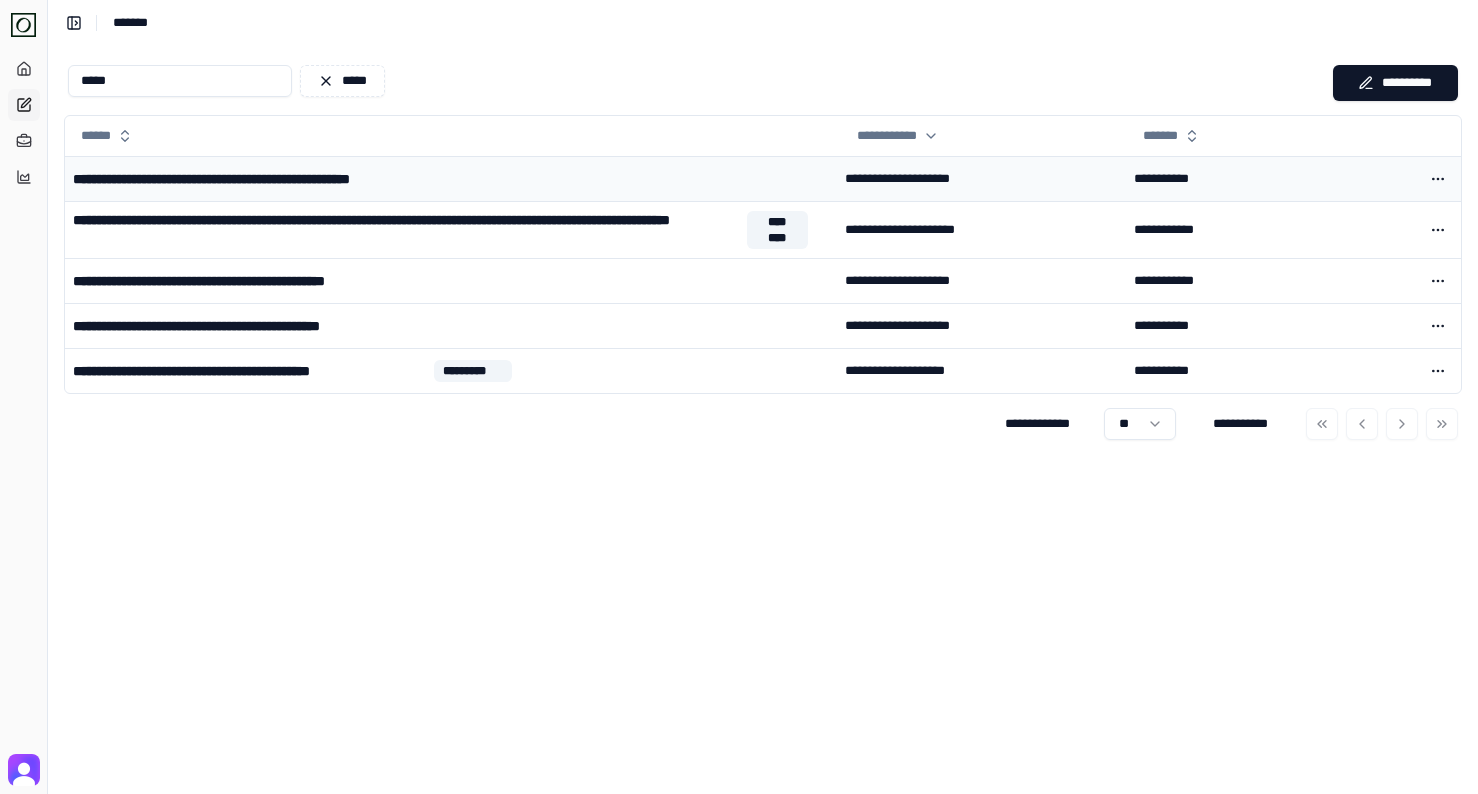type on "*****" 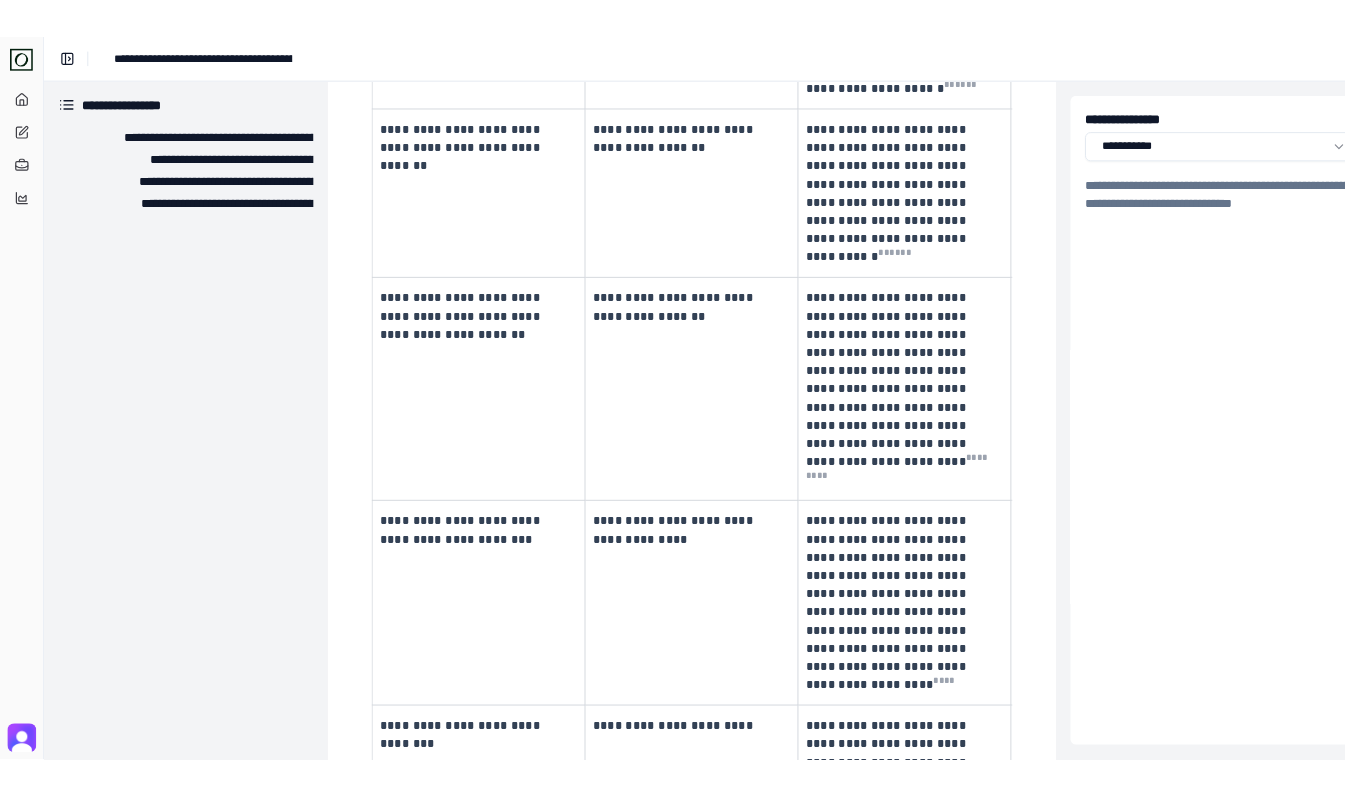 scroll, scrollTop: 3461, scrollLeft: 0, axis: vertical 